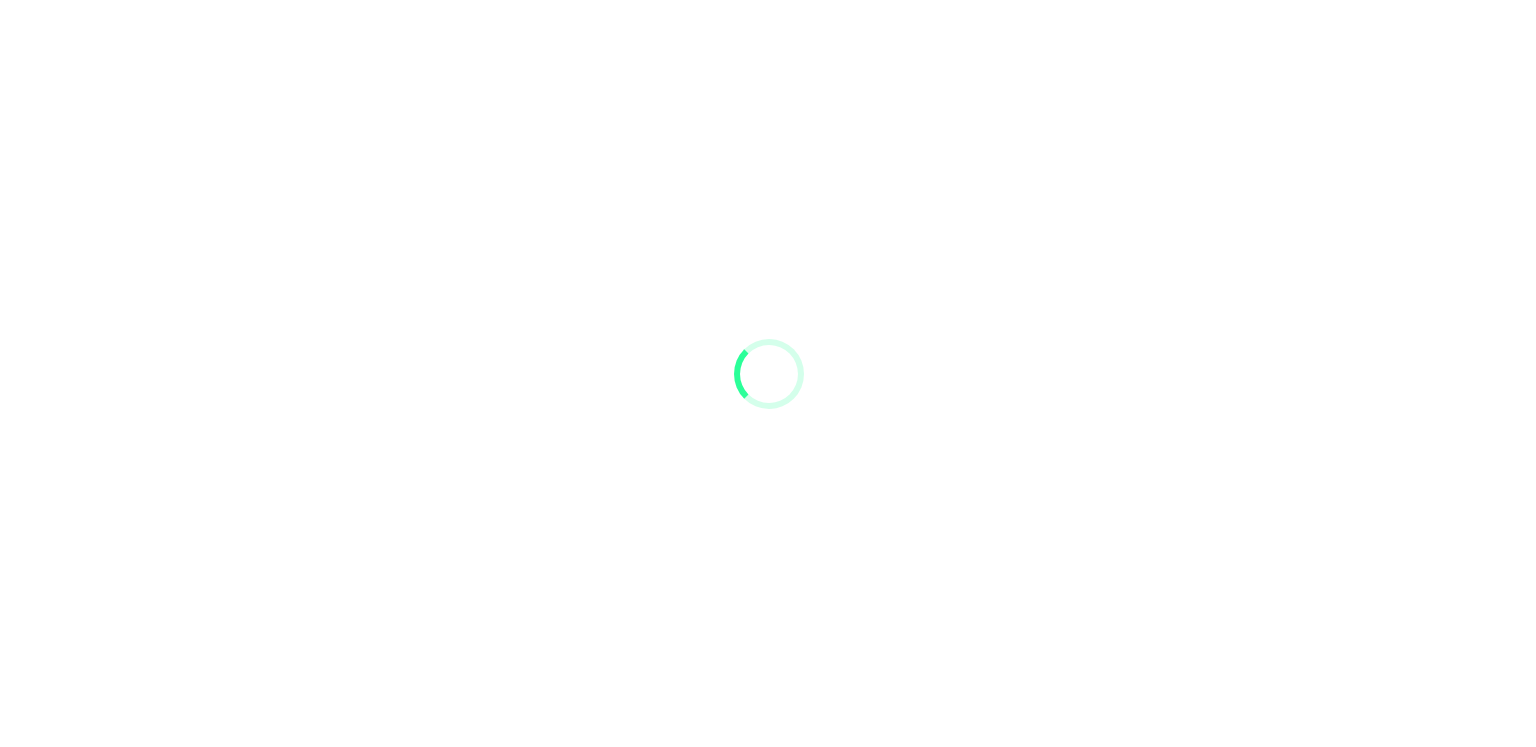 scroll, scrollTop: 0, scrollLeft: 0, axis: both 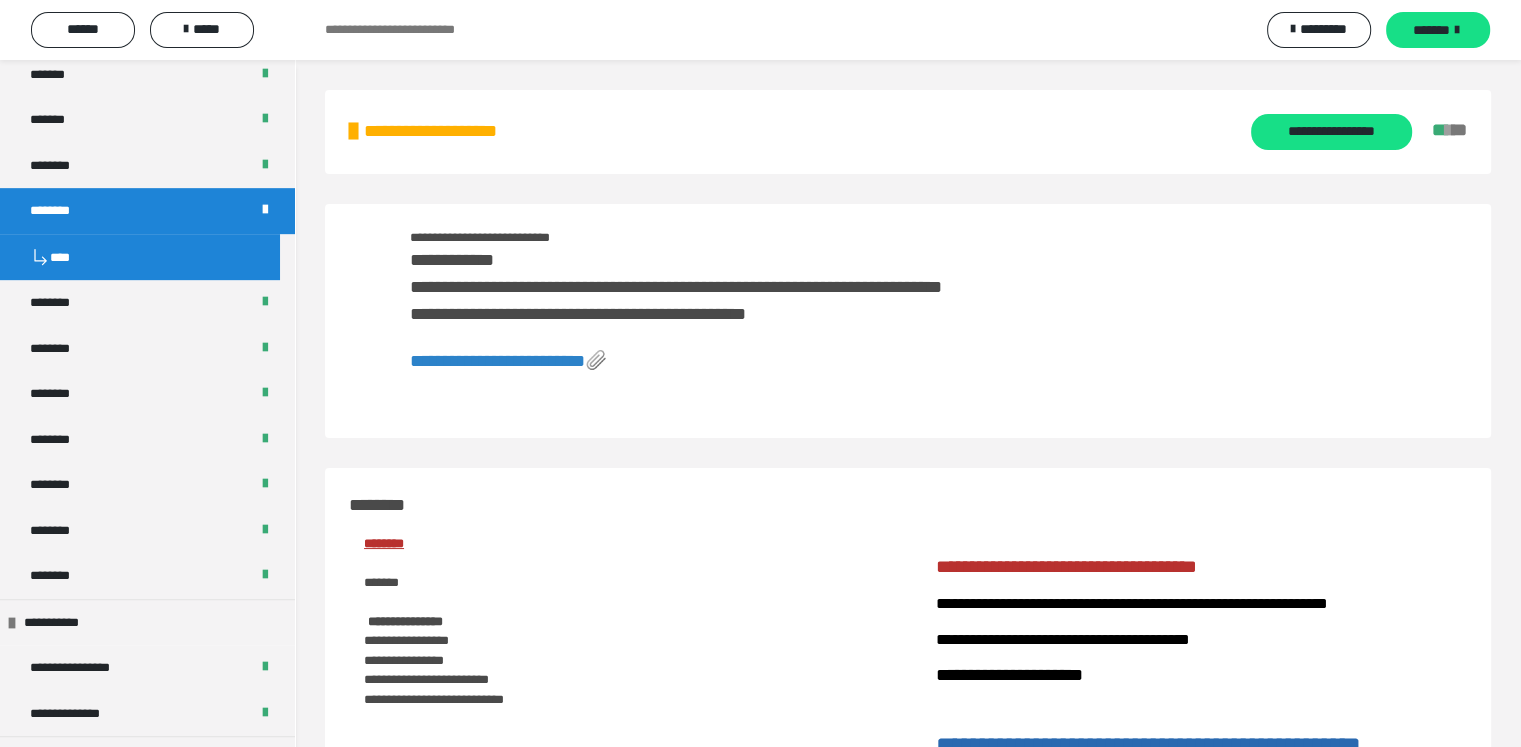 click on "**********" at bounding box center [497, 361] 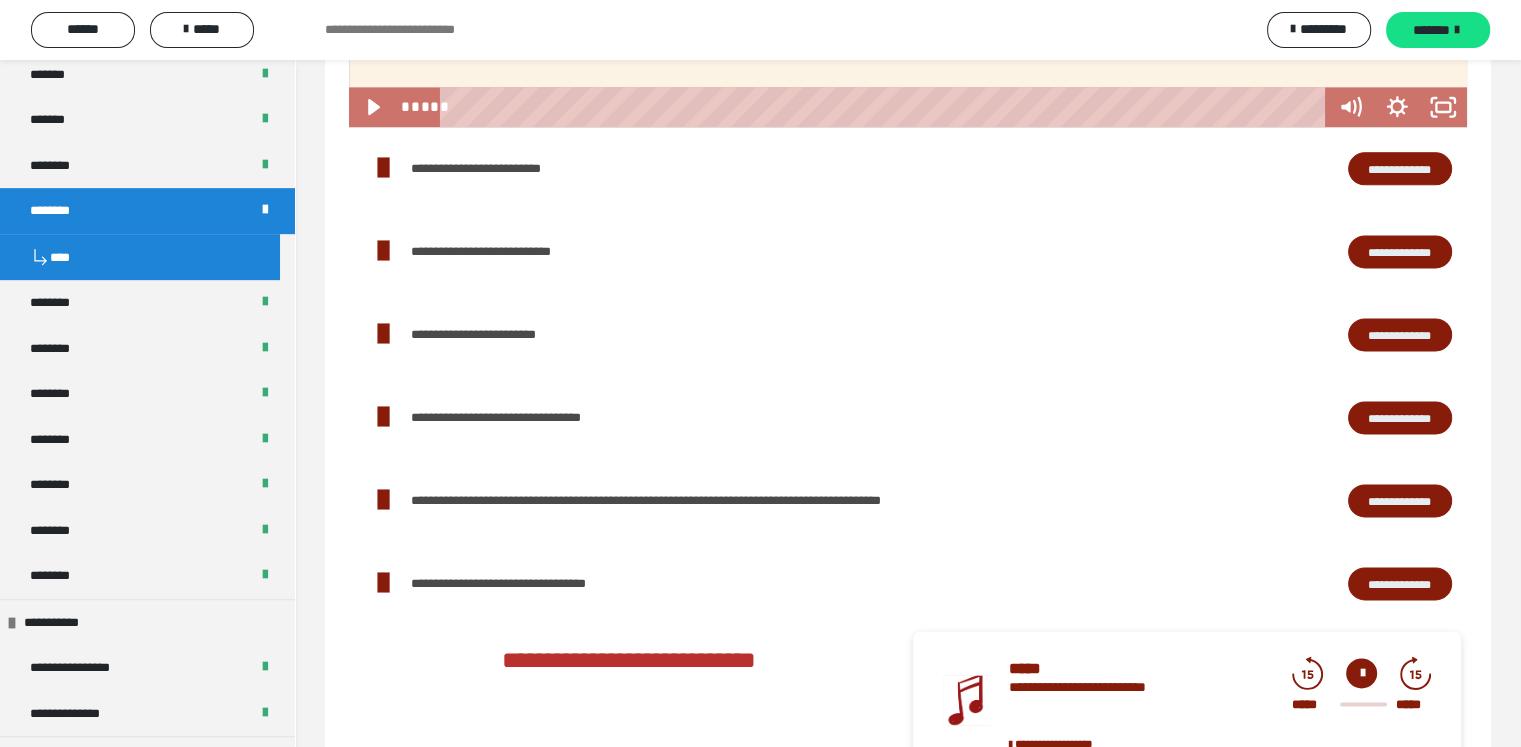 scroll, scrollTop: 2650, scrollLeft: 0, axis: vertical 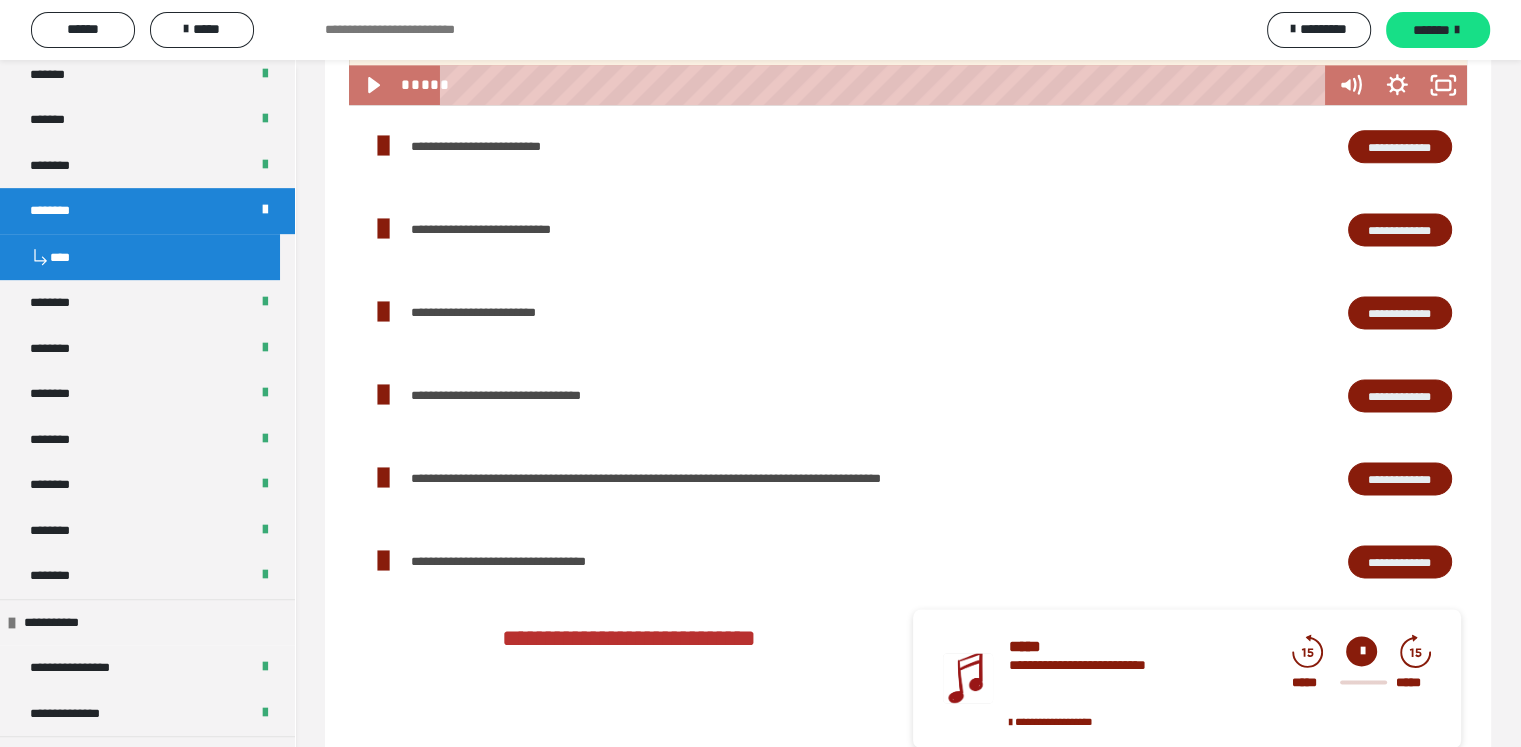 click on "**********" at bounding box center (1400, 230) 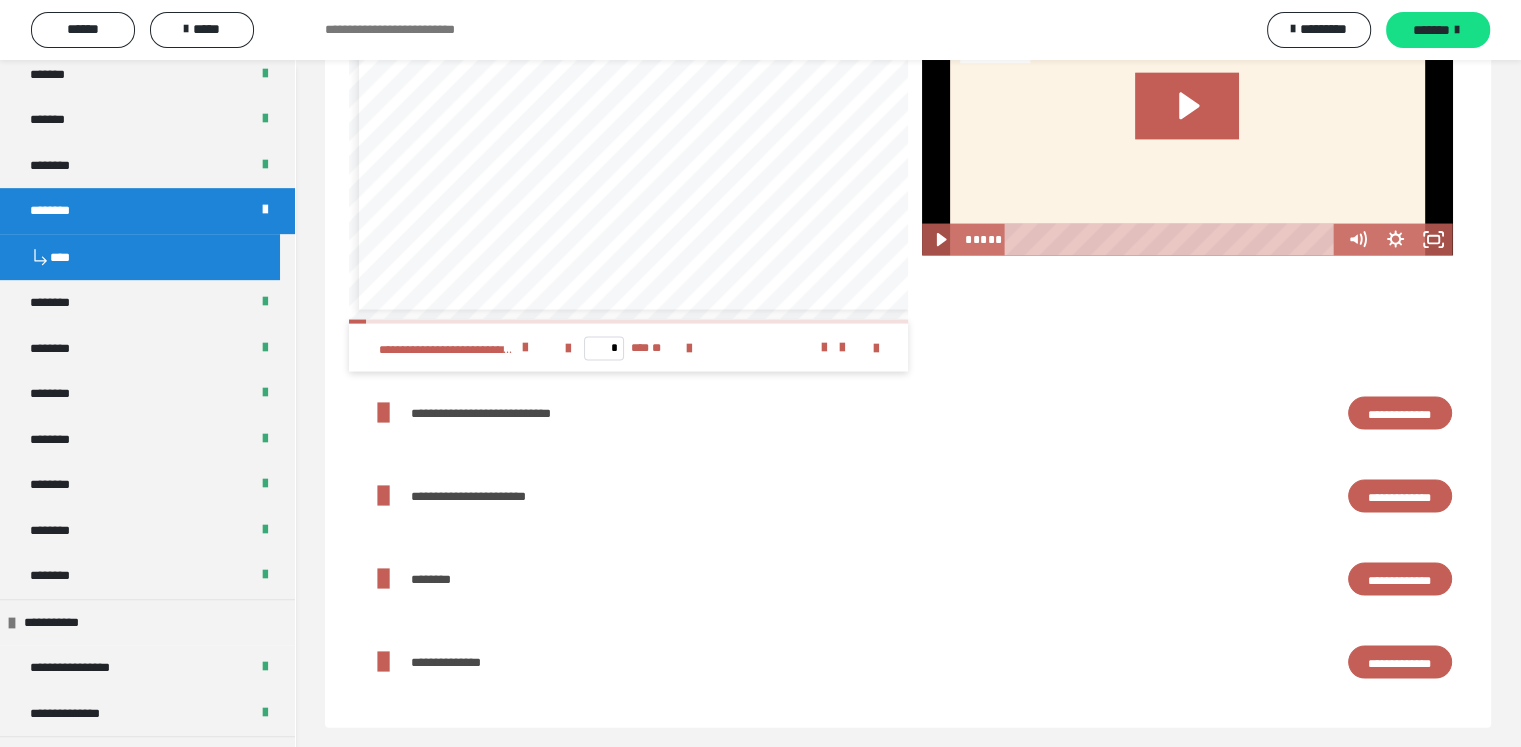 scroll, scrollTop: 4105, scrollLeft: 0, axis: vertical 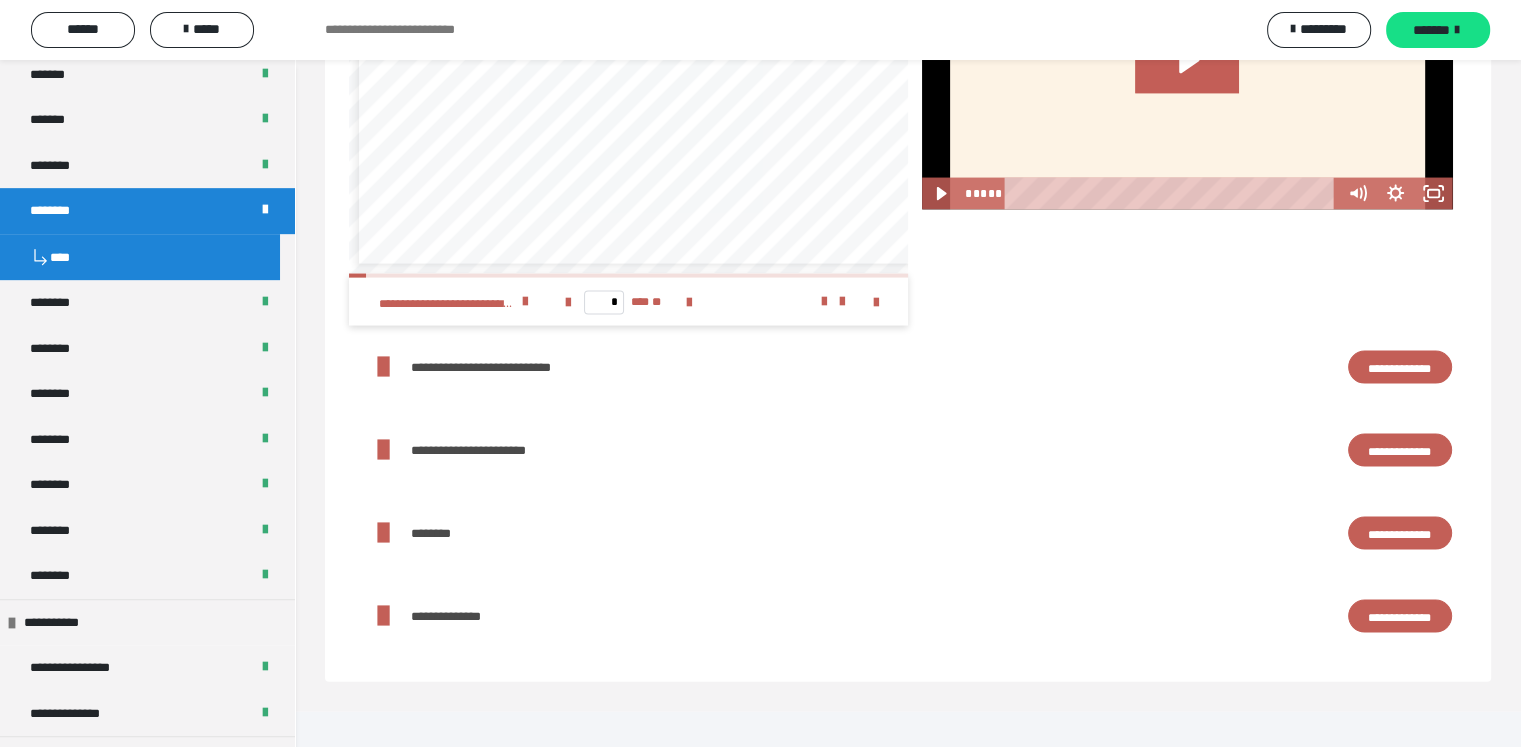 click on "**********" at bounding box center (1400, 368) 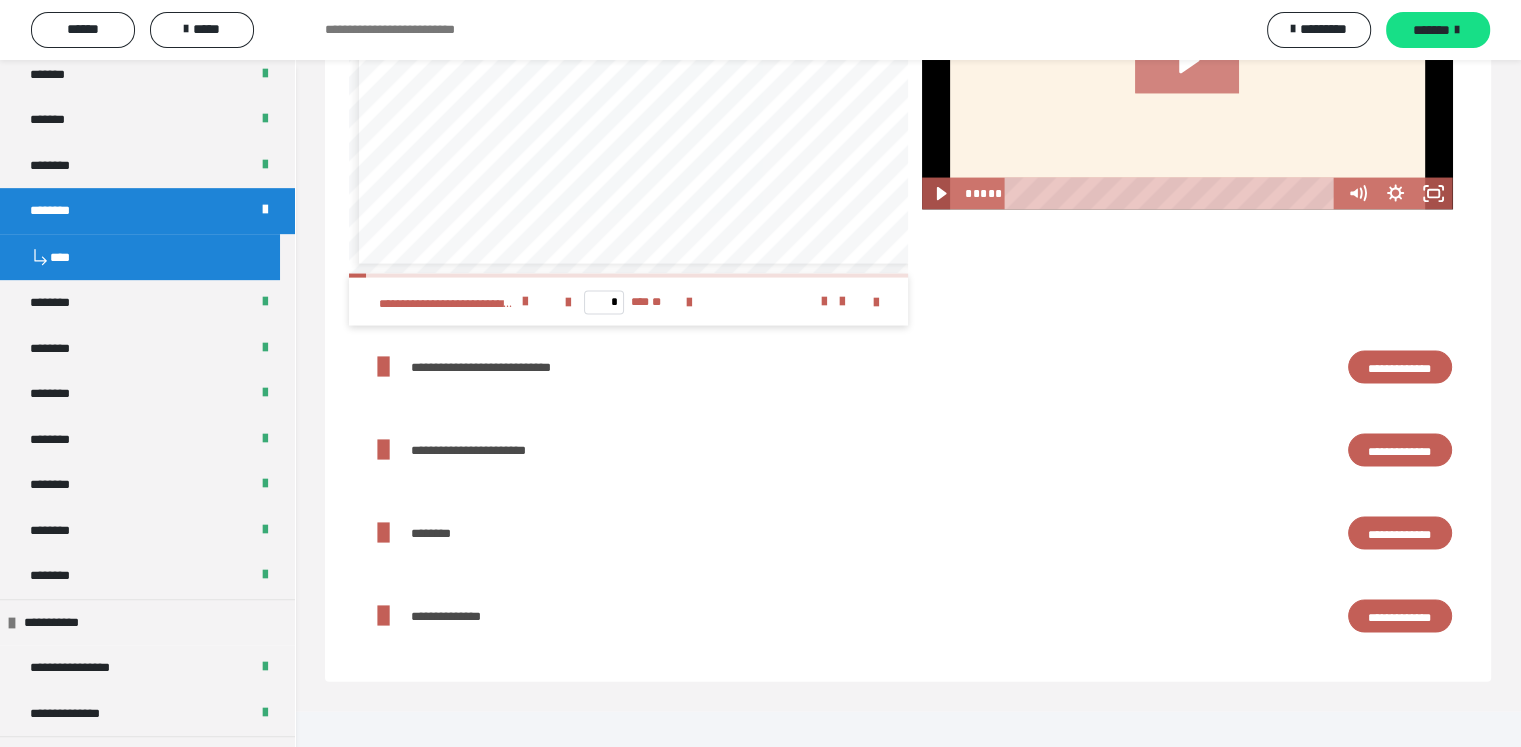 click 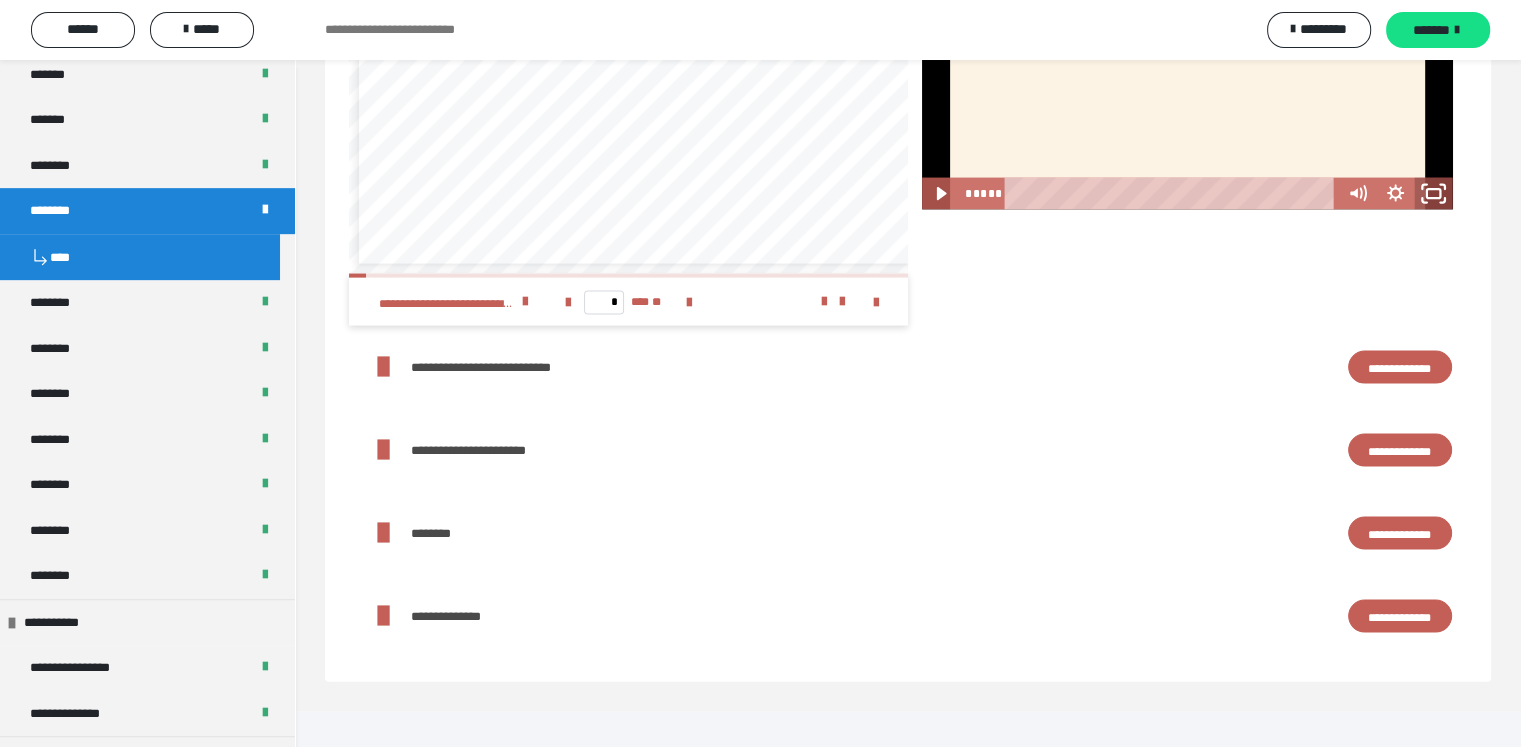 click 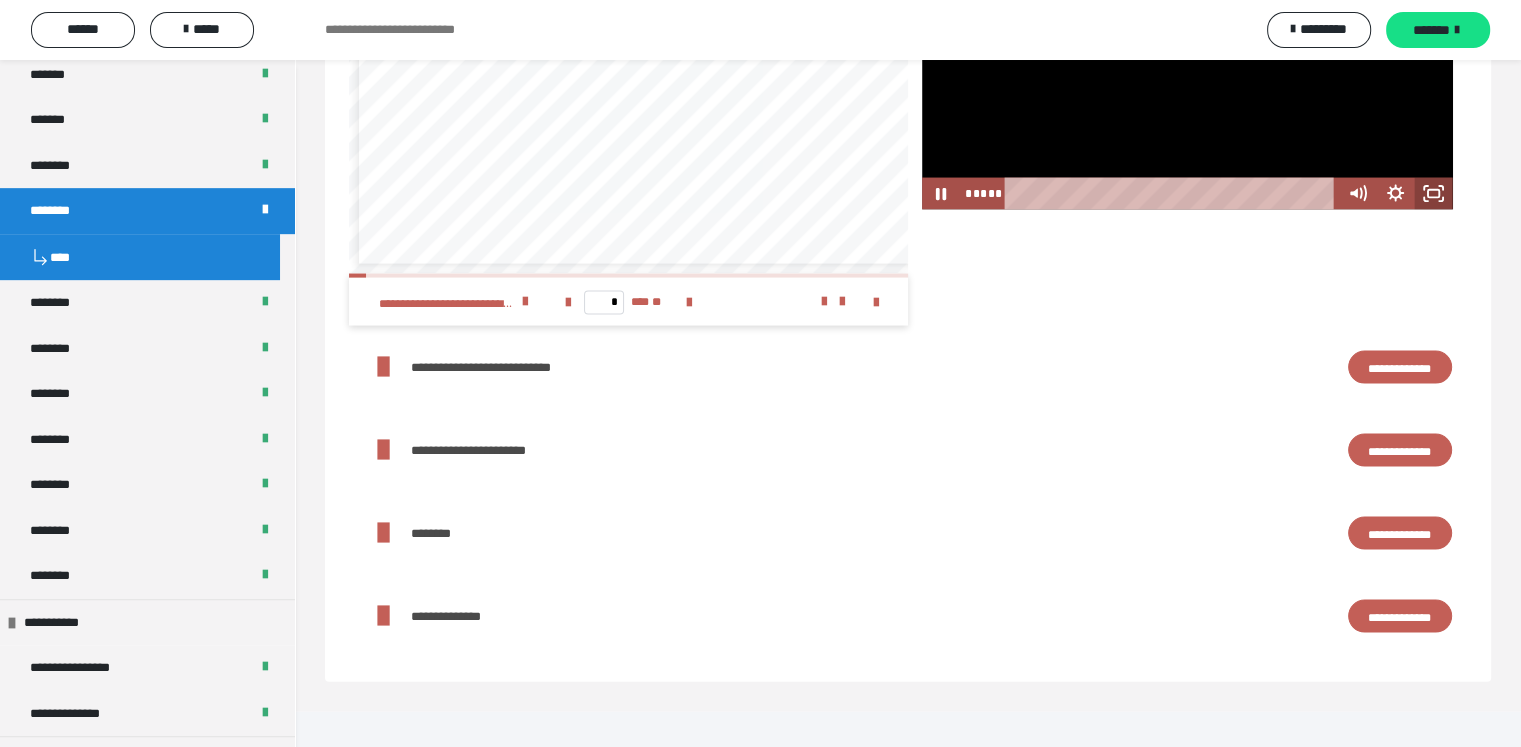scroll, scrollTop: 4014, scrollLeft: 0, axis: vertical 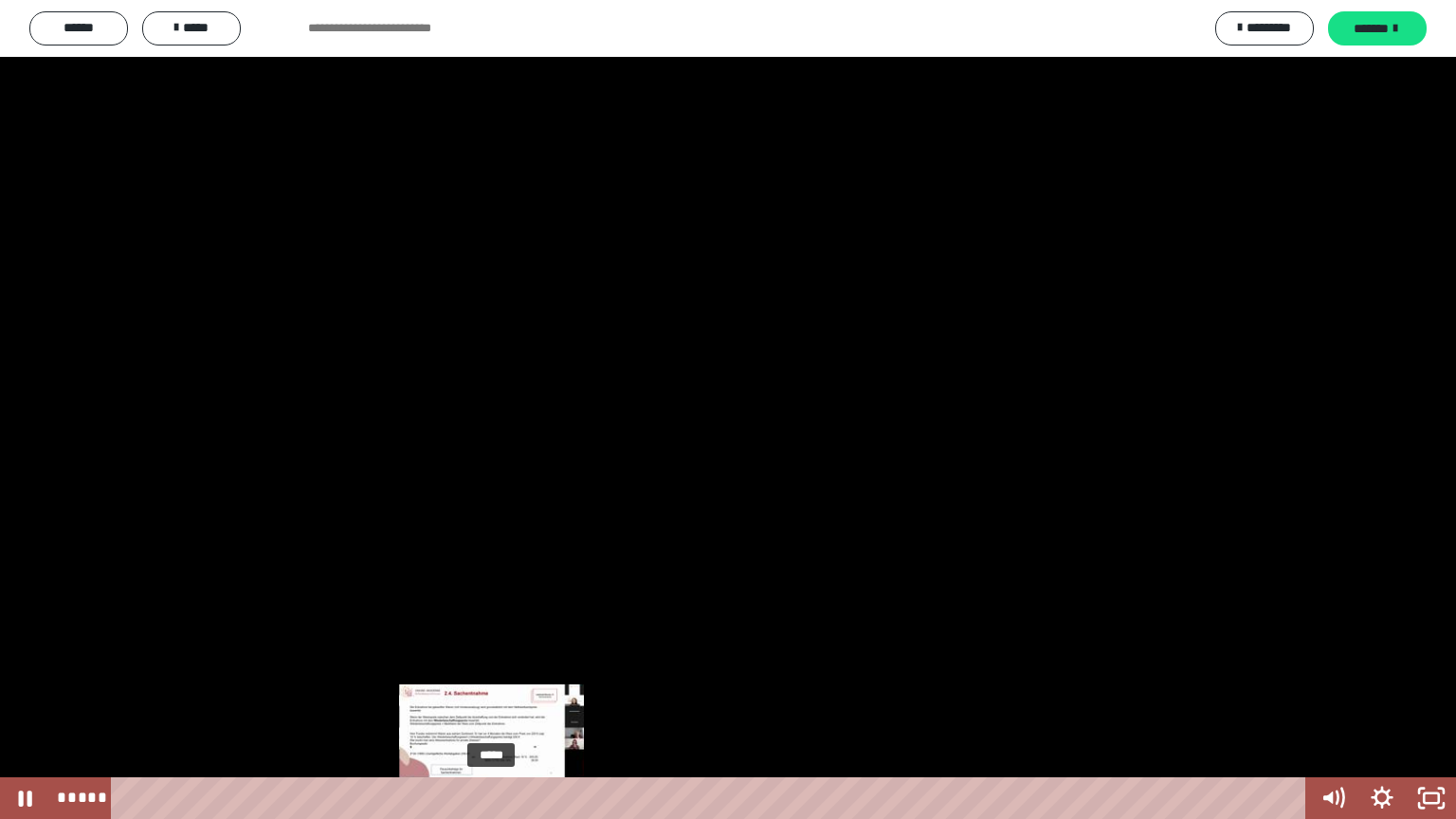 click on "*****" at bounding box center [712, 798] 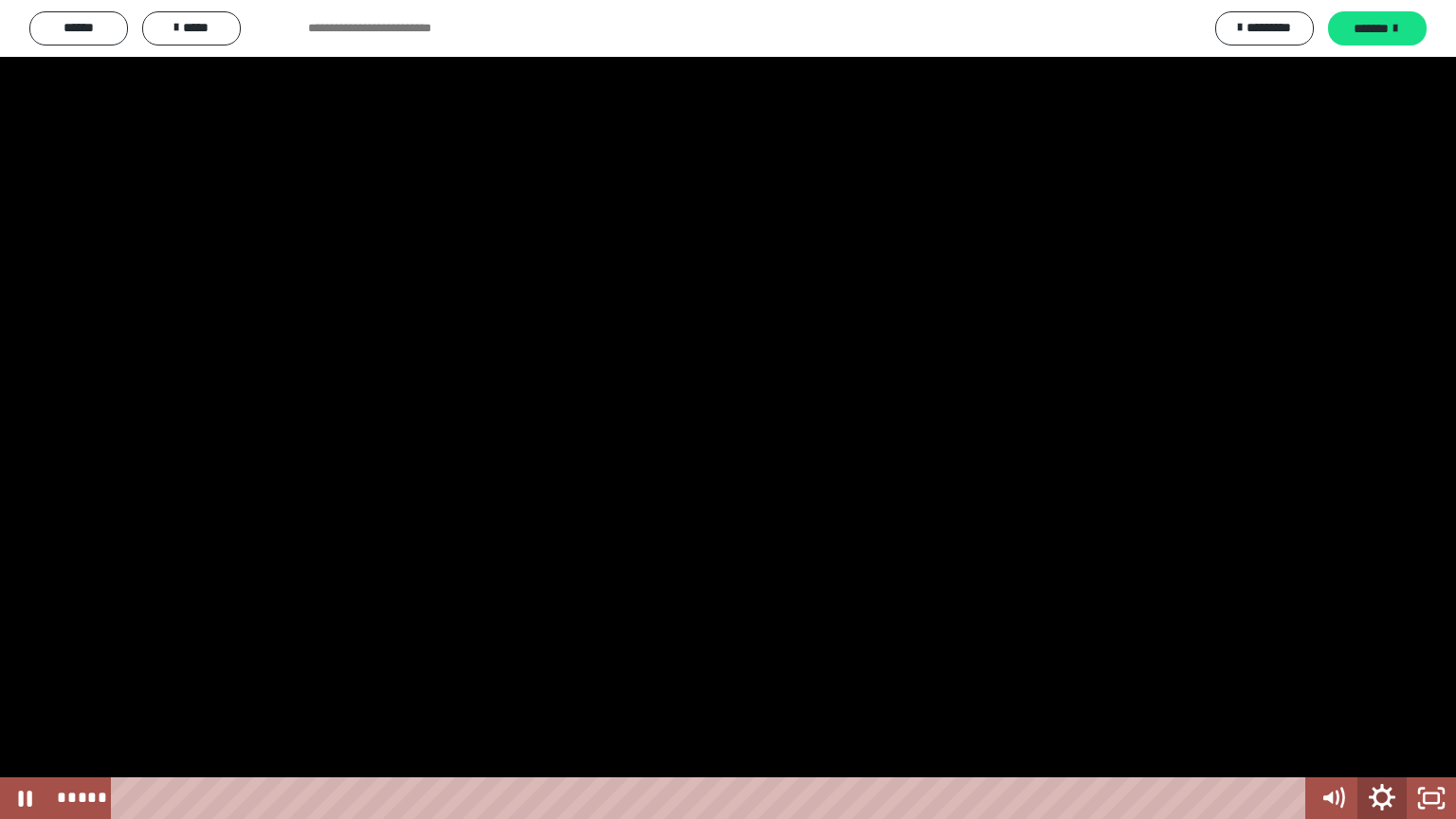 click 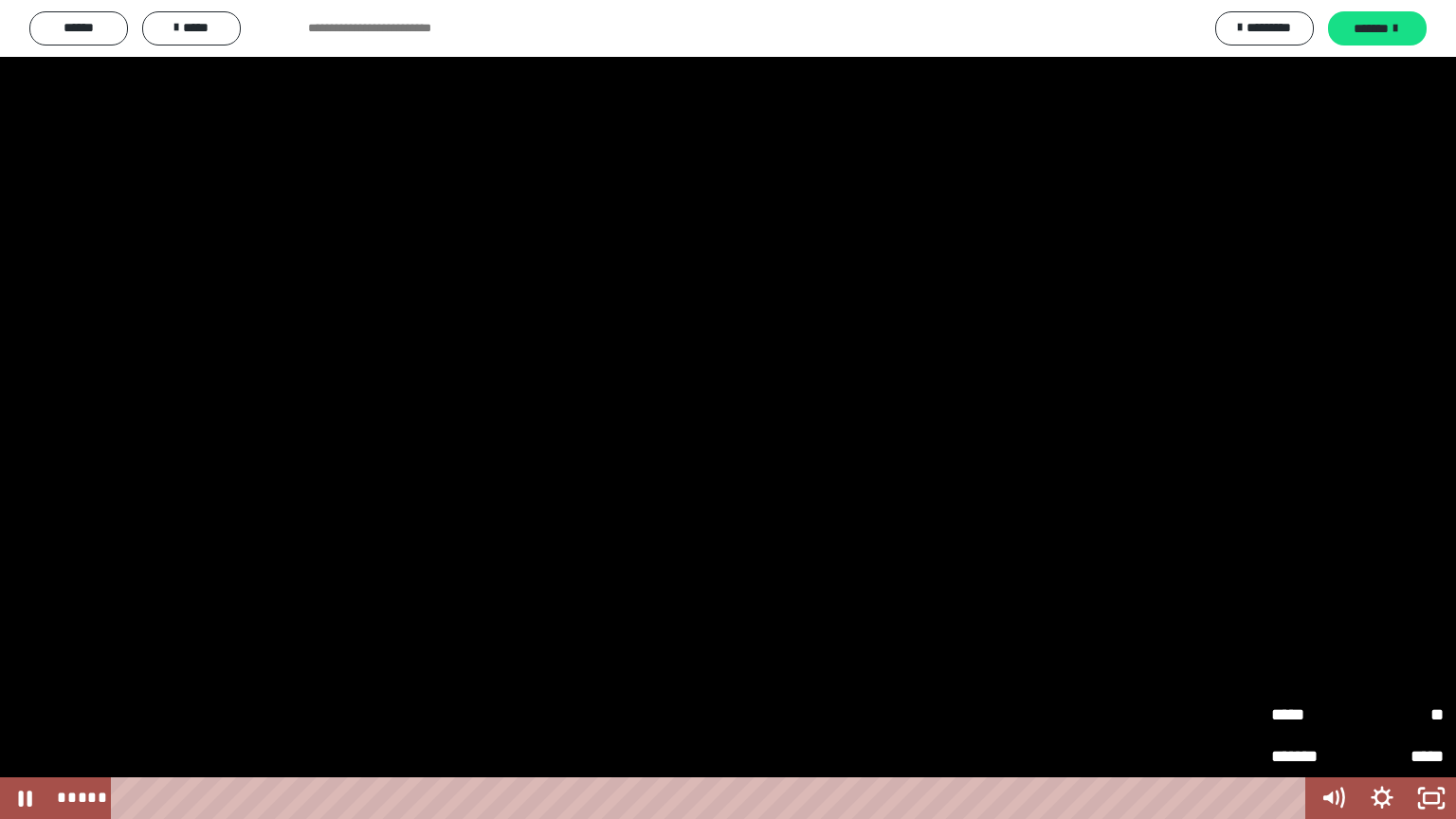 click on "**" at bounding box center (1400, 715) 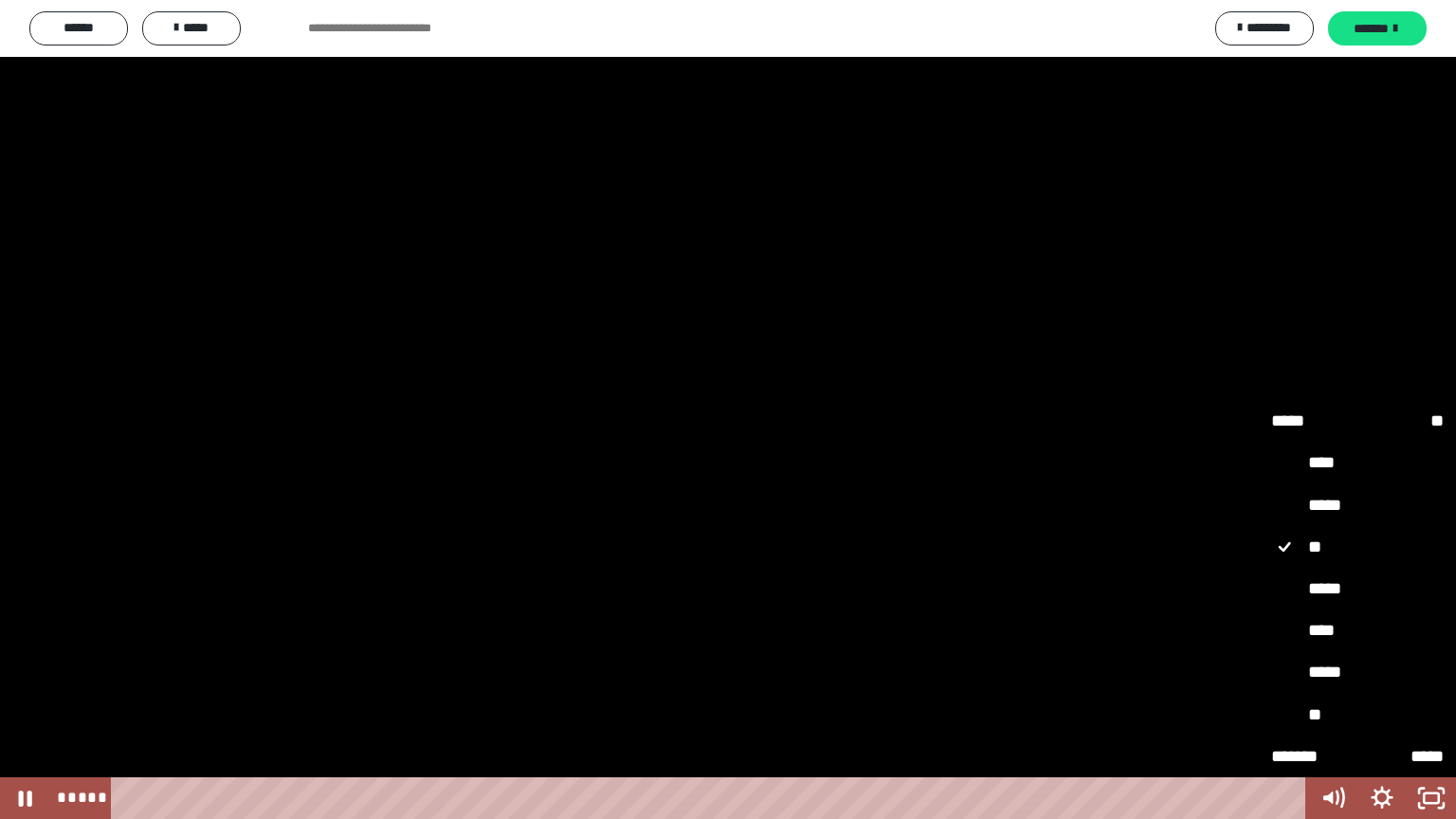 click on "*****" at bounding box center [1357, 673] 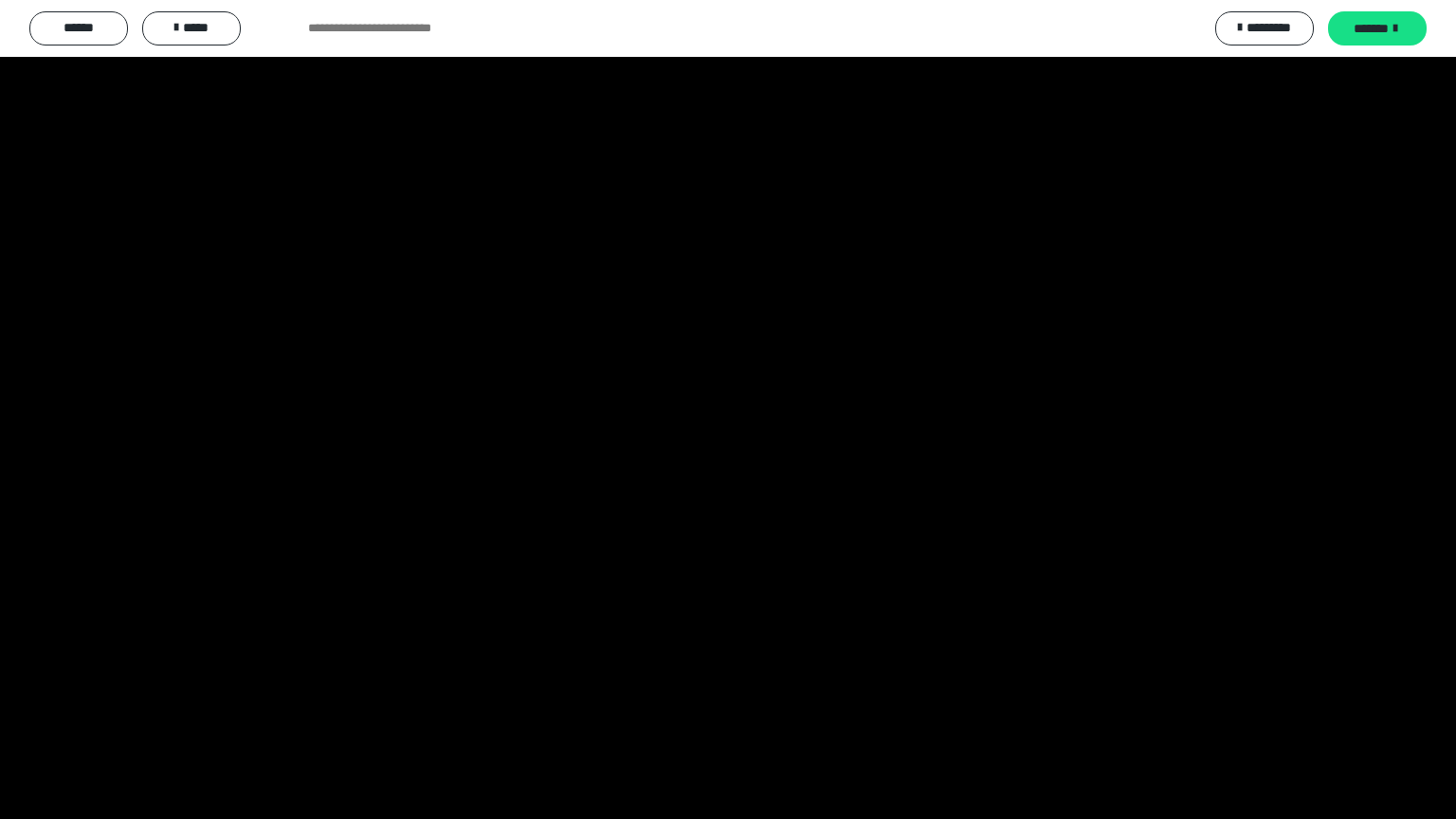 click at bounding box center [728, 410] 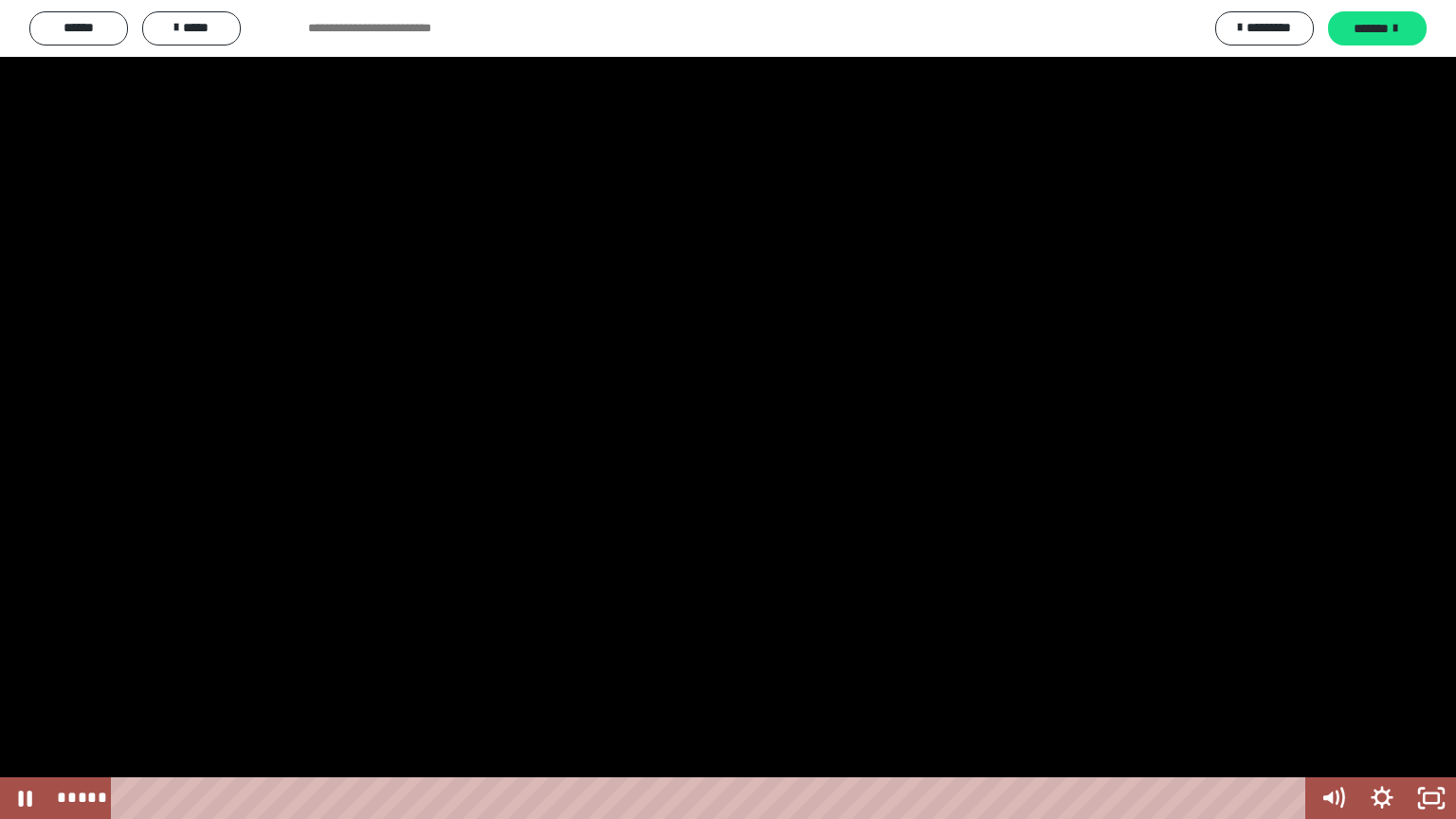click at bounding box center [728, 410] 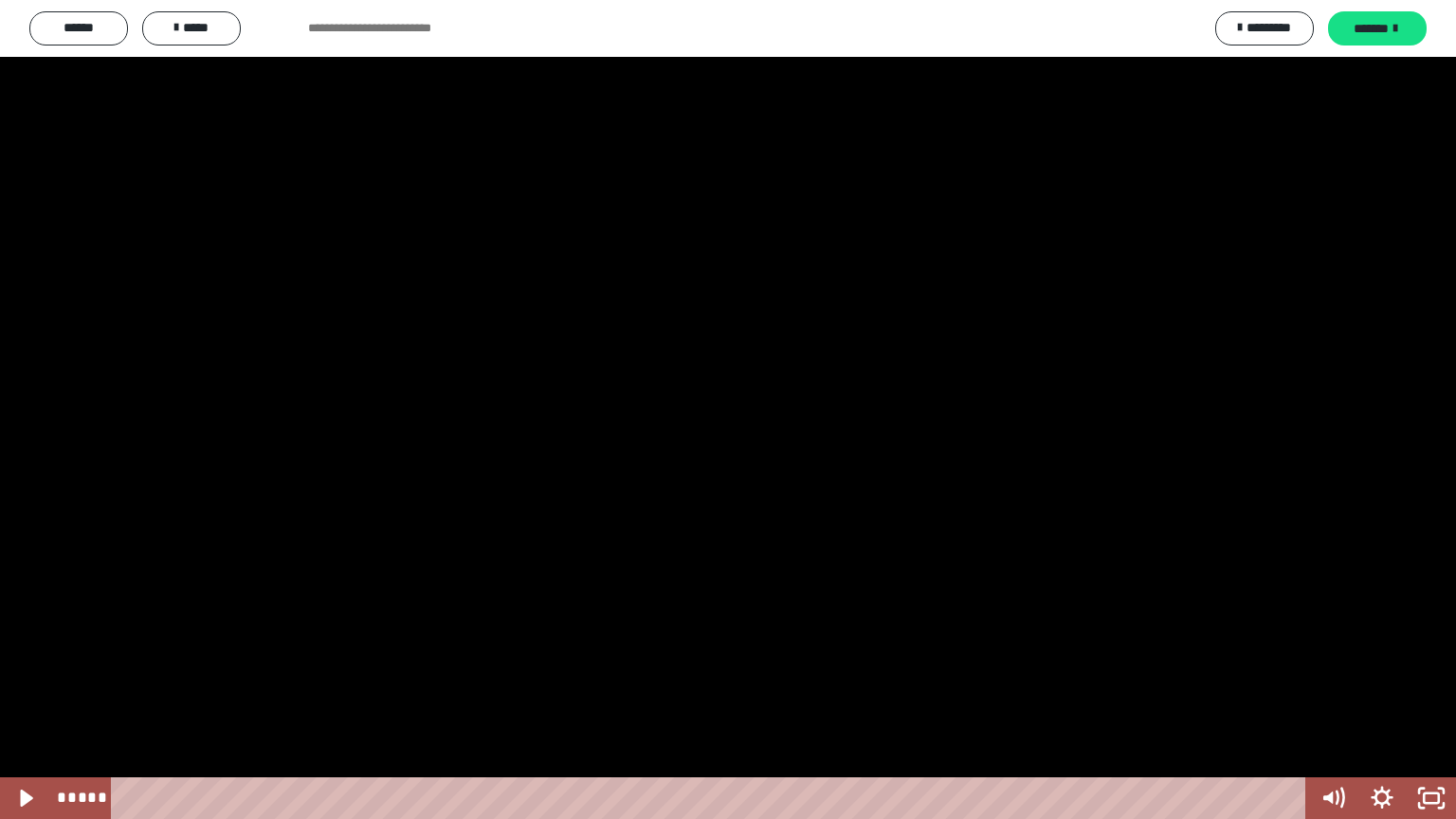 click at bounding box center [728, 410] 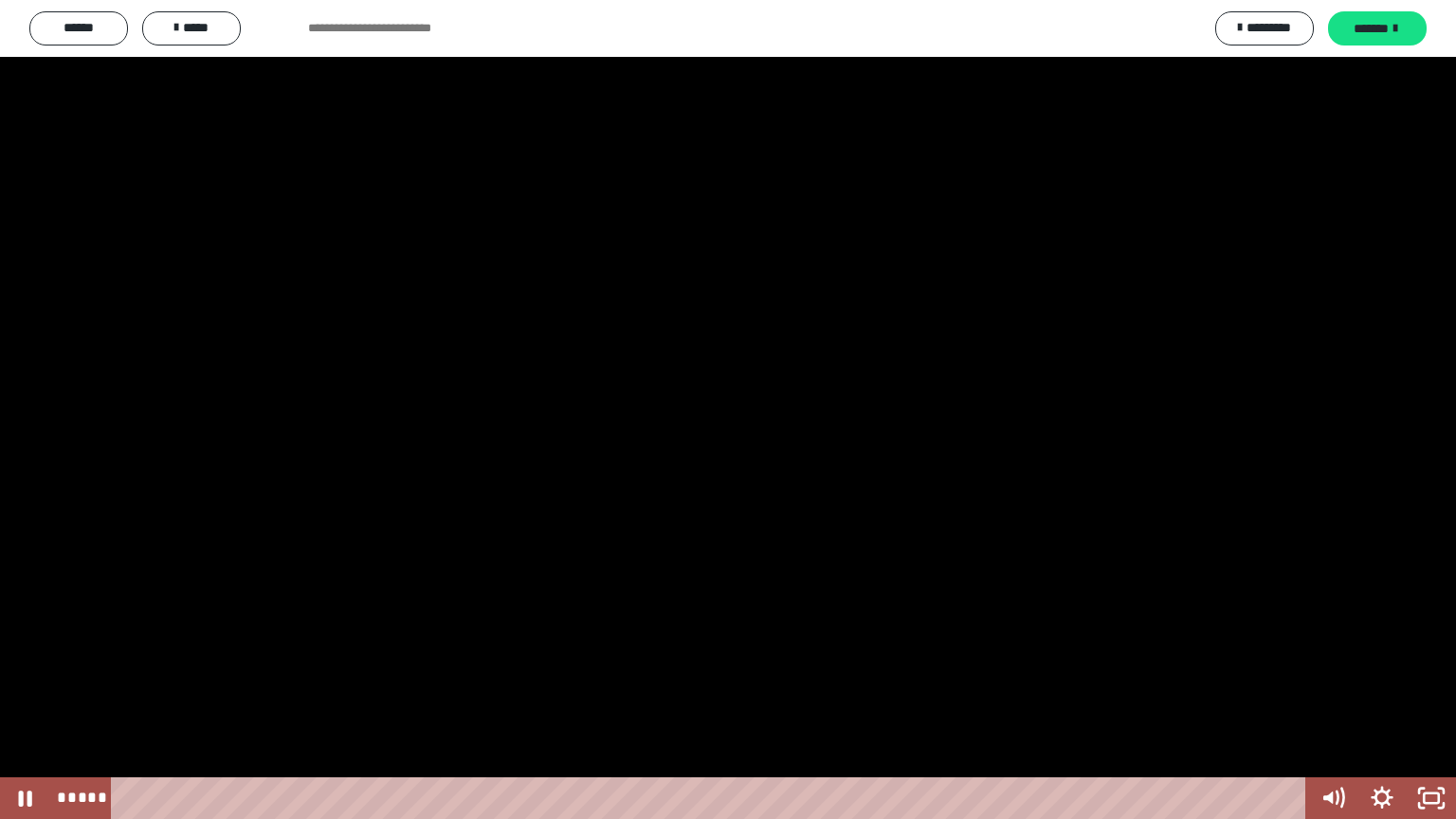 click at bounding box center (728, 410) 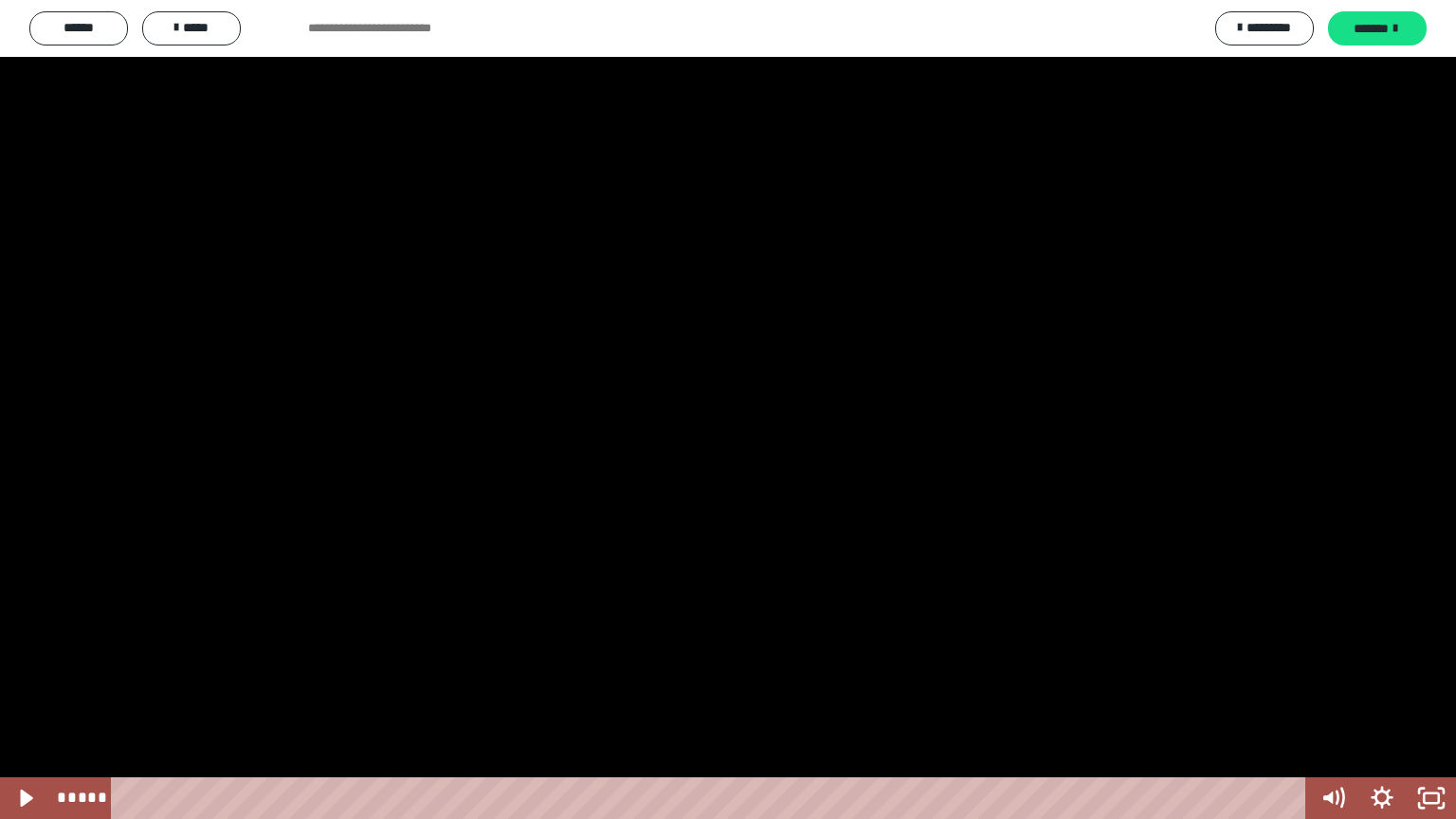 click at bounding box center (728, 410) 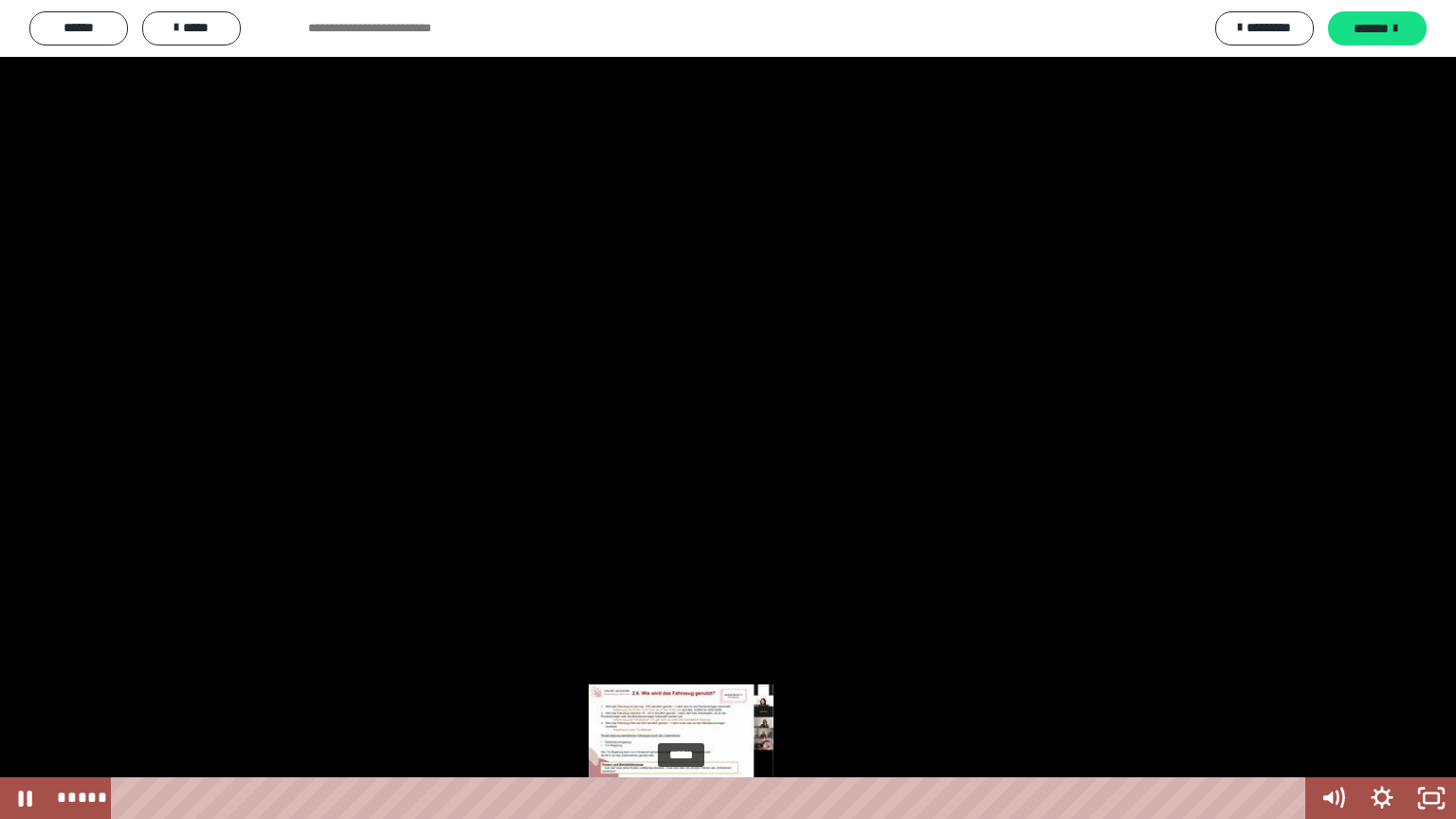 click on "*****" at bounding box center [712, 798] 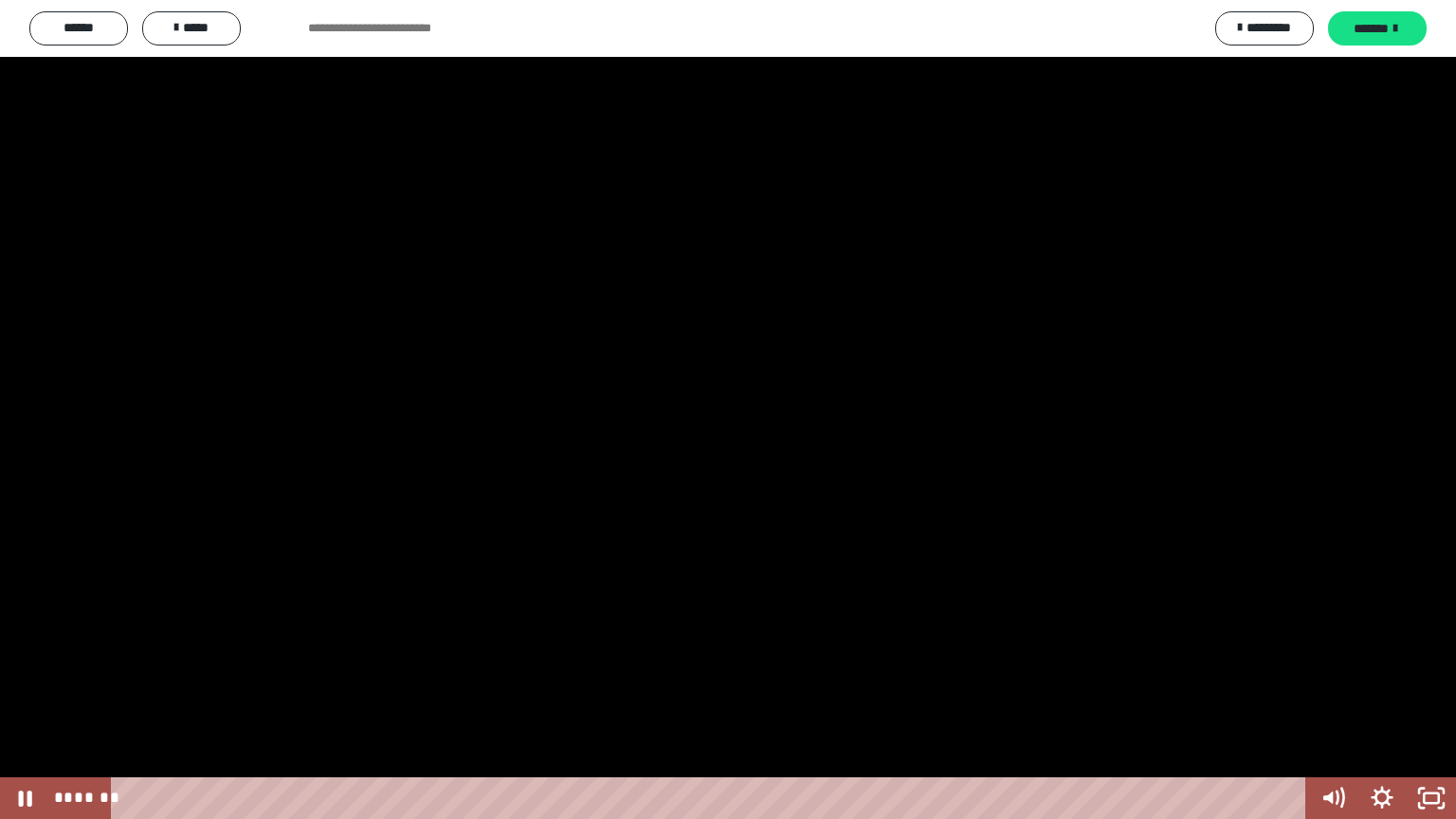 click at bounding box center [728, 410] 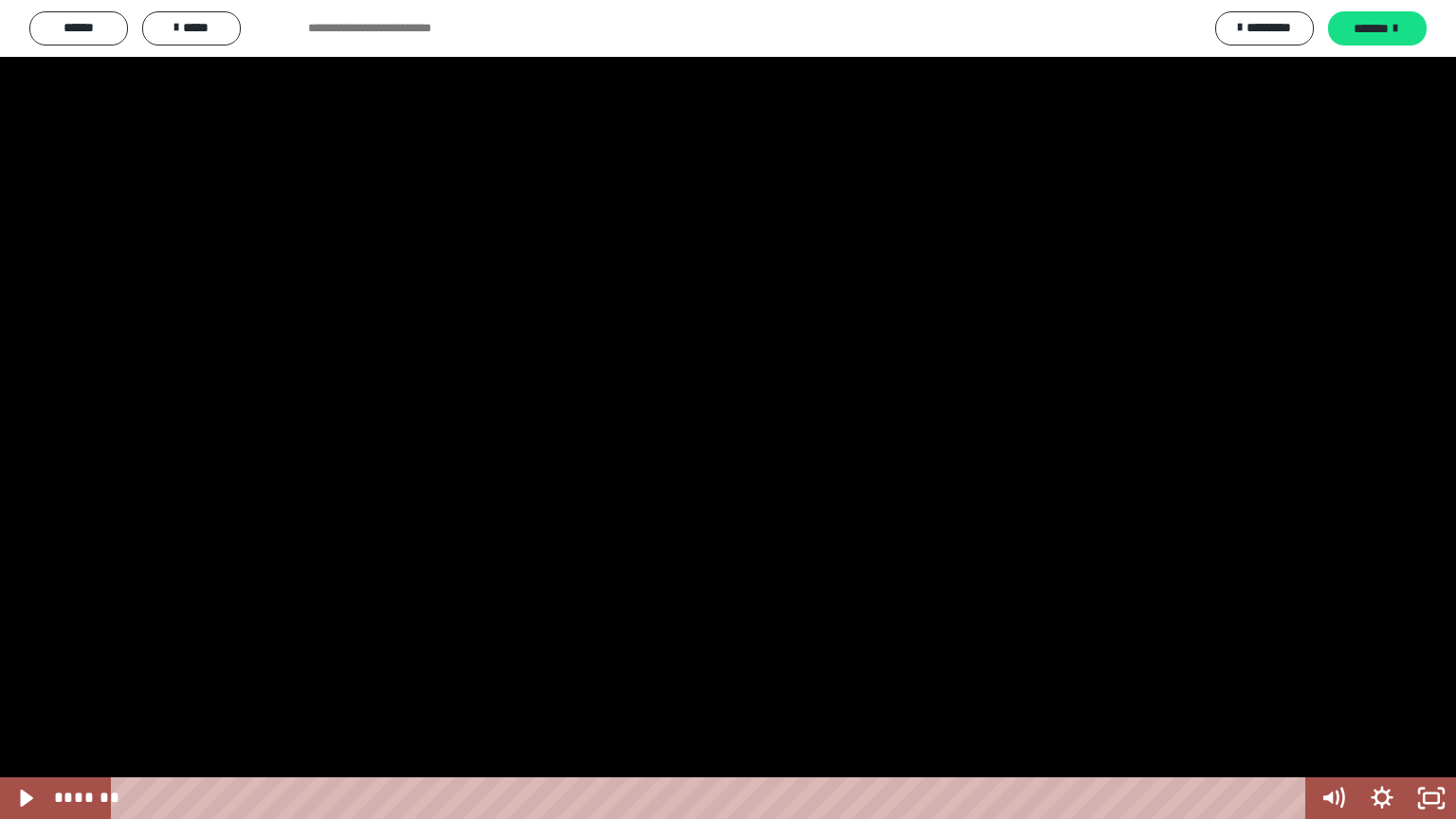 click at bounding box center (728, 410) 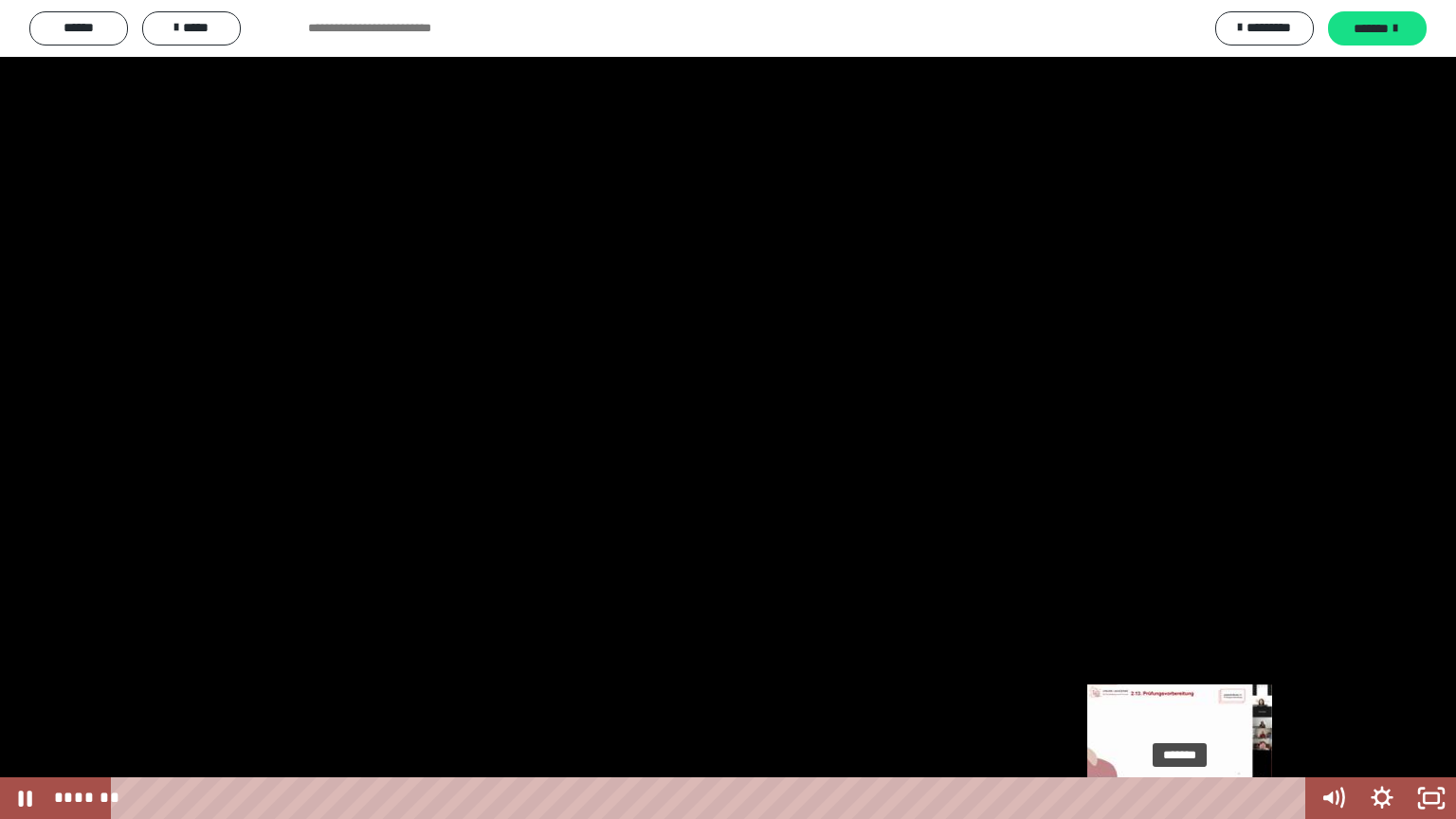 click on "*******" at bounding box center (712, 798) 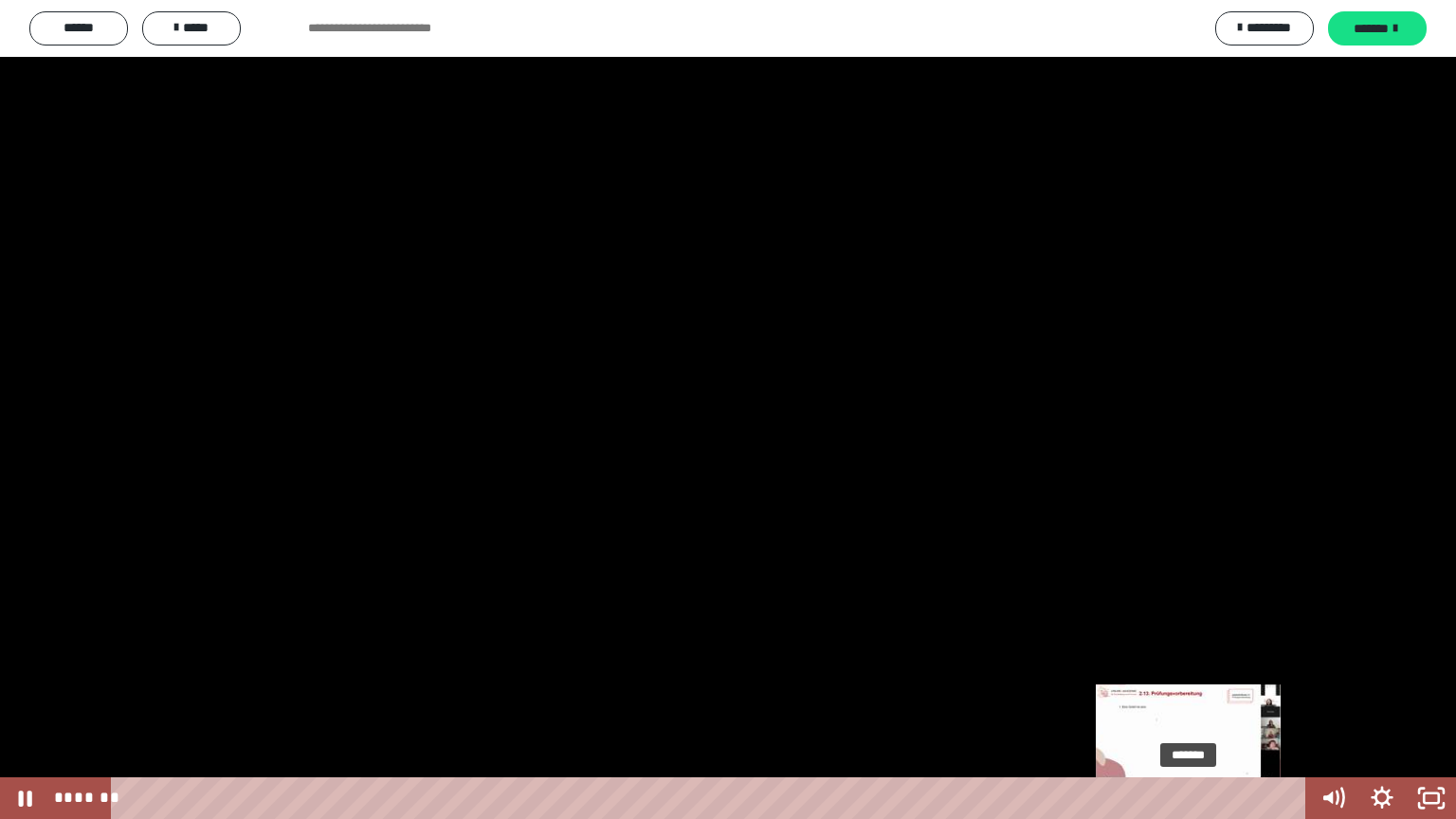 click on "*******" at bounding box center (712, 798) 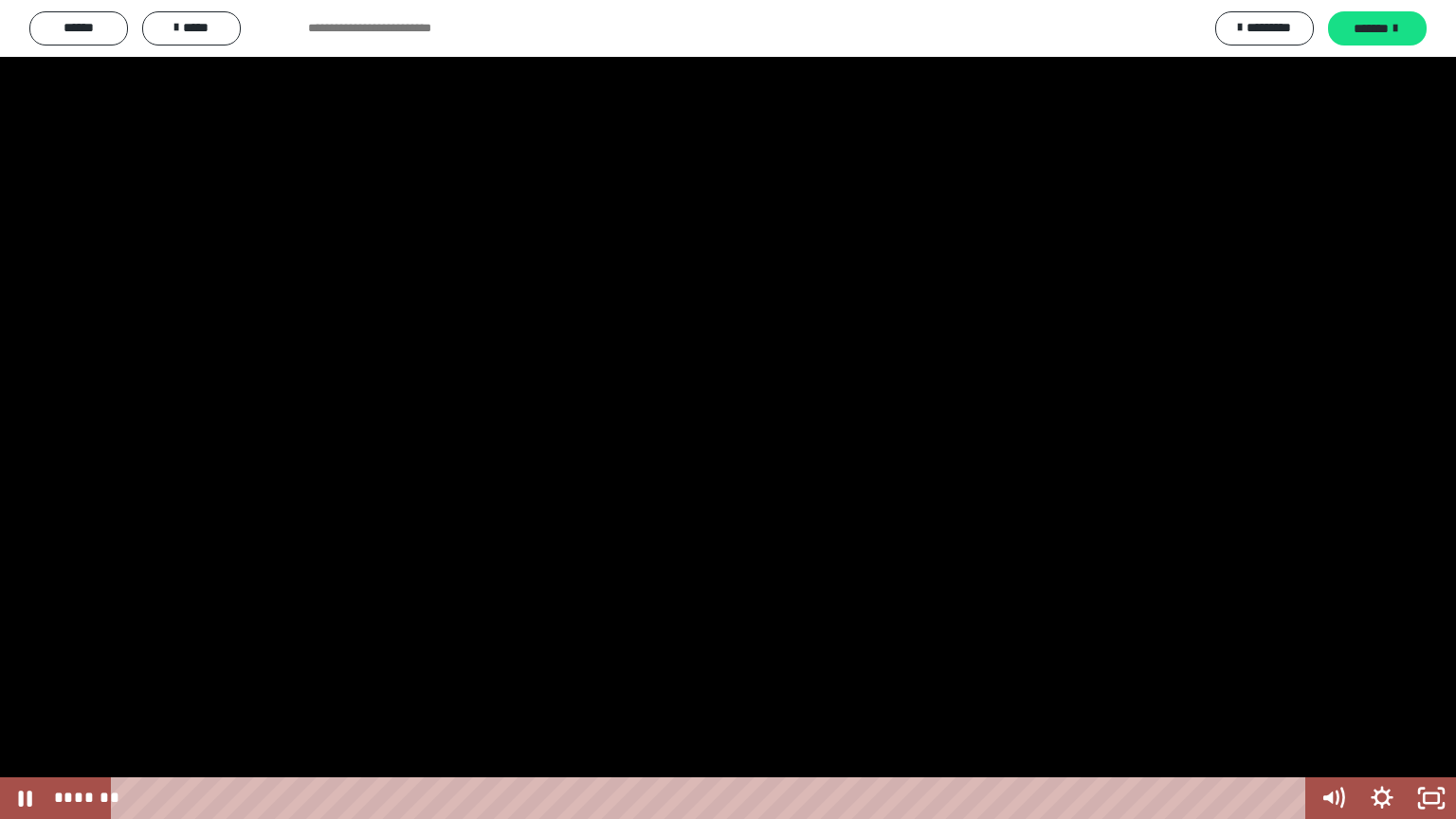 click at bounding box center [728, 410] 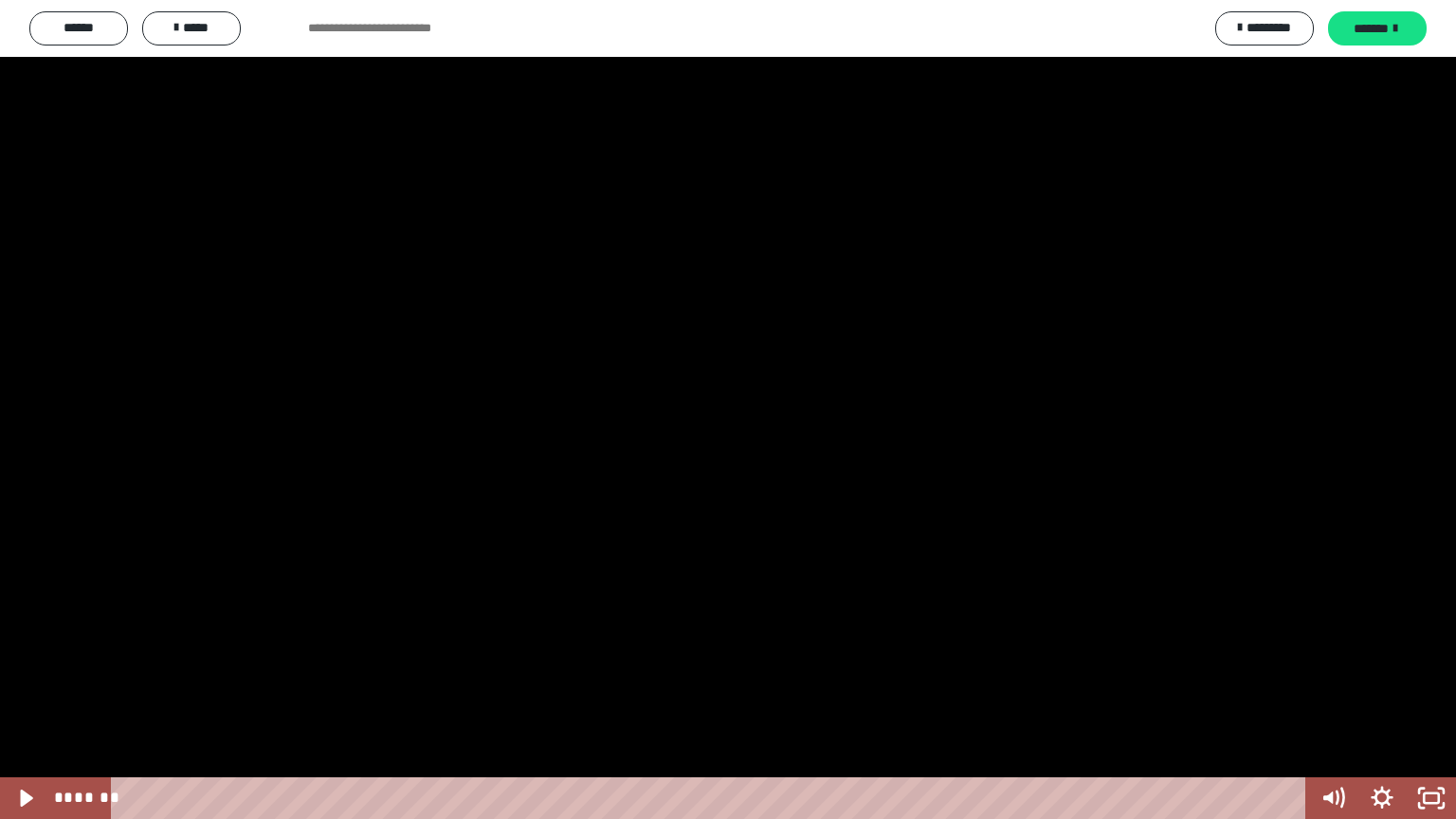 click at bounding box center (728, 410) 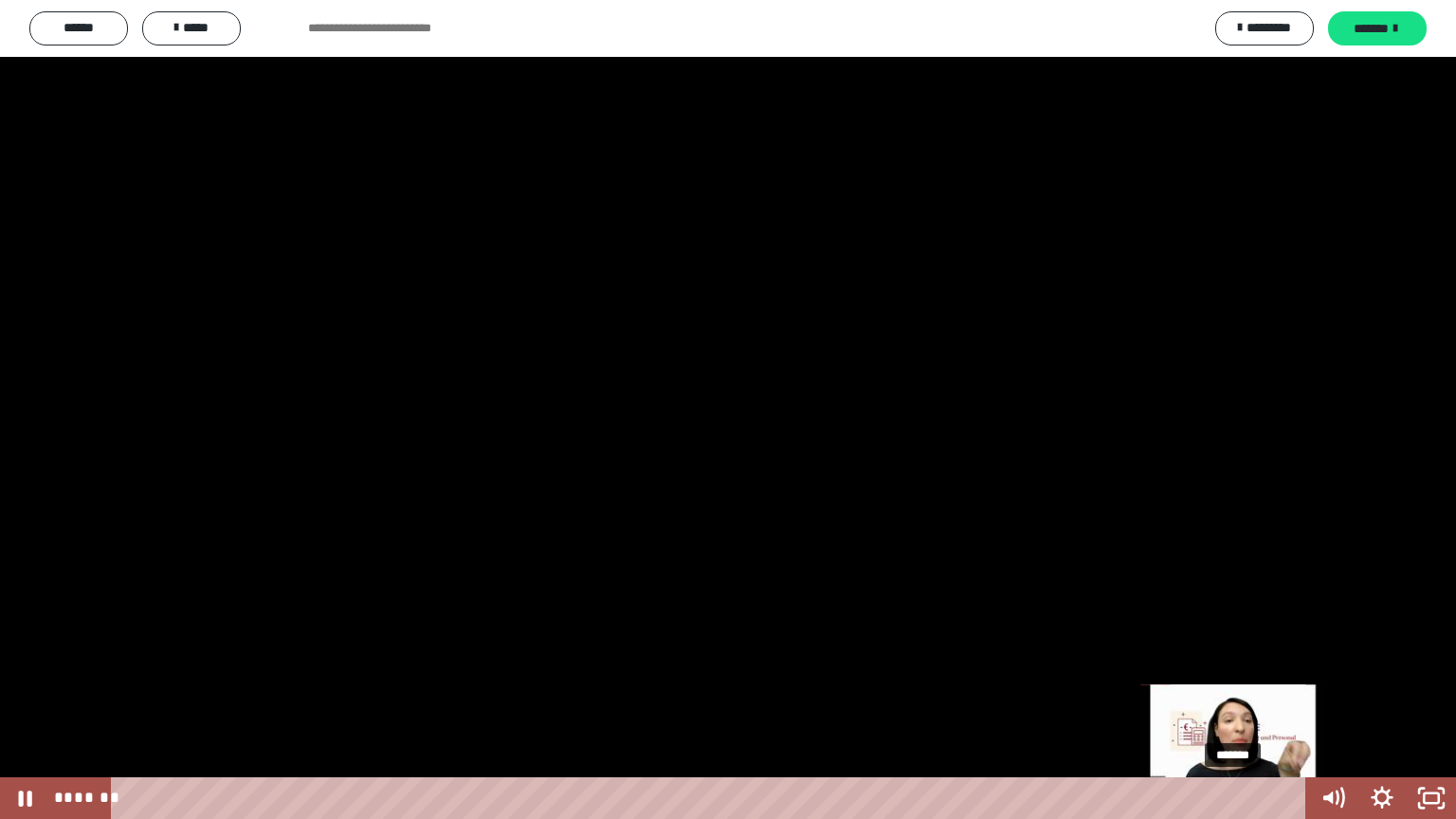 click on "*******" at bounding box center [712, 798] 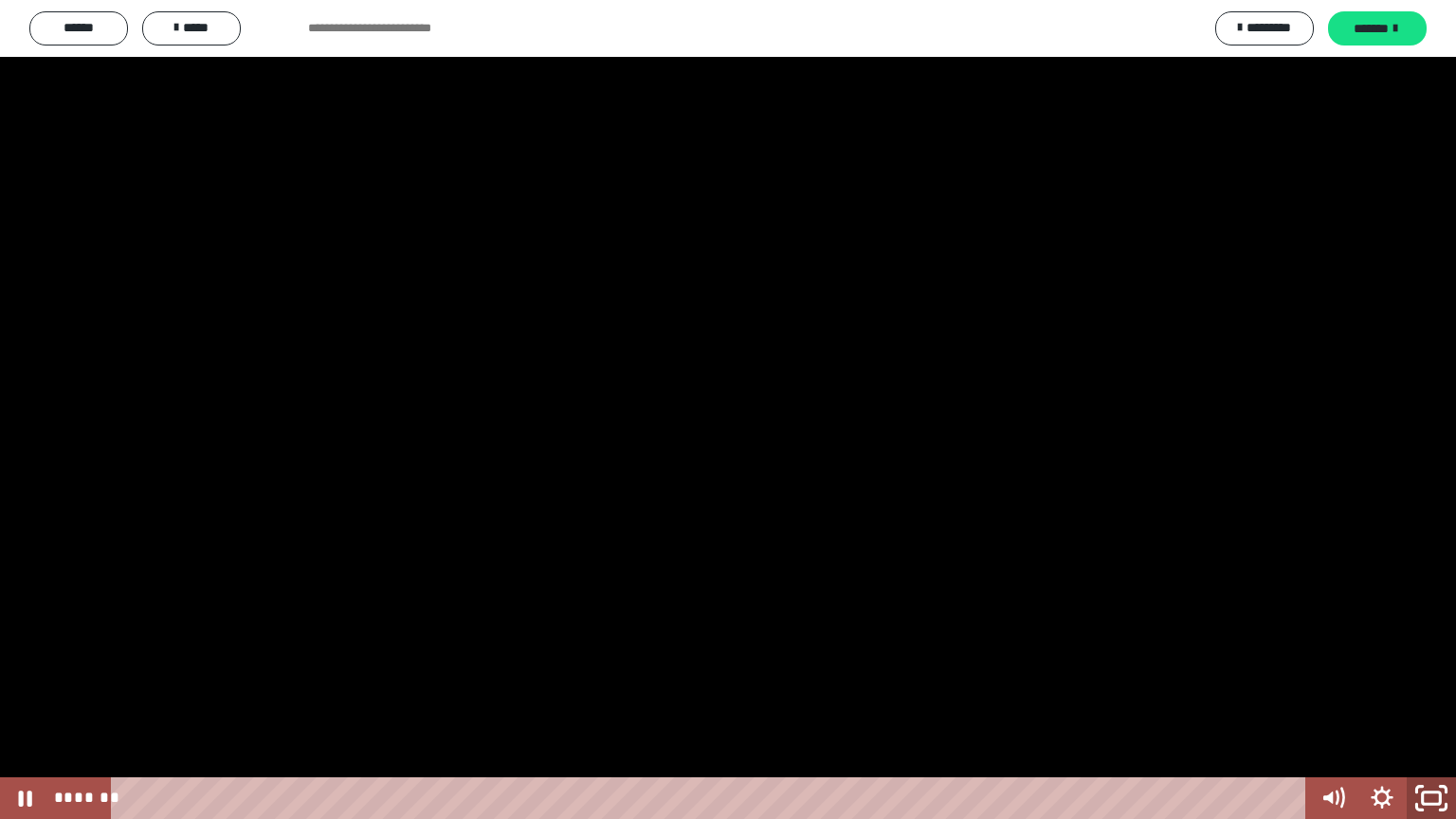 click 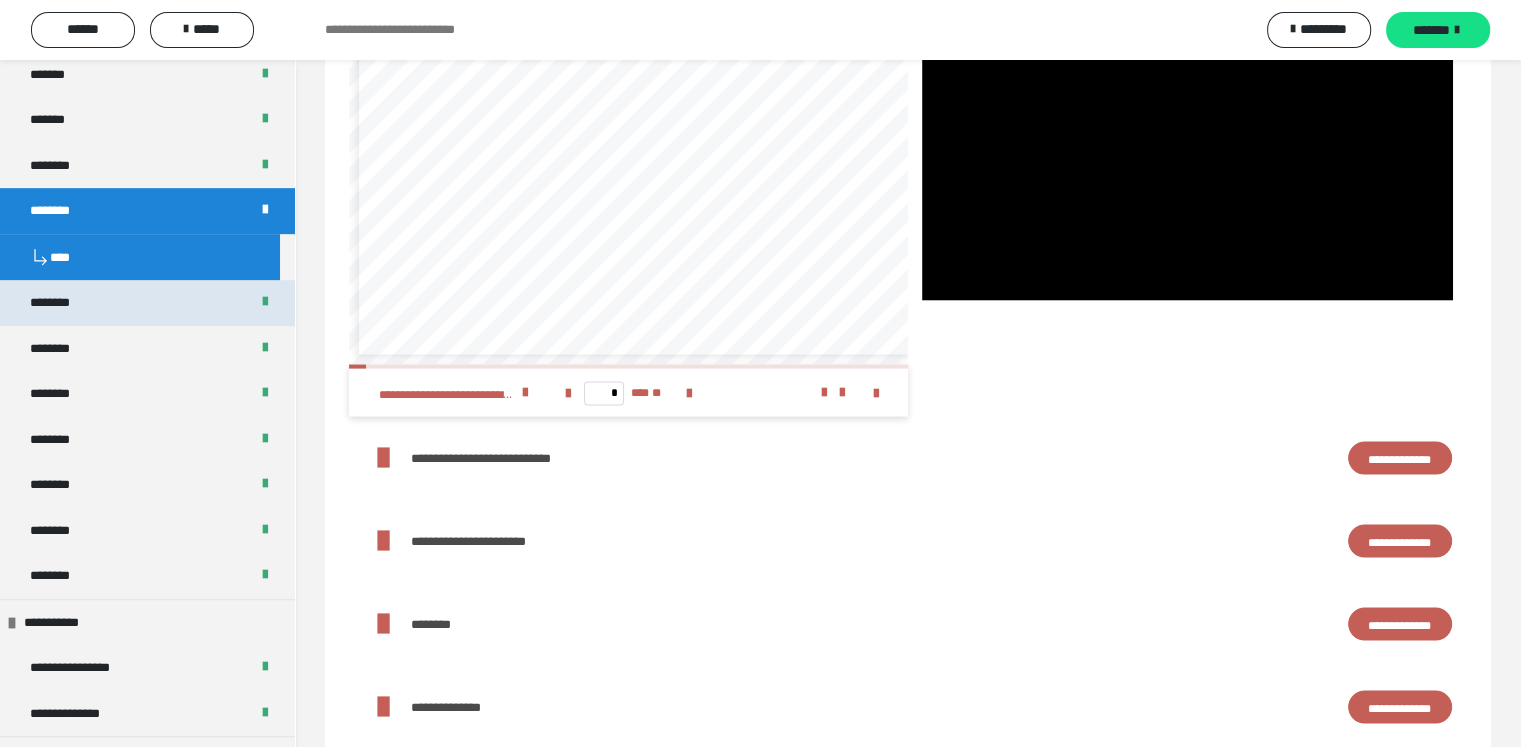 click on "********" at bounding box center (147, 303) 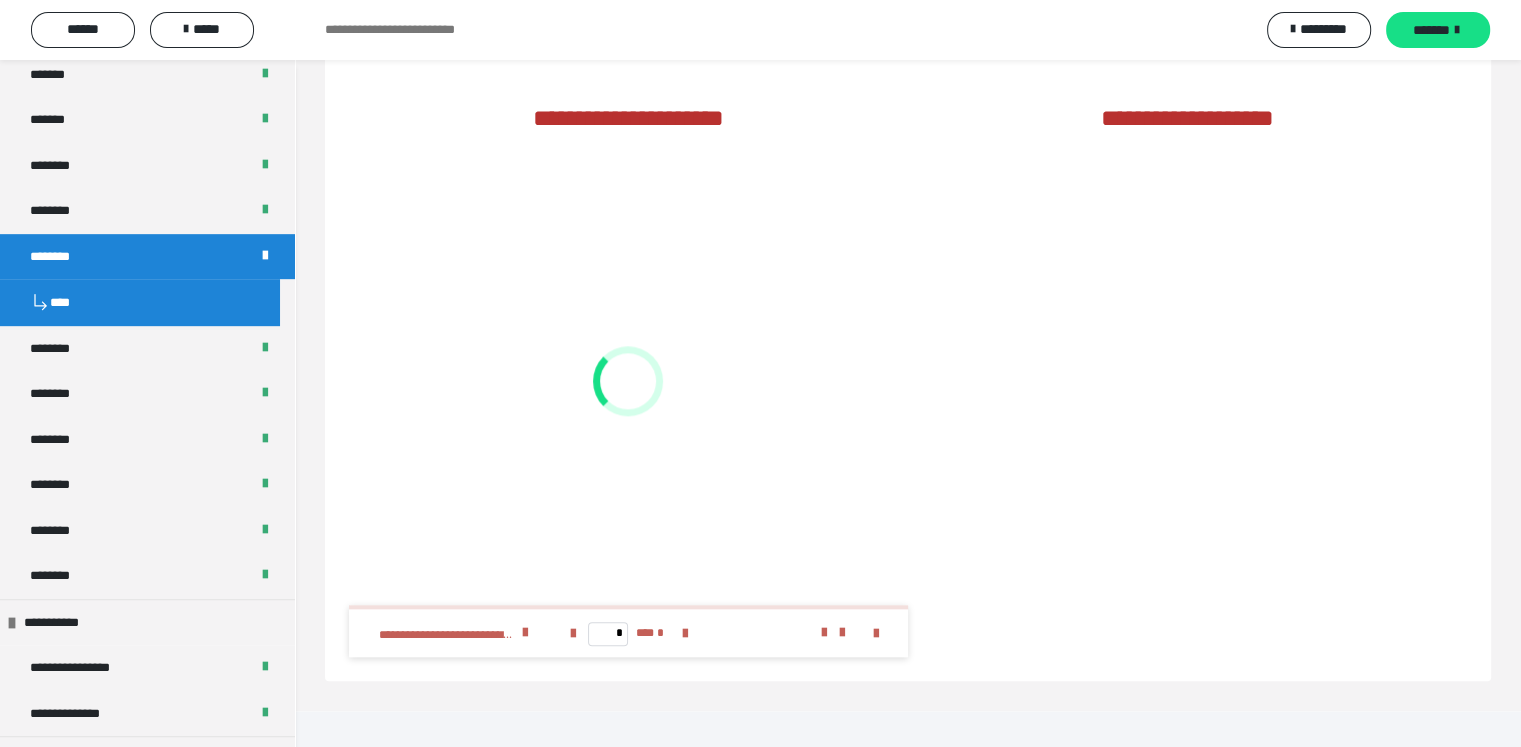 scroll, scrollTop: 2116, scrollLeft: 0, axis: vertical 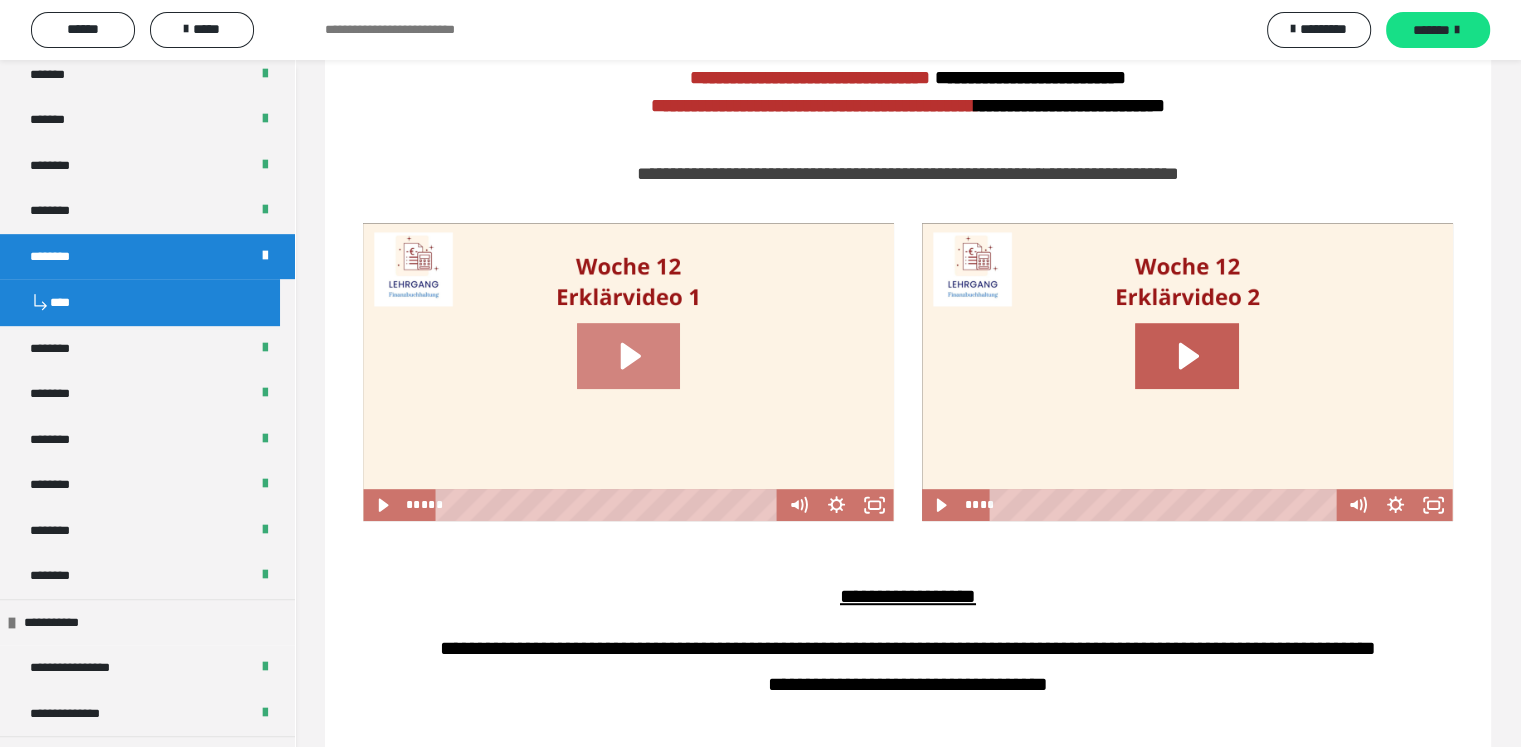 click 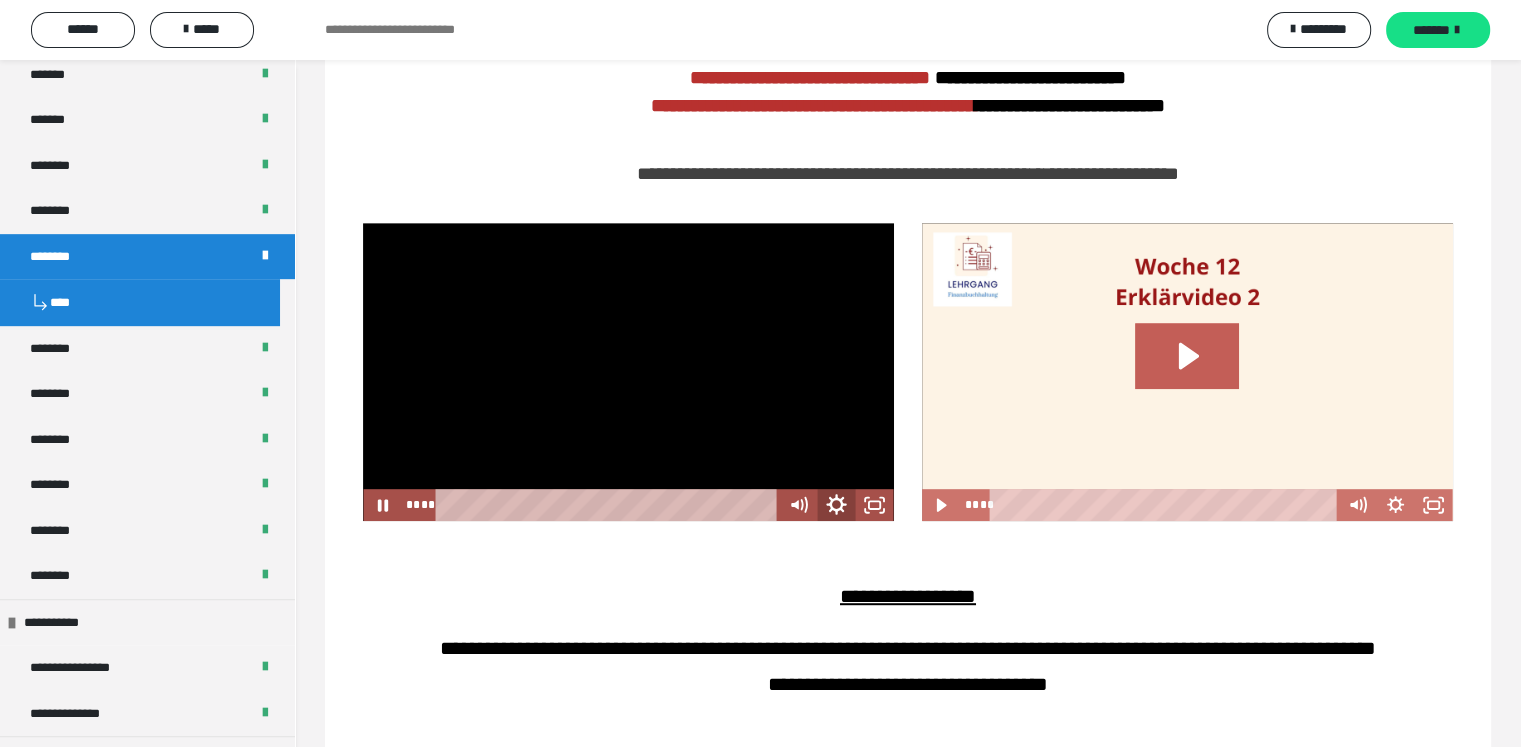 click 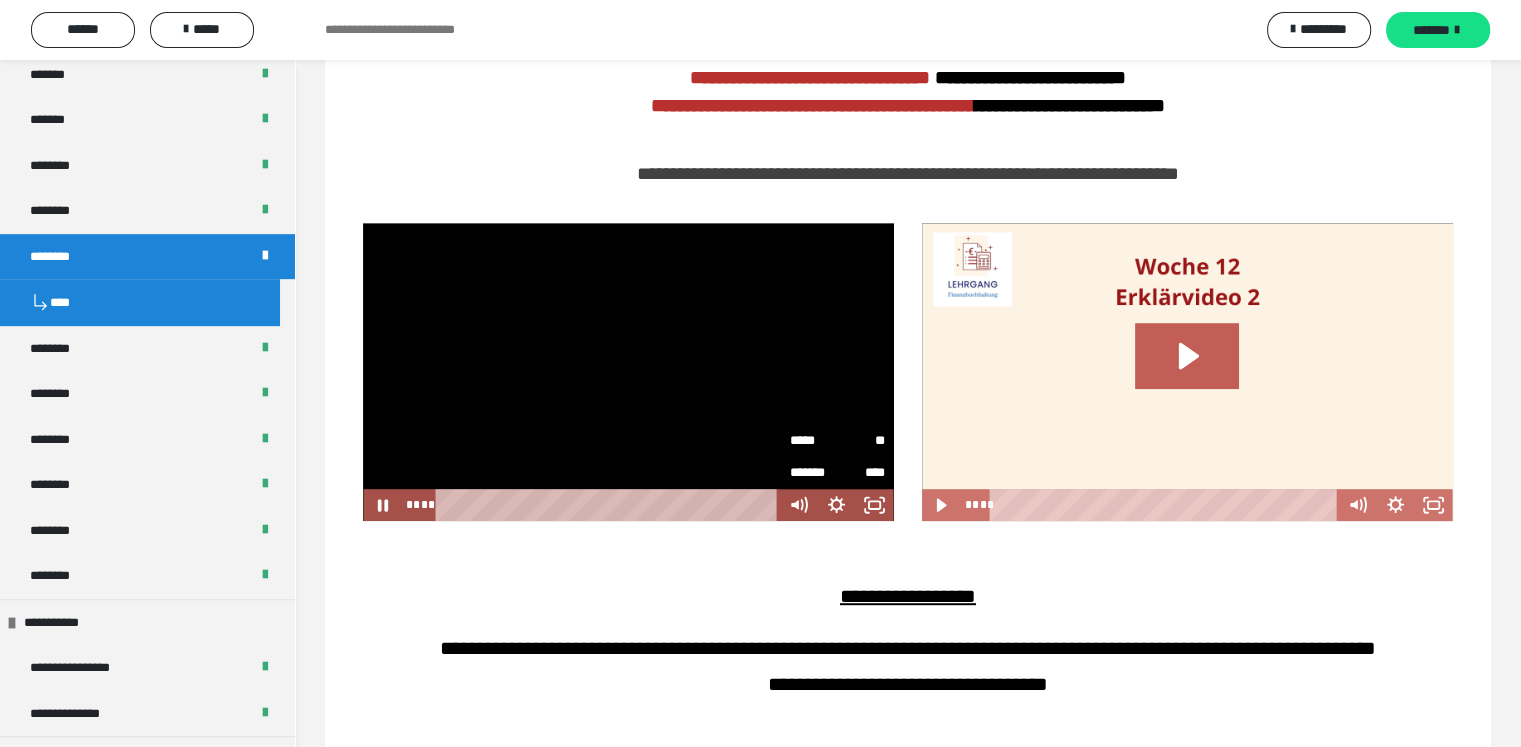 click on "**" at bounding box center [861, 441] 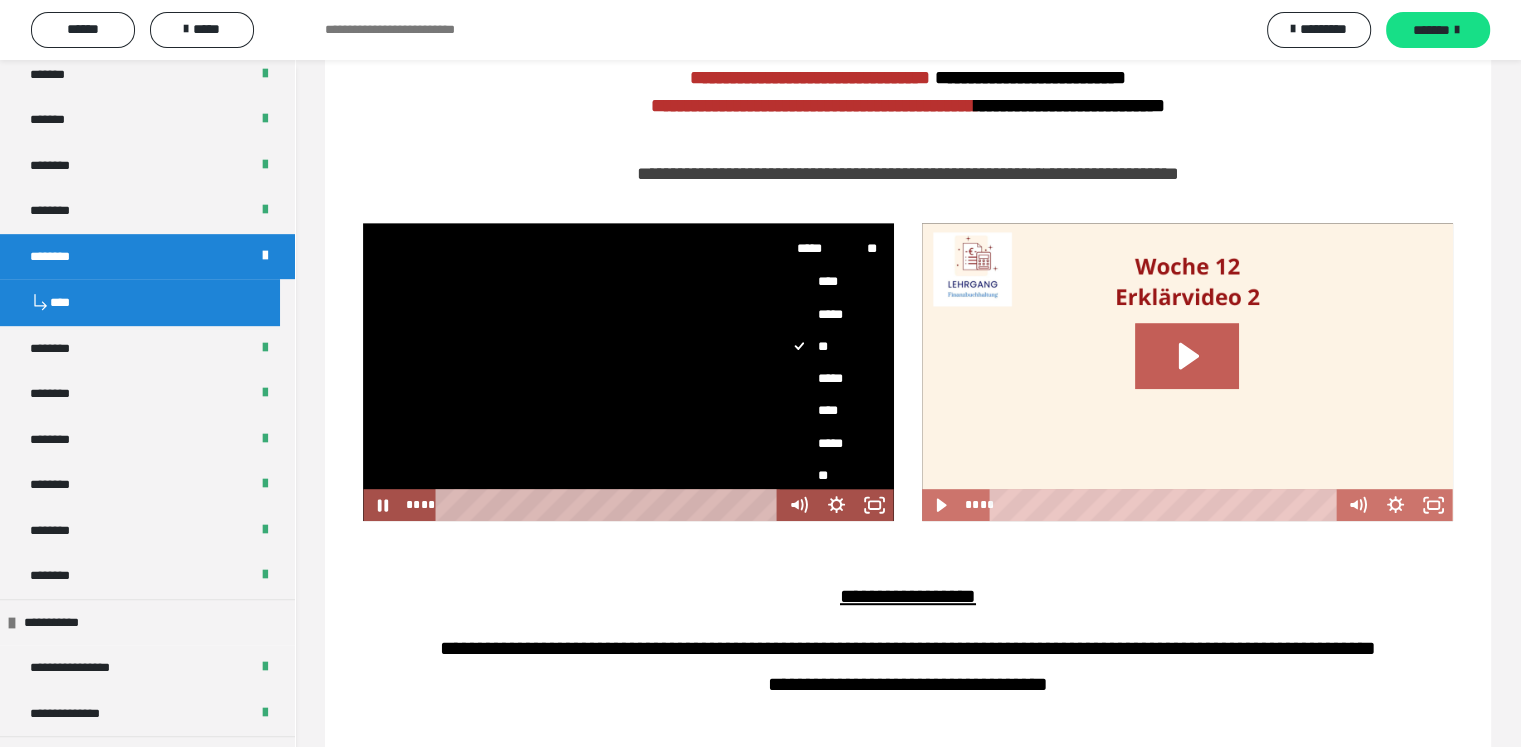 click on "*****" at bounding box center (829, 378) 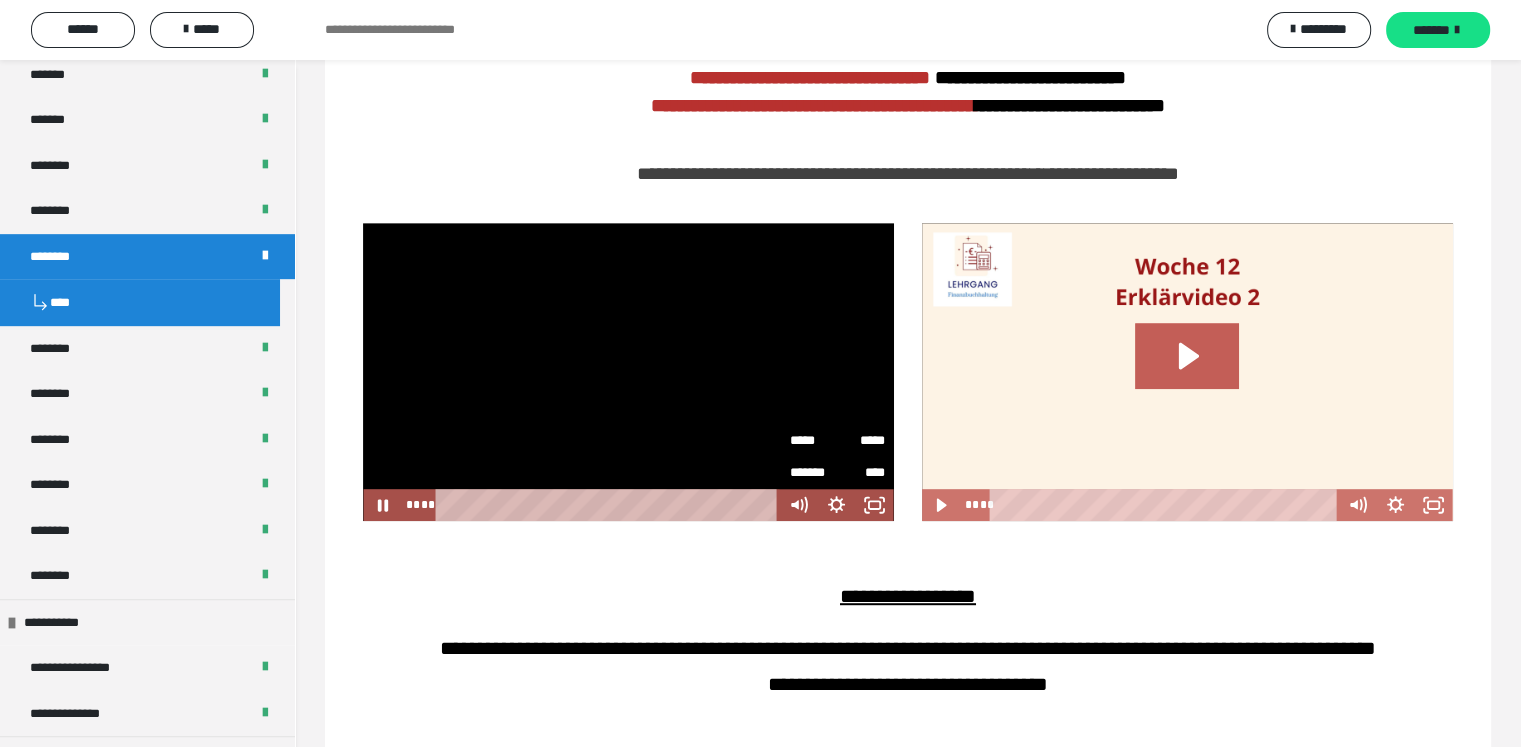 click on "*****" at bounding box center (861, 441) 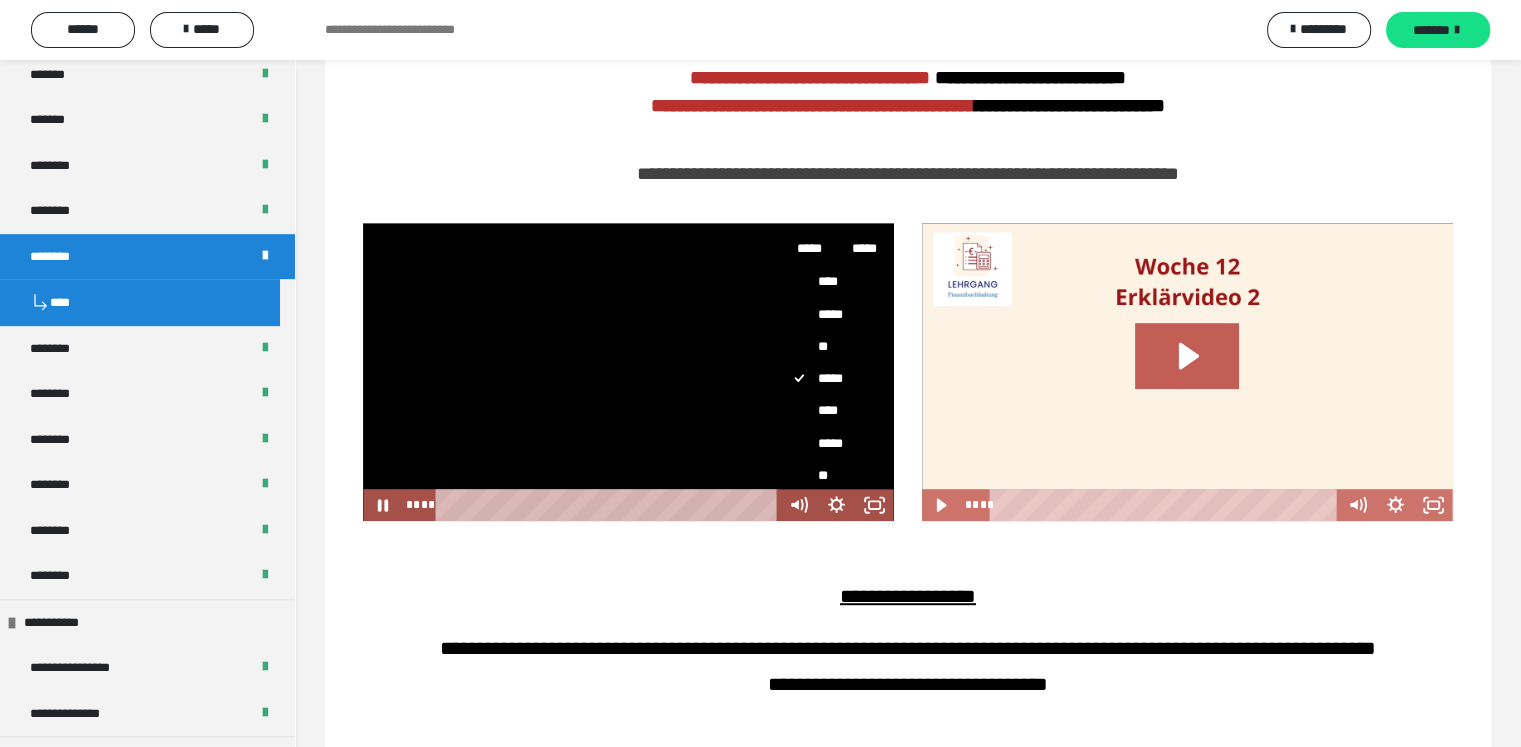 click on "****" at bounding box center (829, 410) 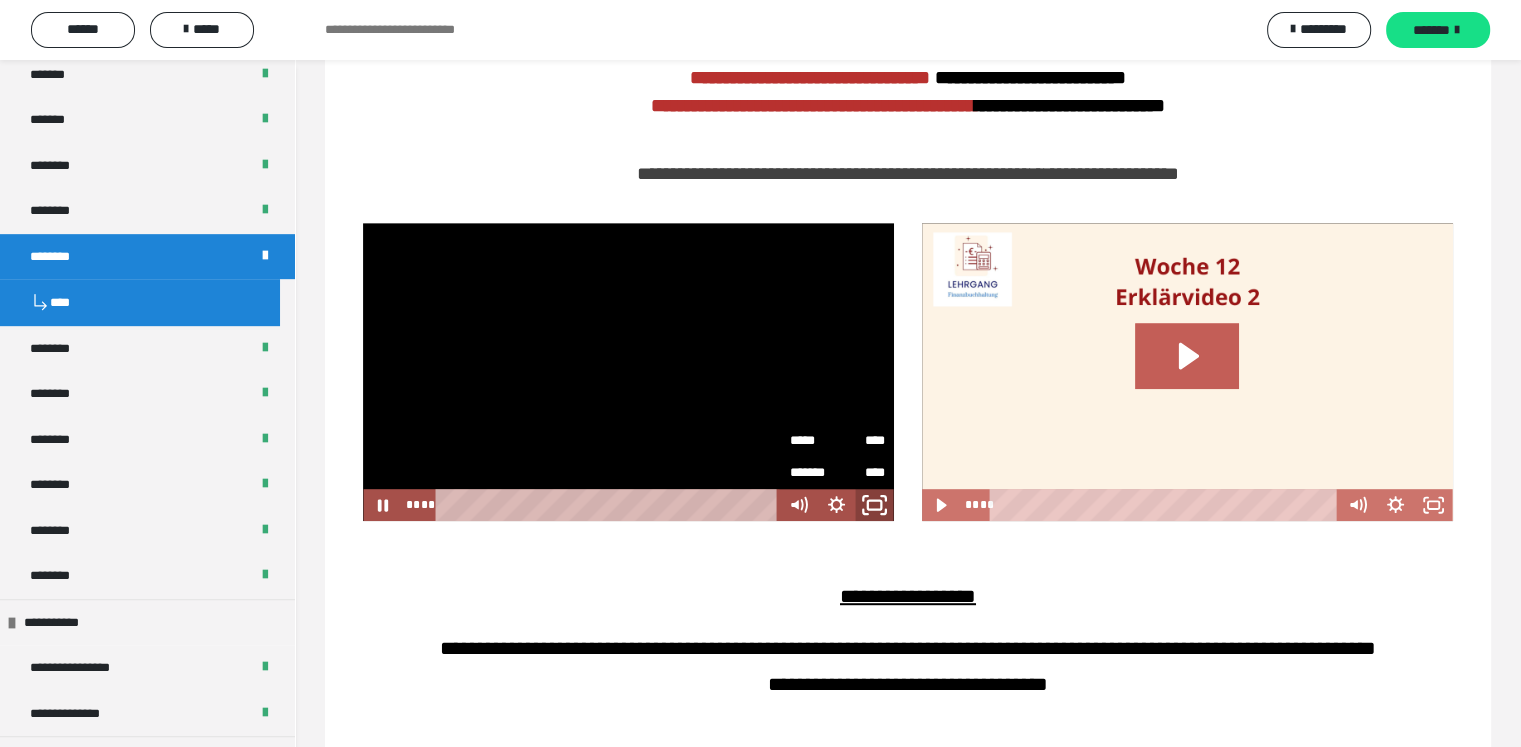 click 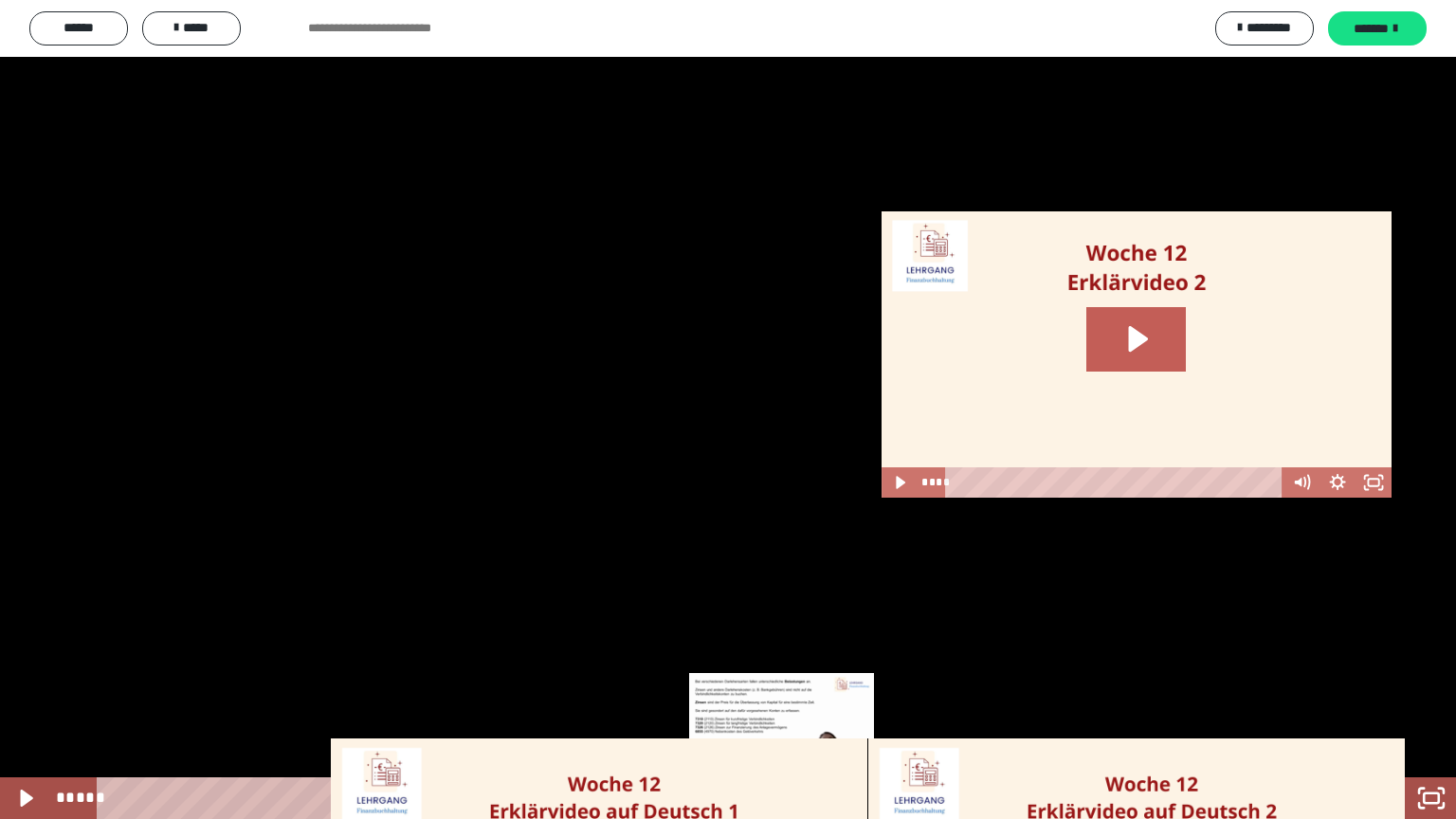 click on "*****" at bounding box center (705, 798) 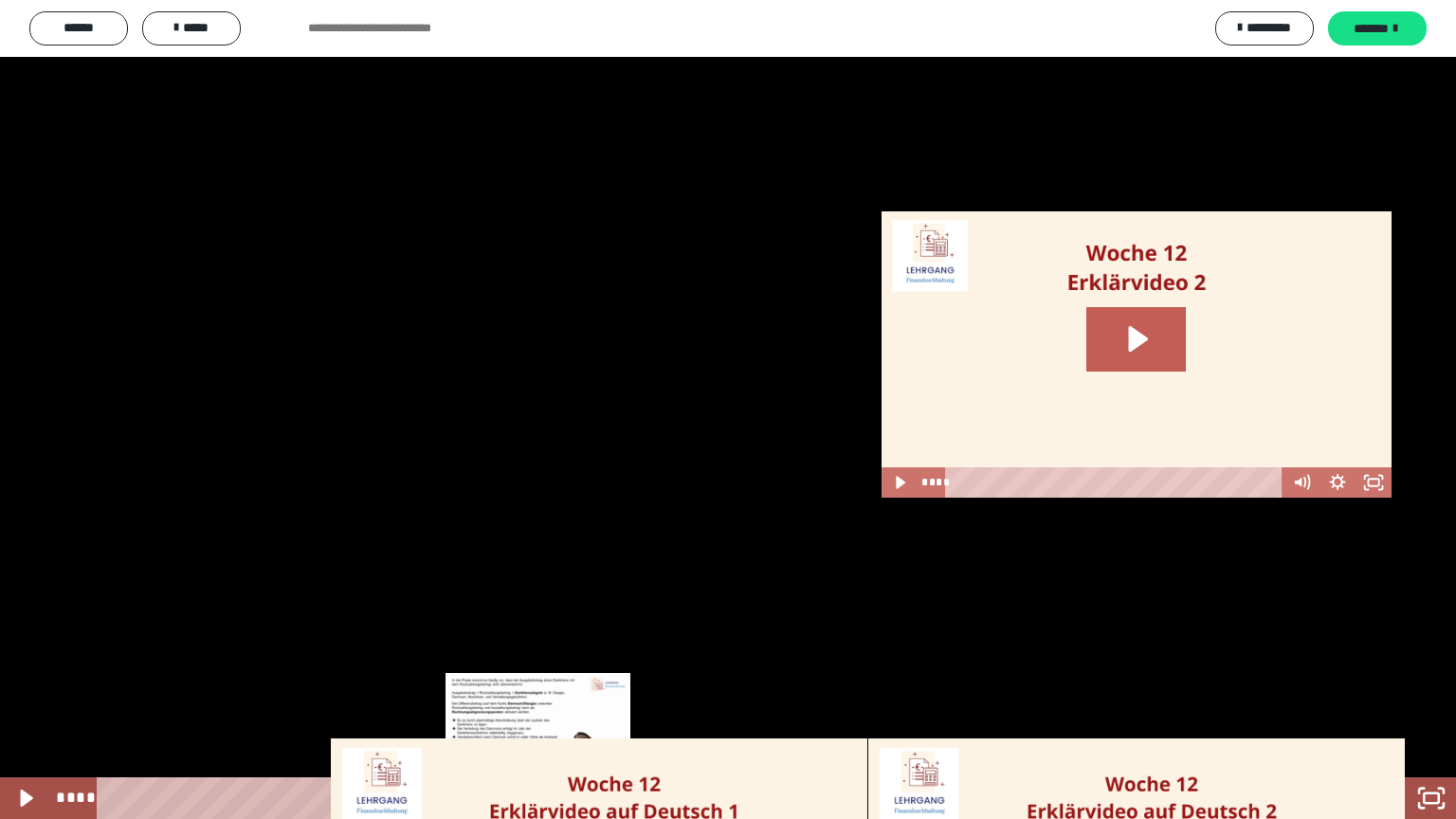 click on "****" at bounding box center (705, 798) 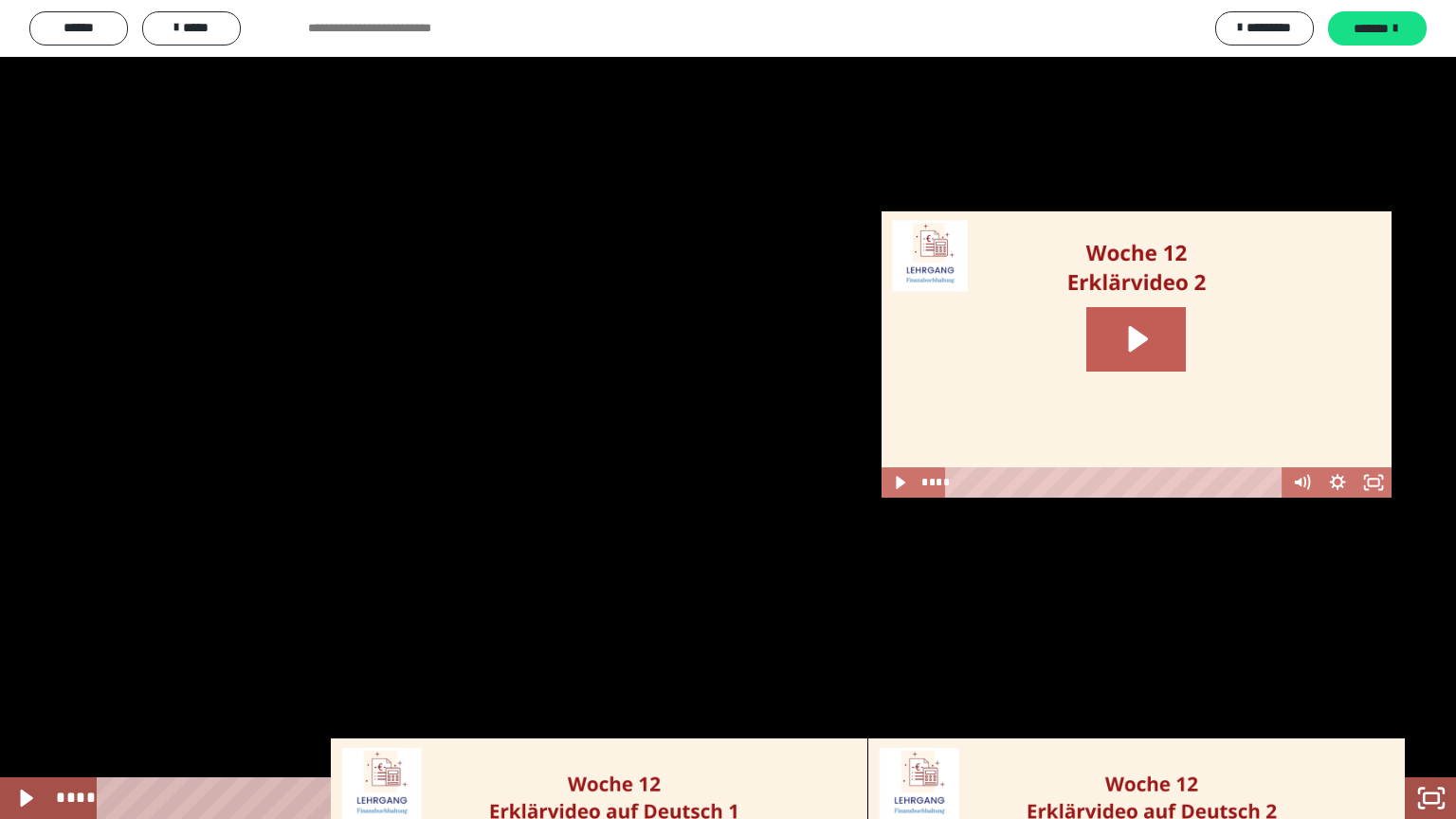click at bounding box center (728, 410) 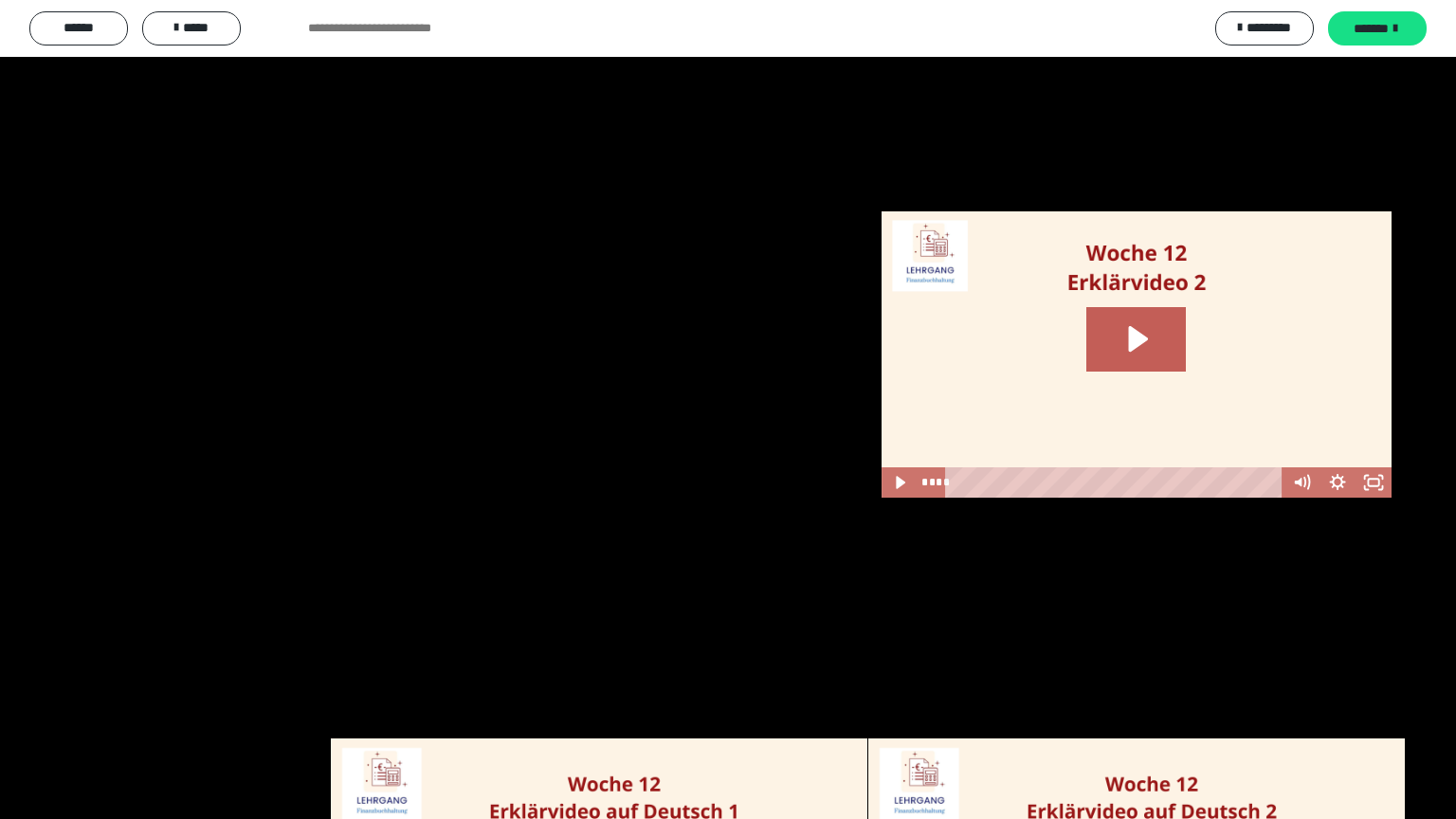click at bounding box center (728, 410) 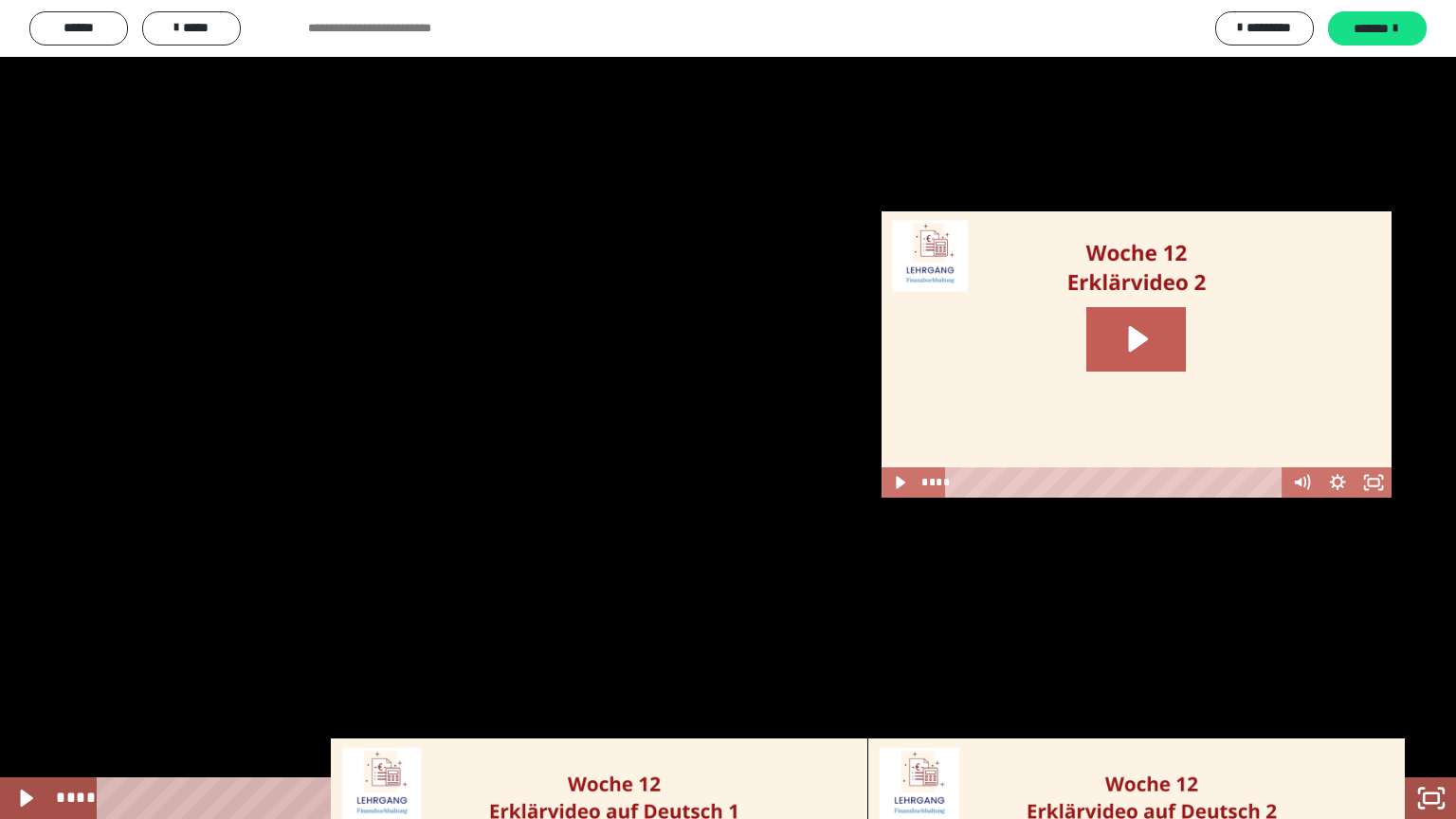 click at bounding box center (728, 410) 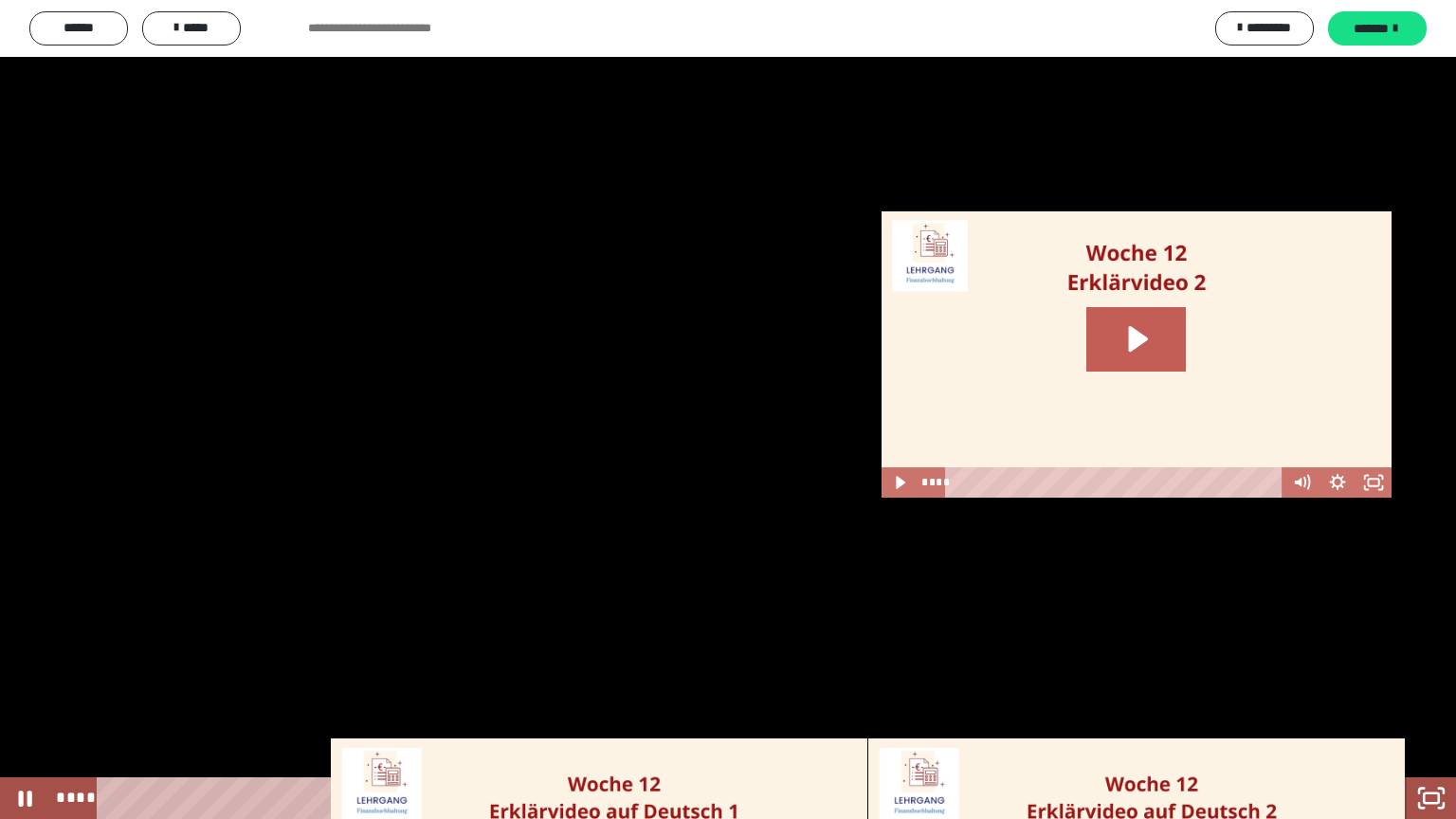 click 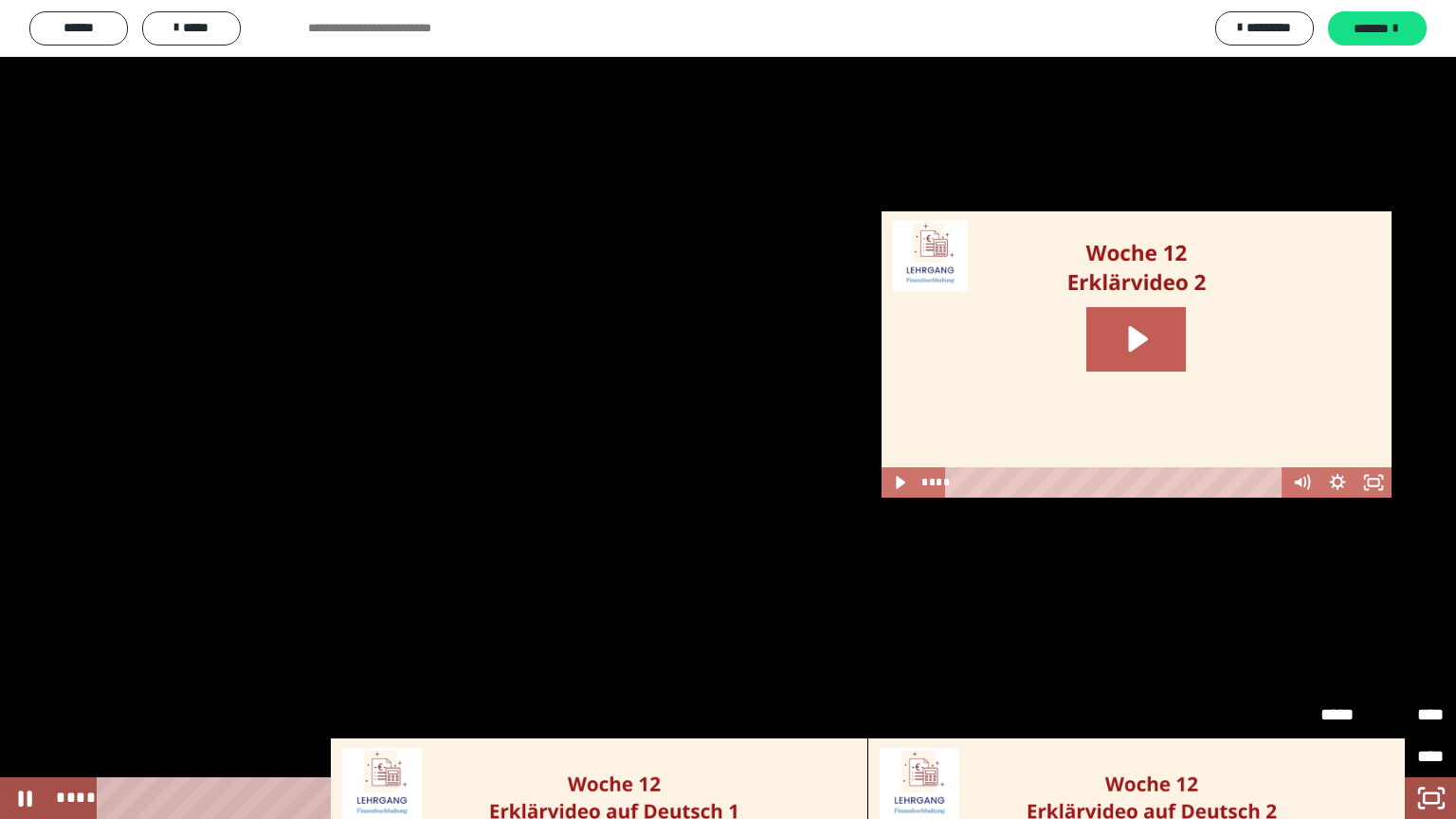 click at bounding box center [728, 410] 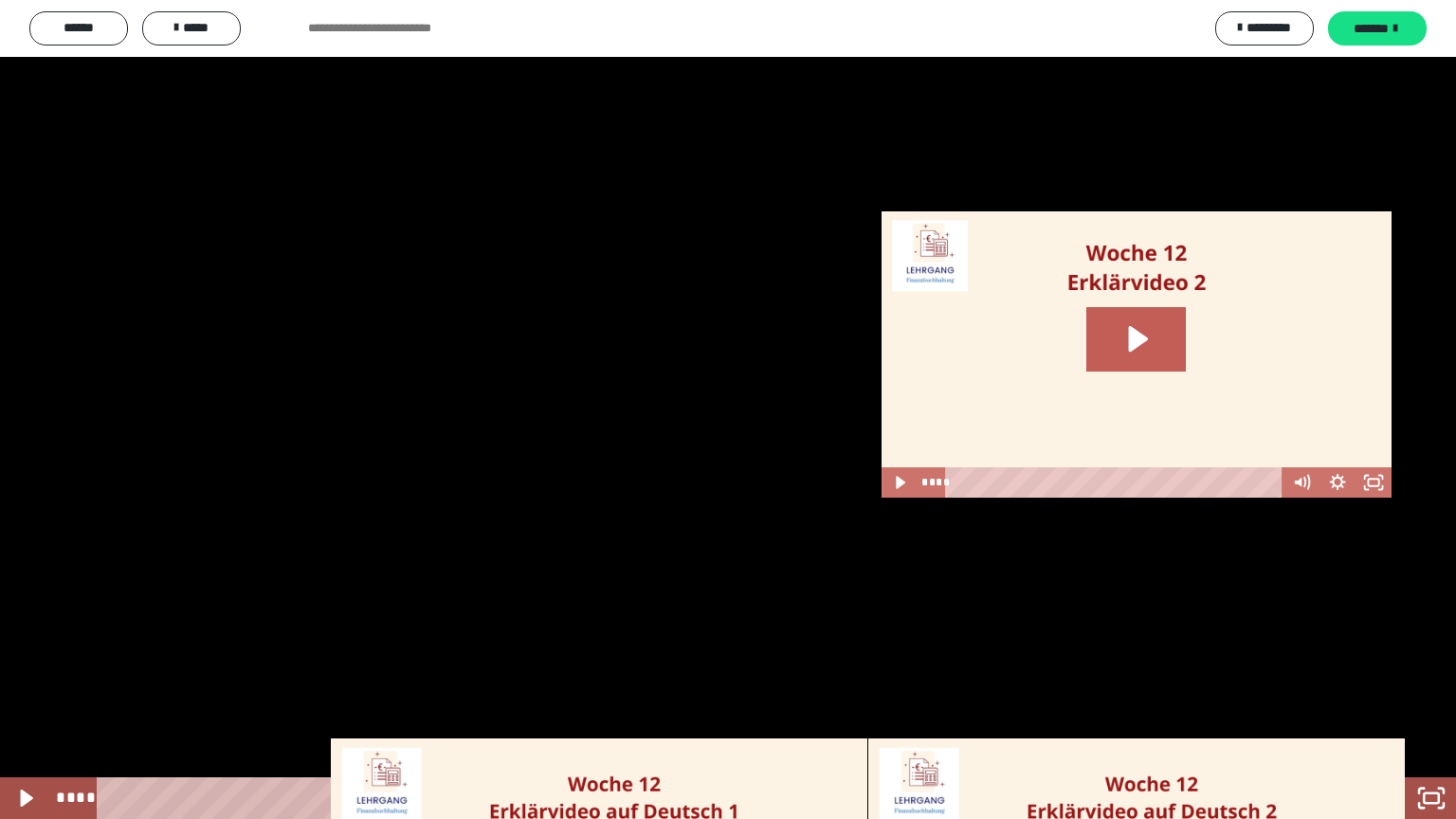 click at bounding box center [728, 410] 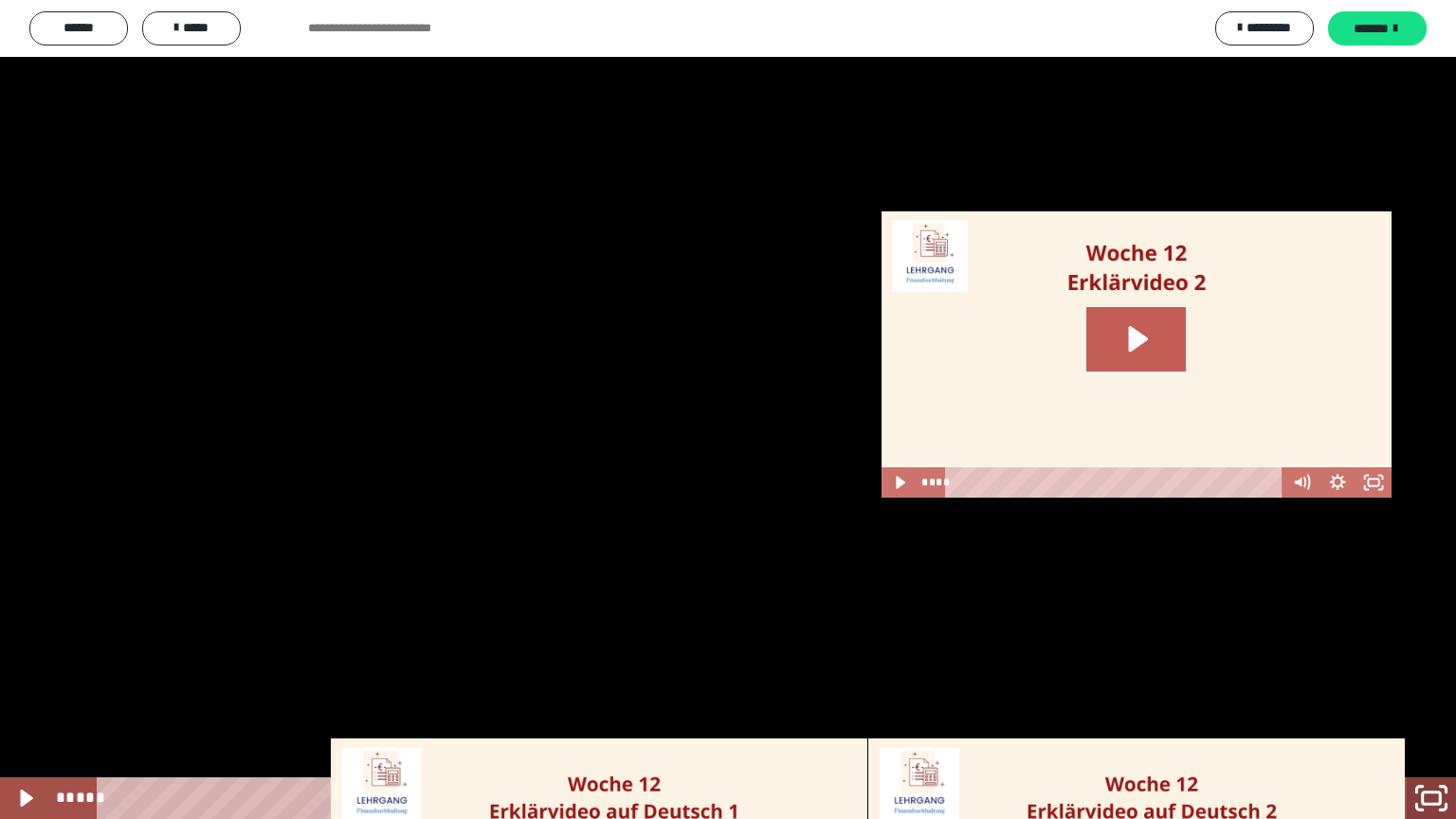 click 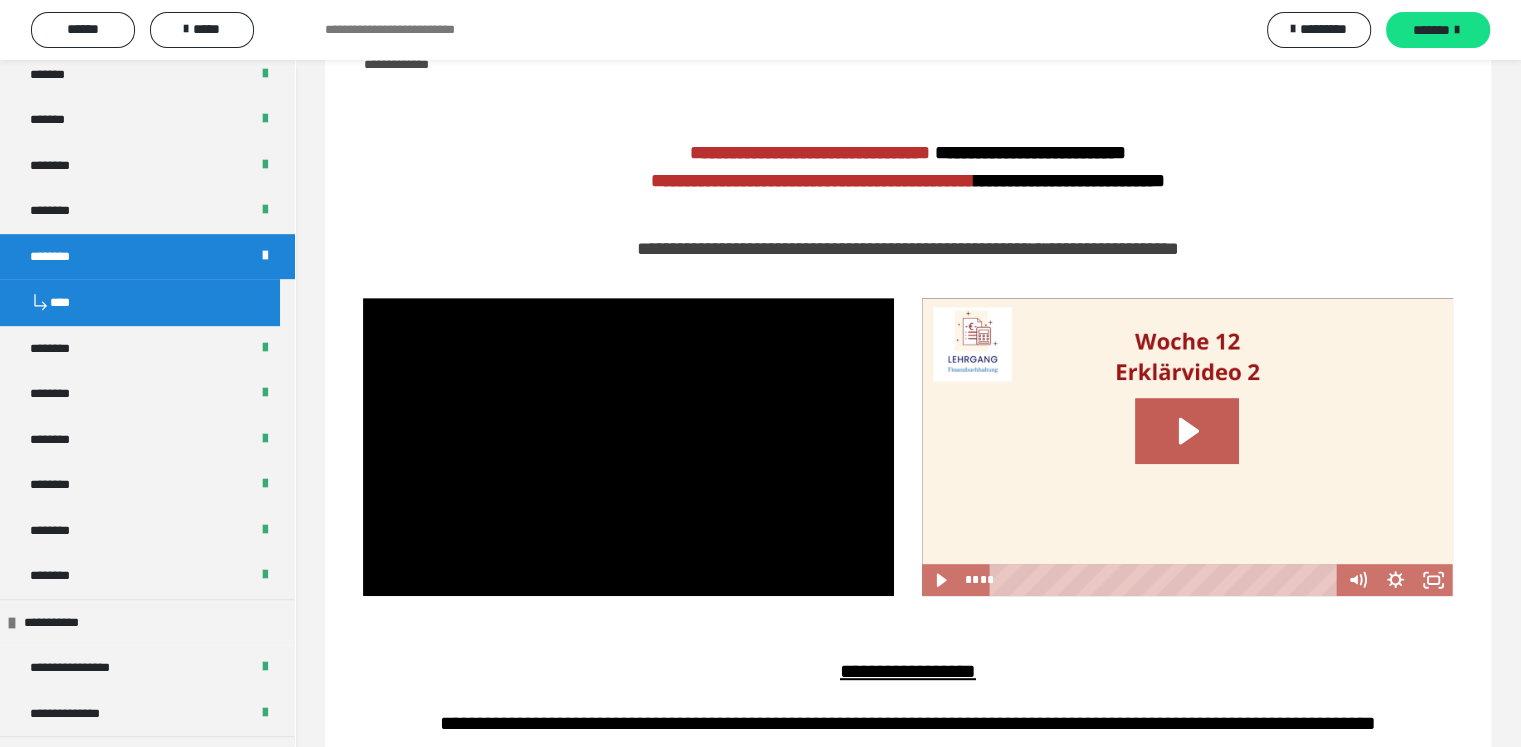 scroll, scrollTop: 852, scrollLeft: 0, axis: vertical 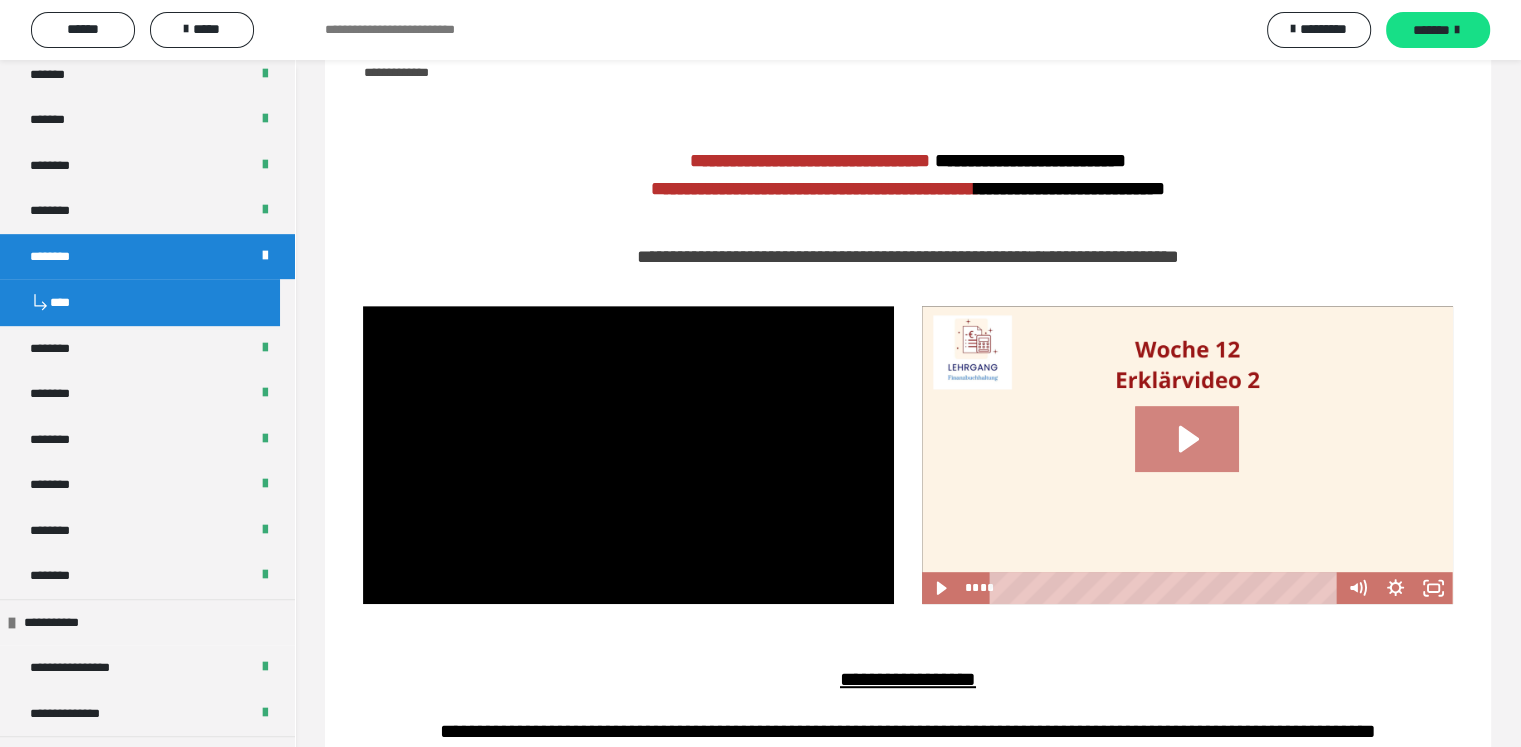 click 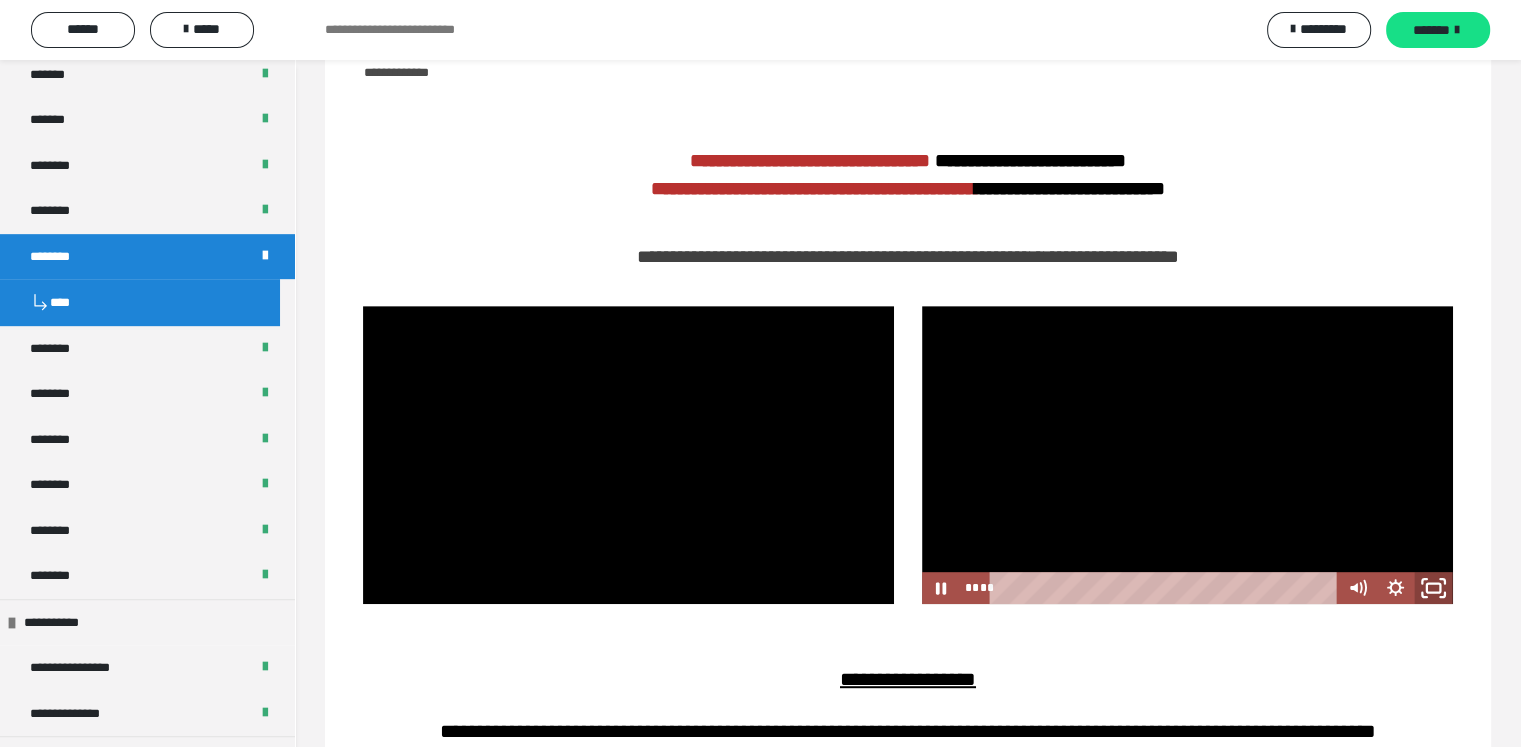 click 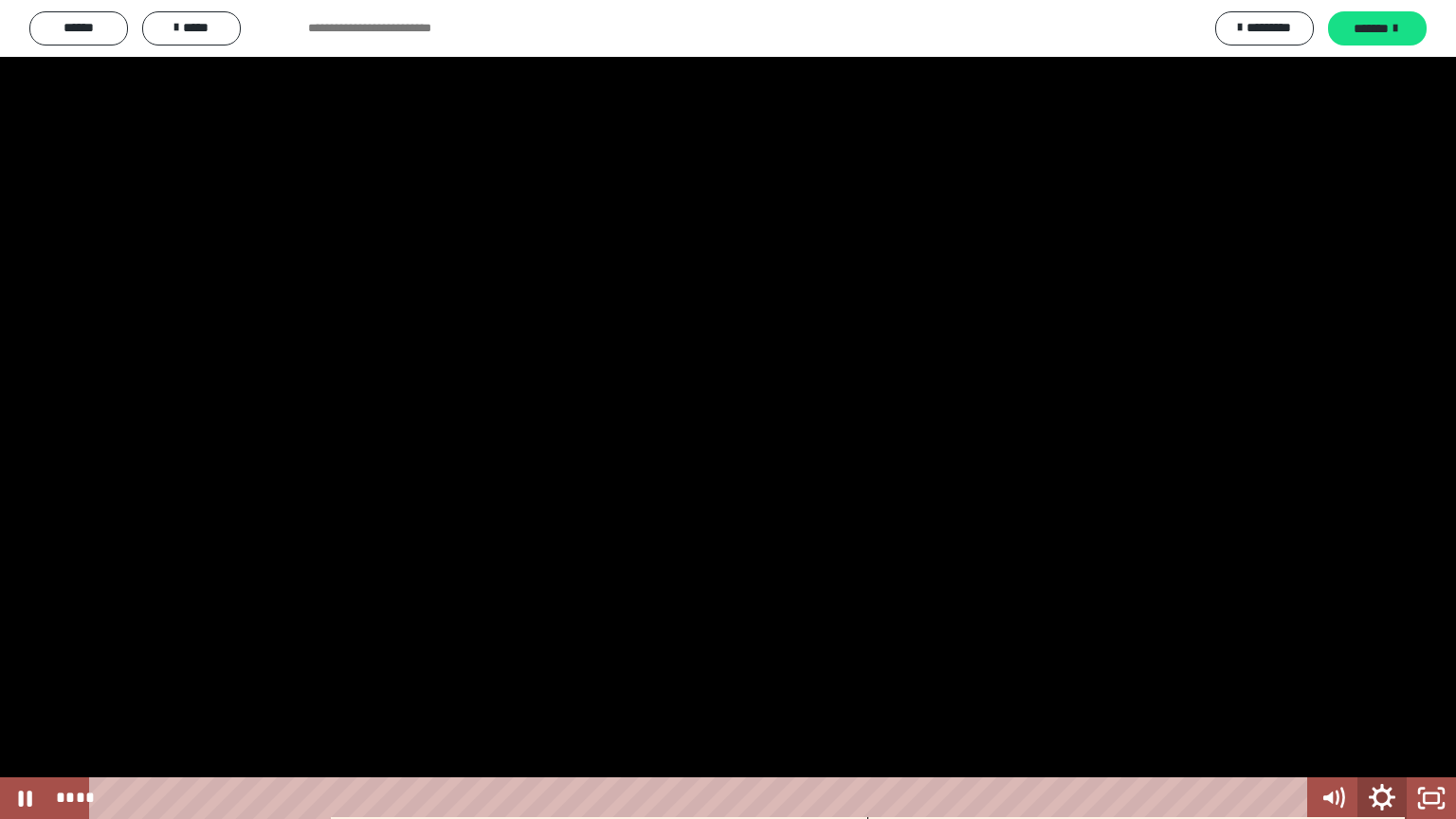 click 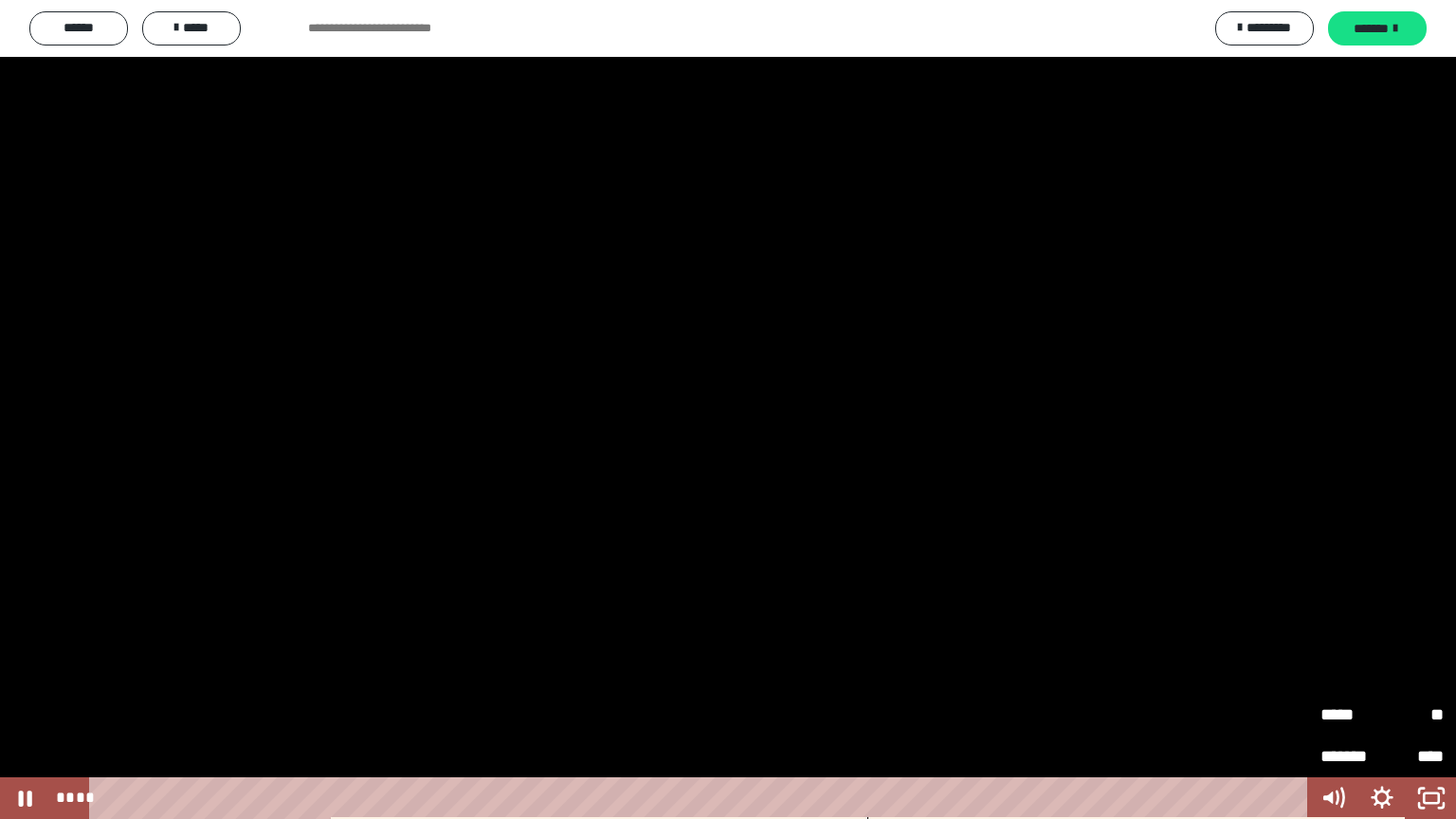 click on "**" at bounding box center (1412, 715) 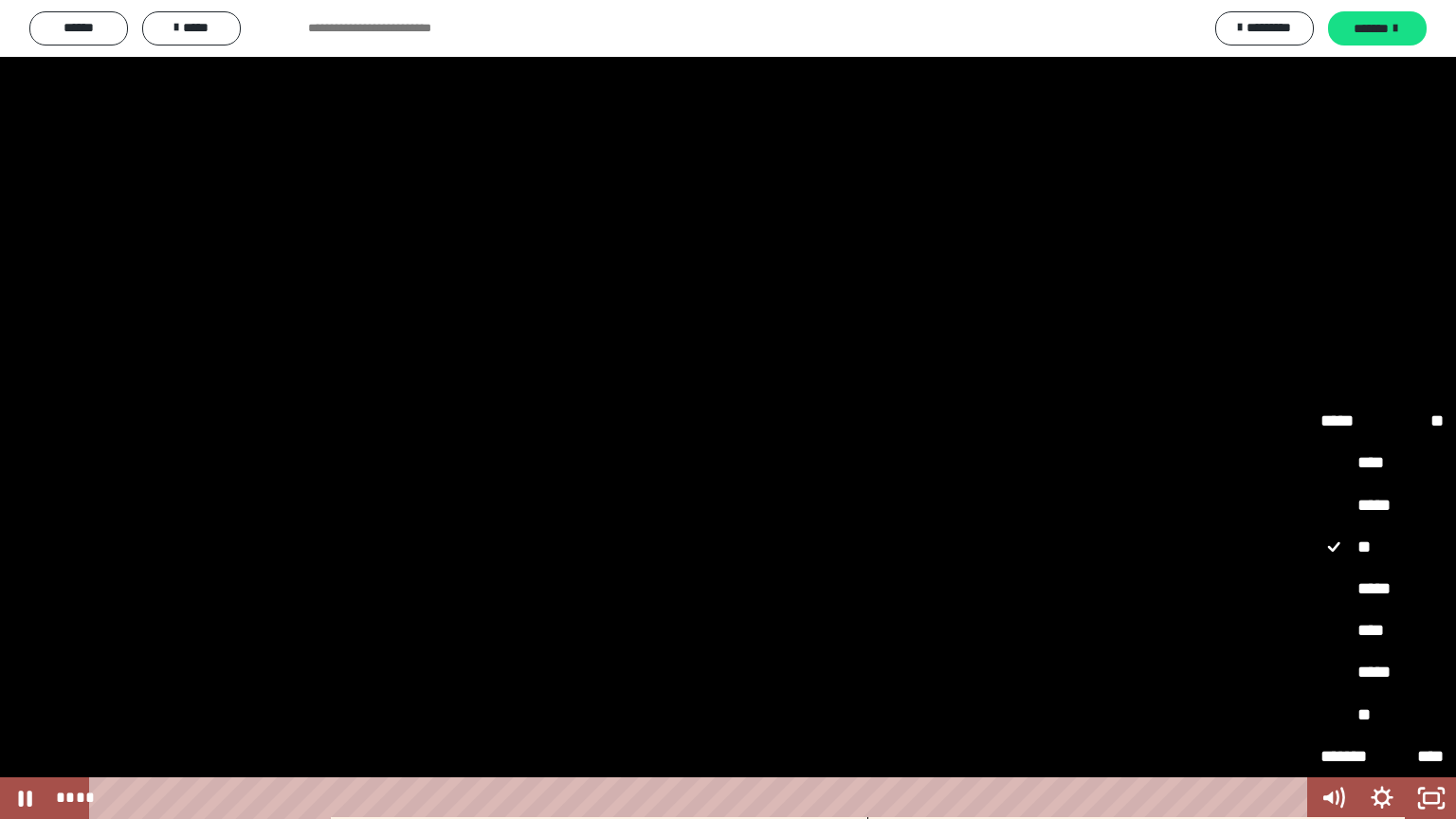 click on "****" at bounding box center [1382, 631] 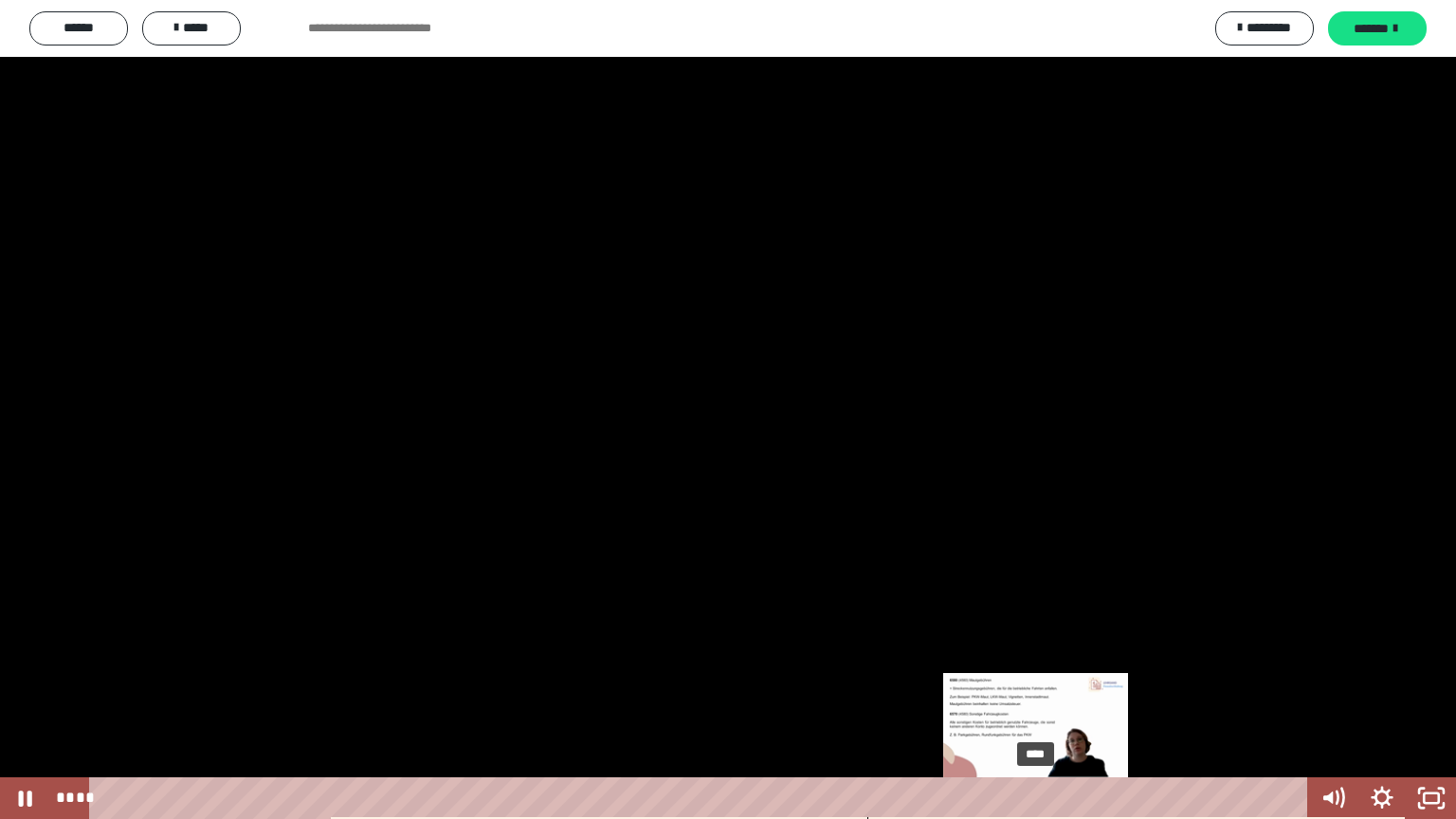 click on "****" at bounding box center (701, 798) 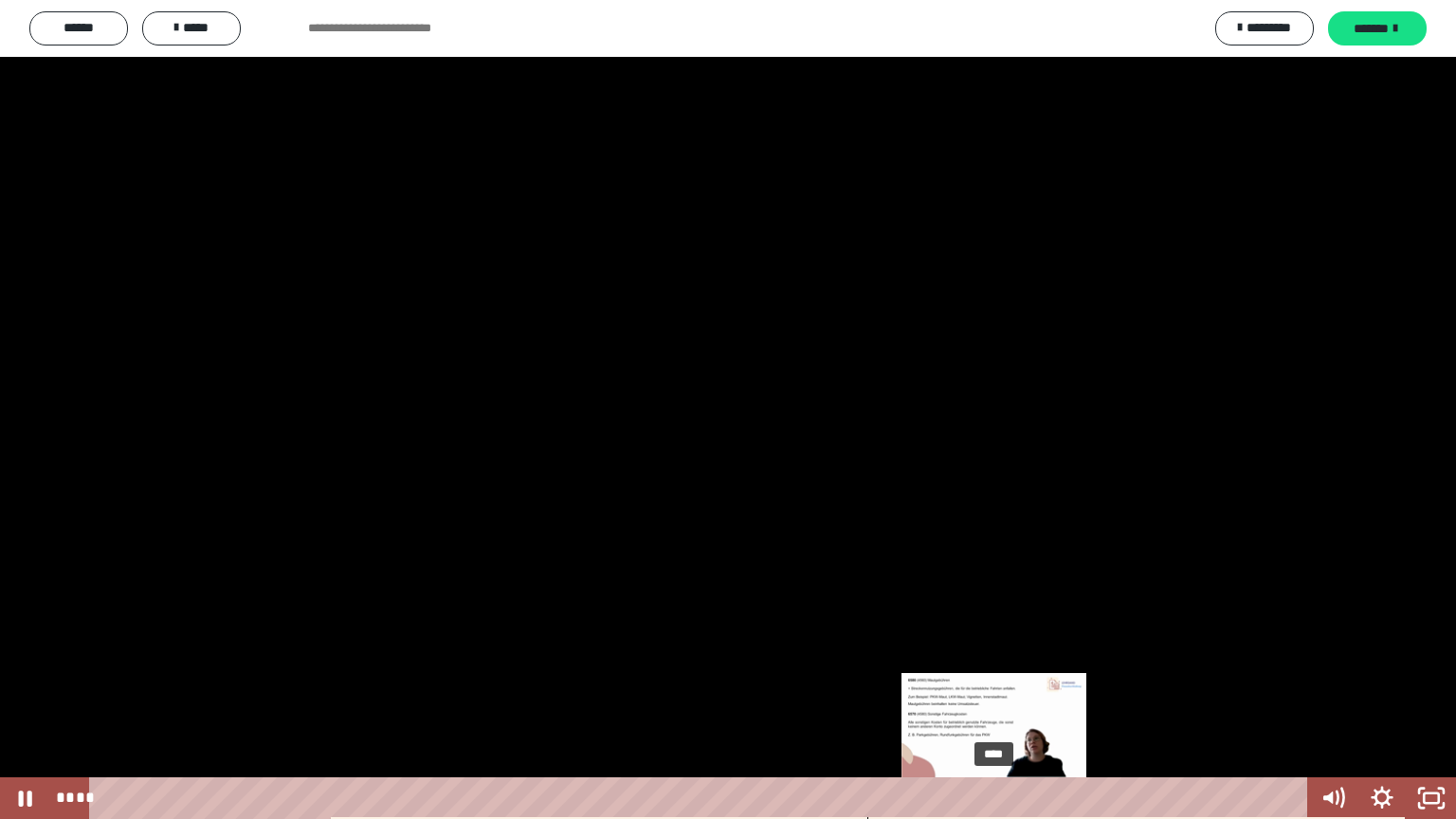 click on "****" at bounding box center [701, 798] 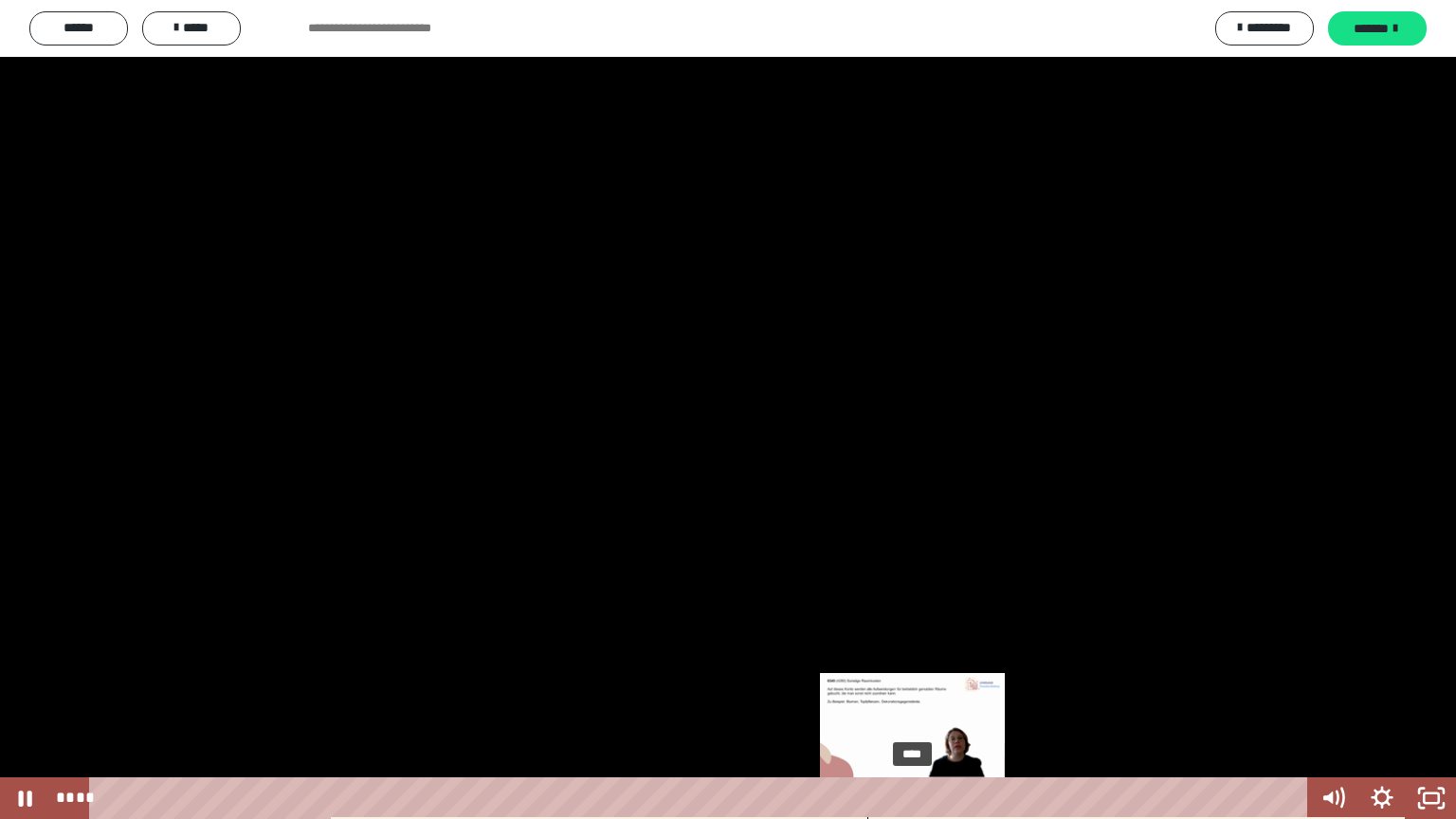 click on "****" at bounding box center (701, 798) 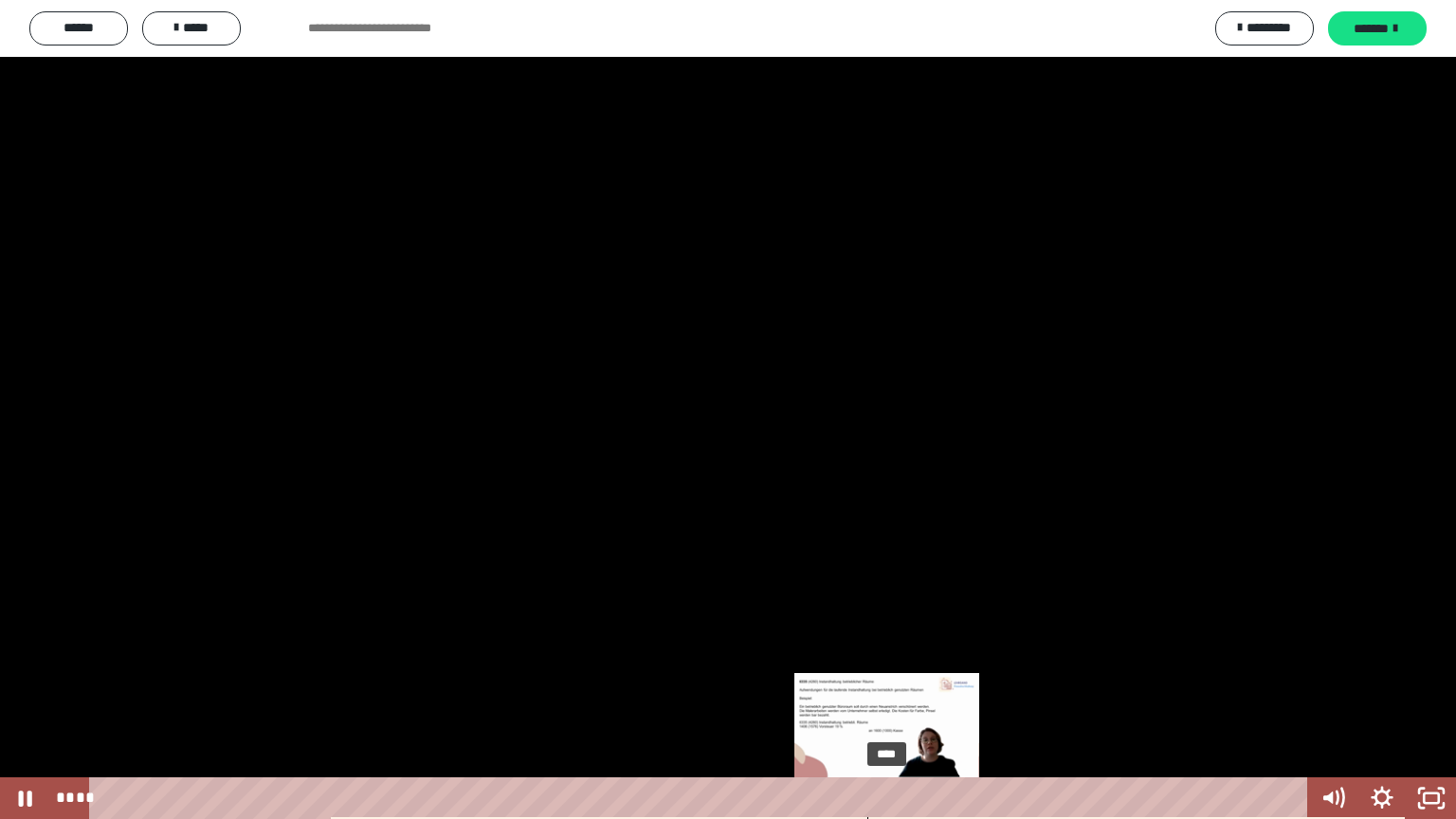 click on "****" at bounding box center [701, 798] 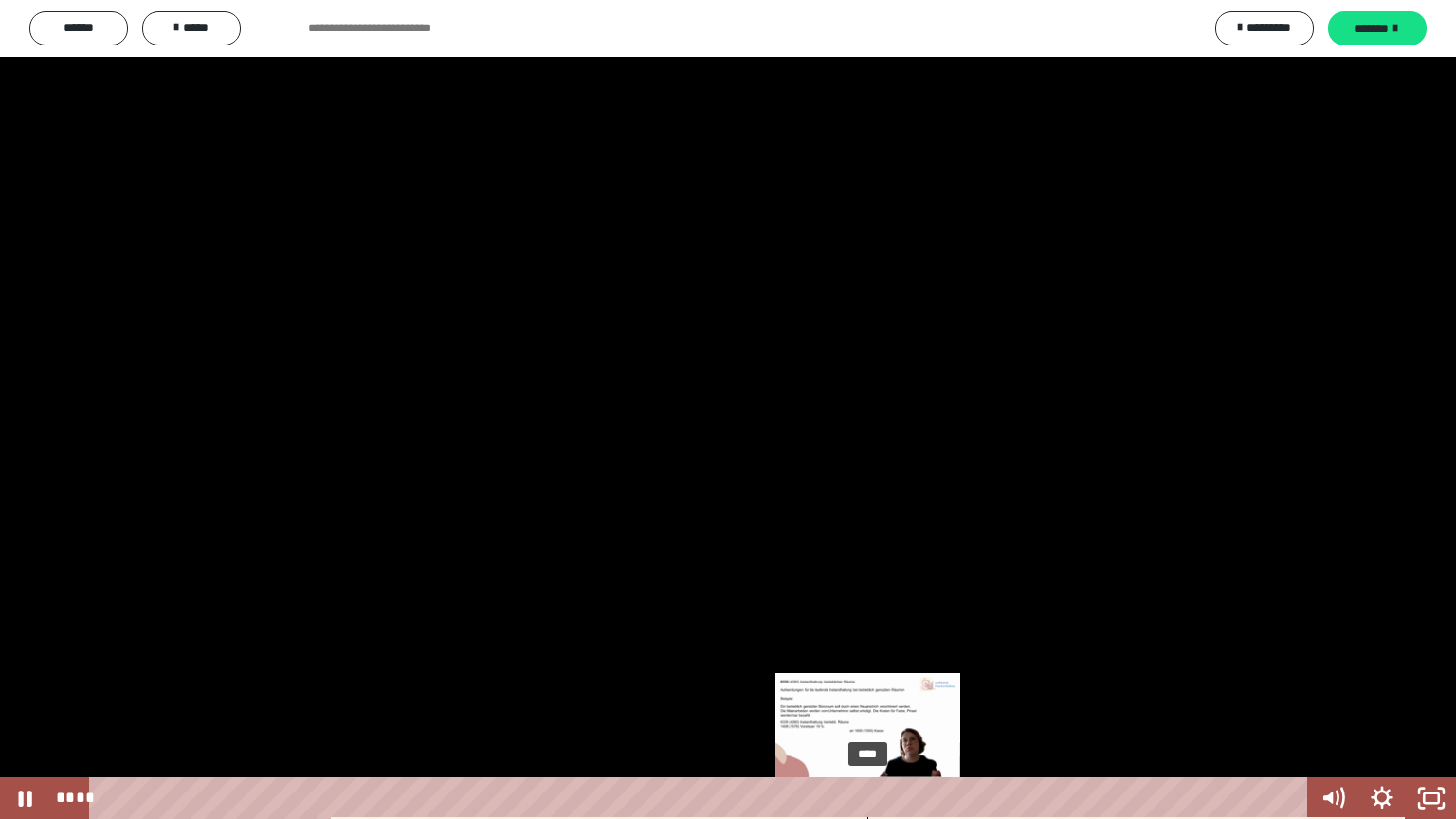 click on "****" at bounding box center (701, 798) 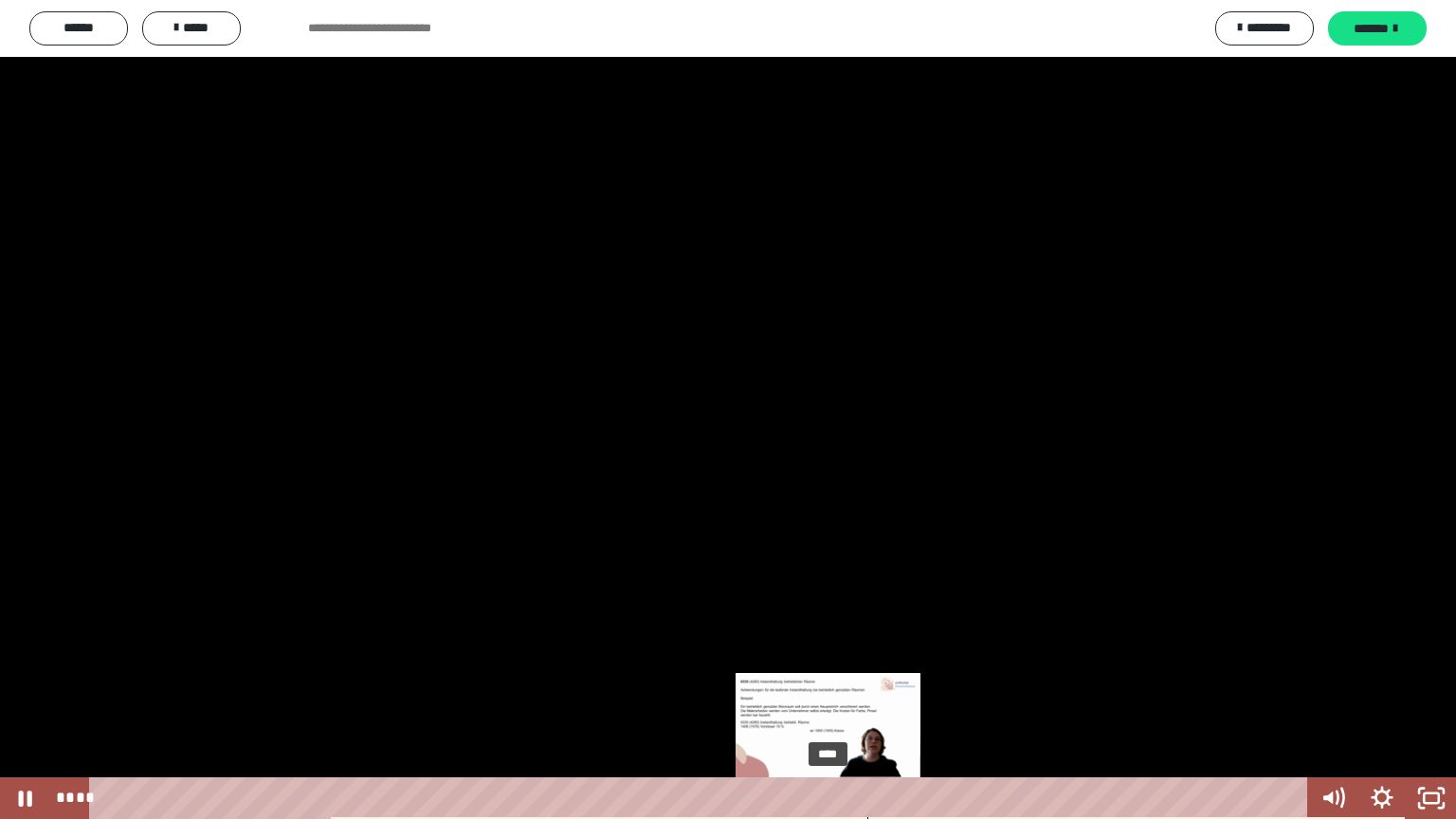 click on "****" at bounding box center (701, 798) 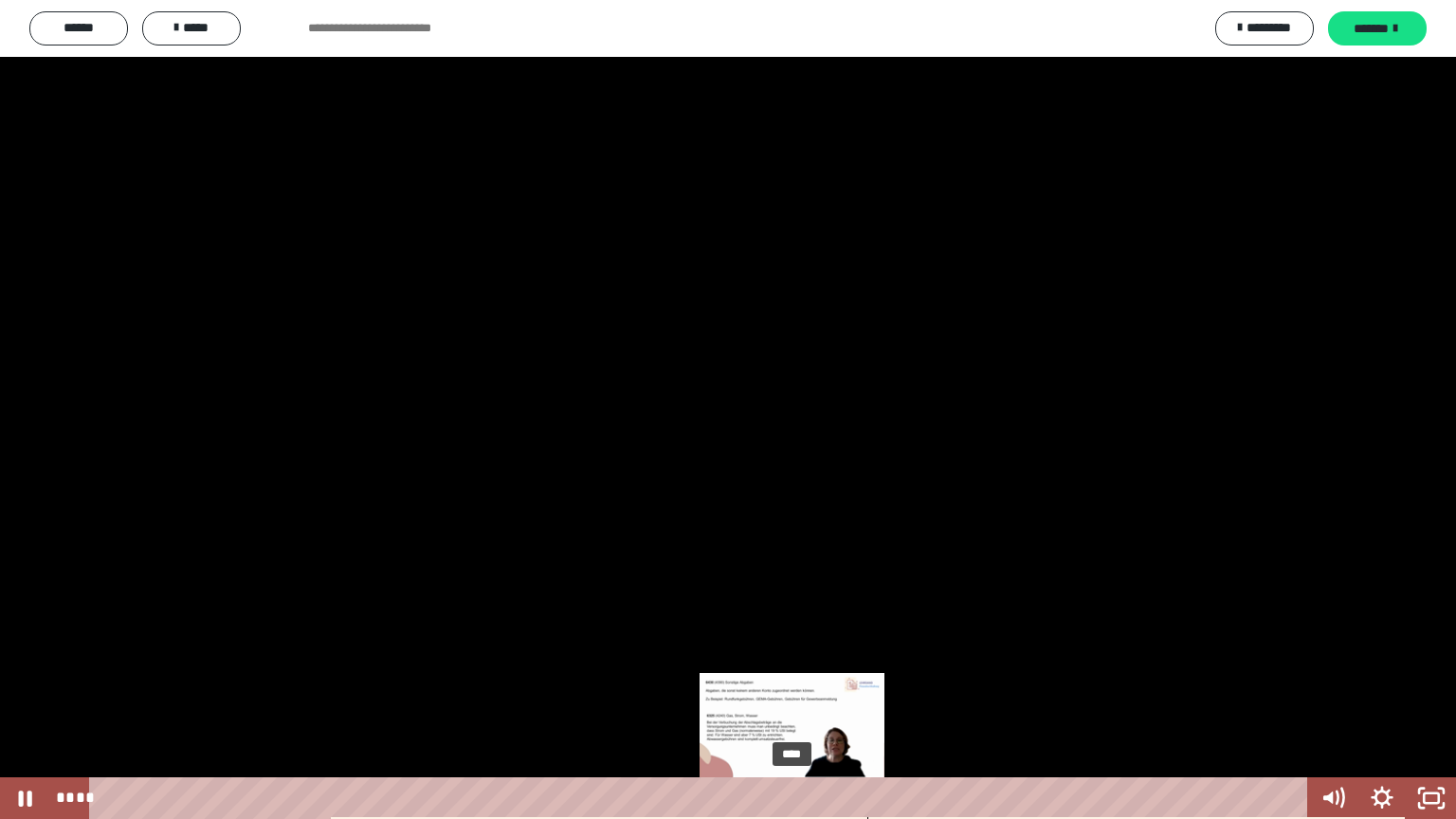 click on "****" at bounding box center [701, 798] 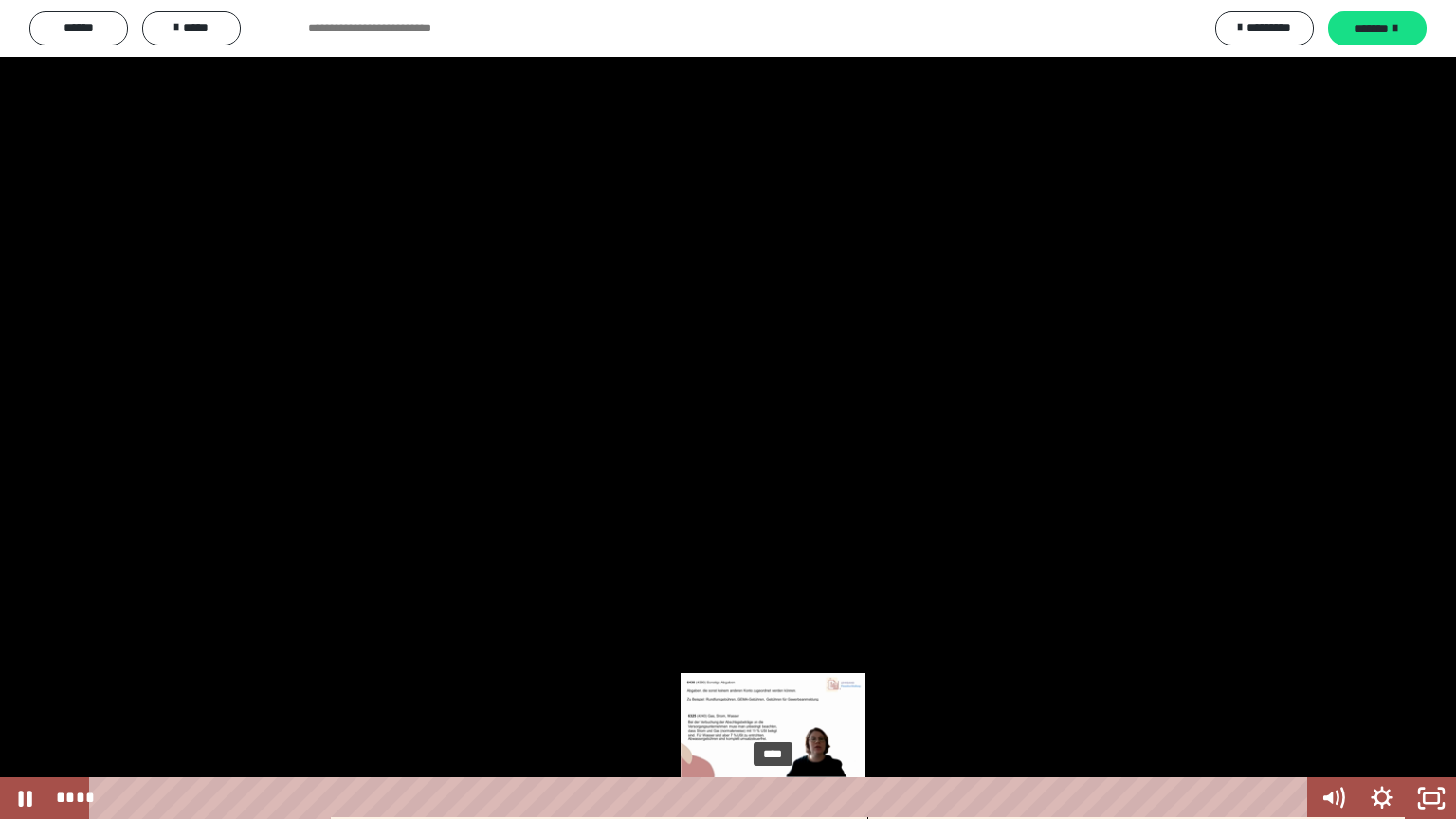 click on "****" at bounding box center (701, 798) 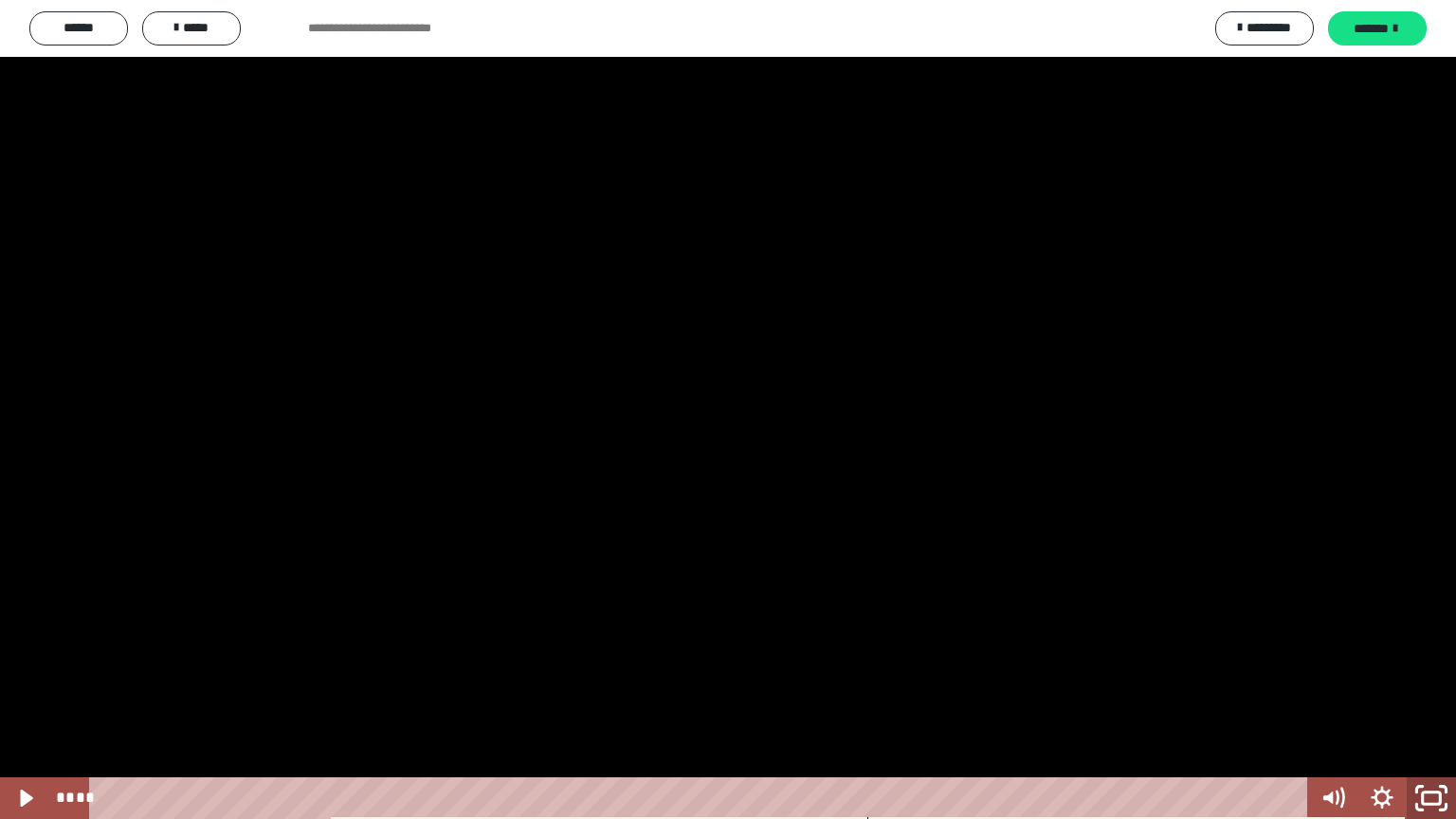 click 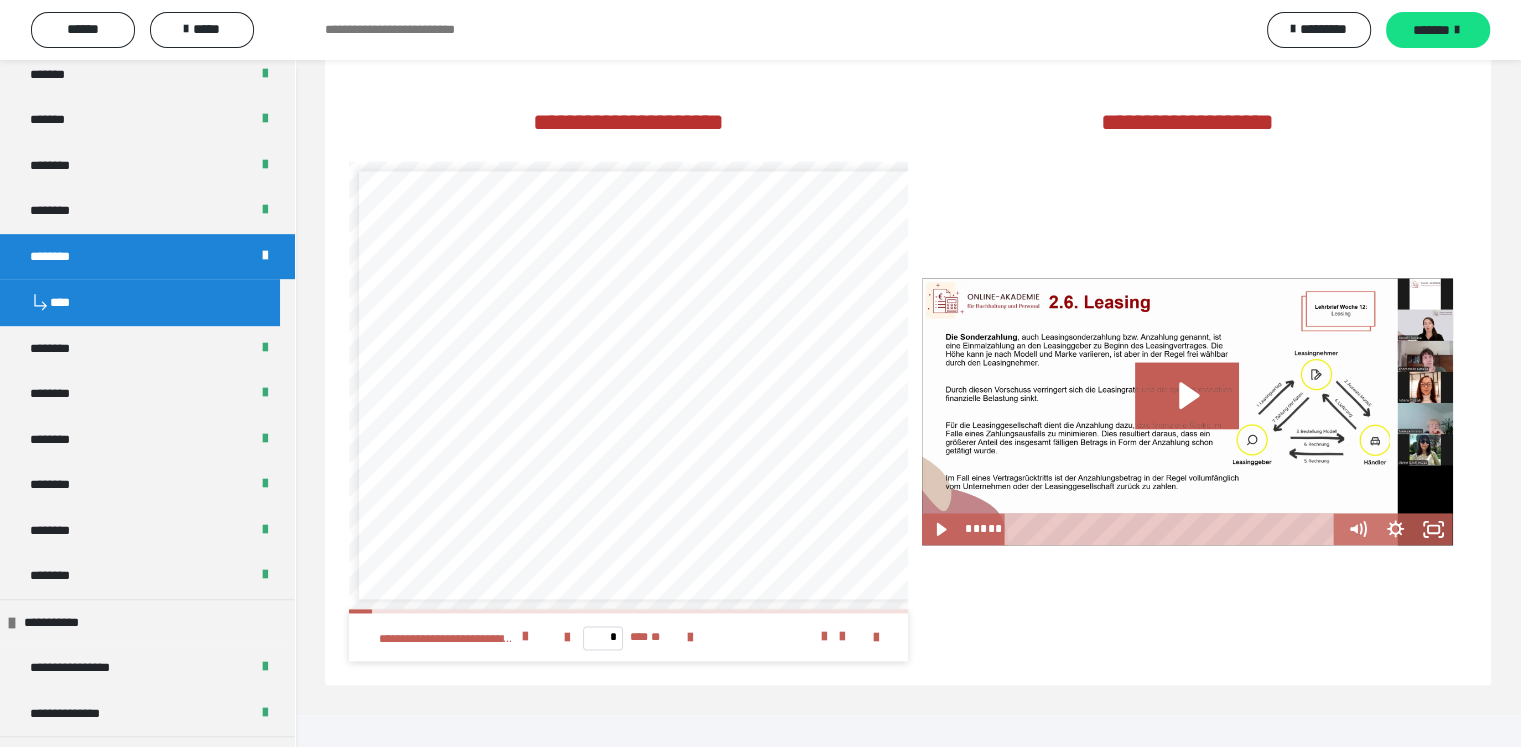 scroll, scrollTop: 2691, scrollLeft: 0, axis: vertical 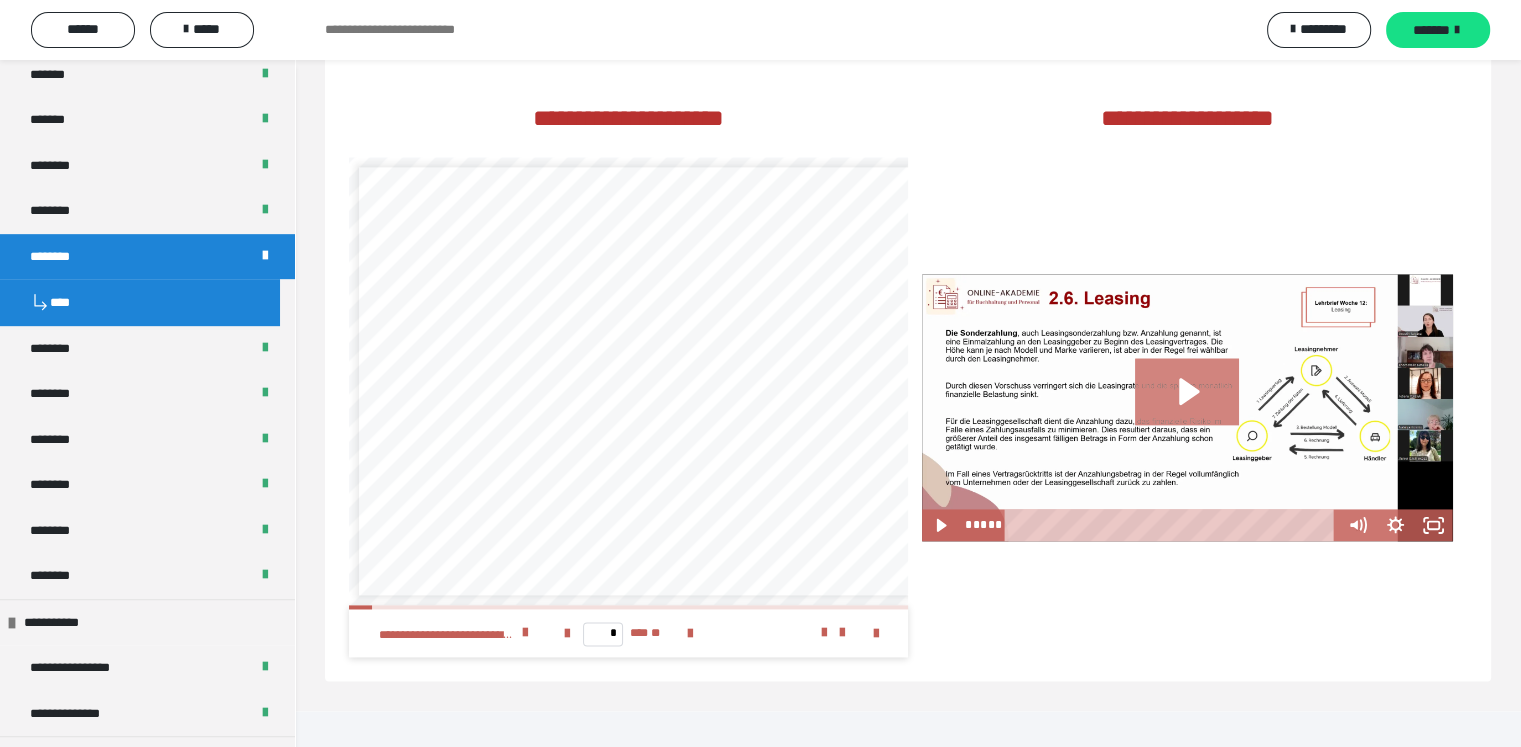click 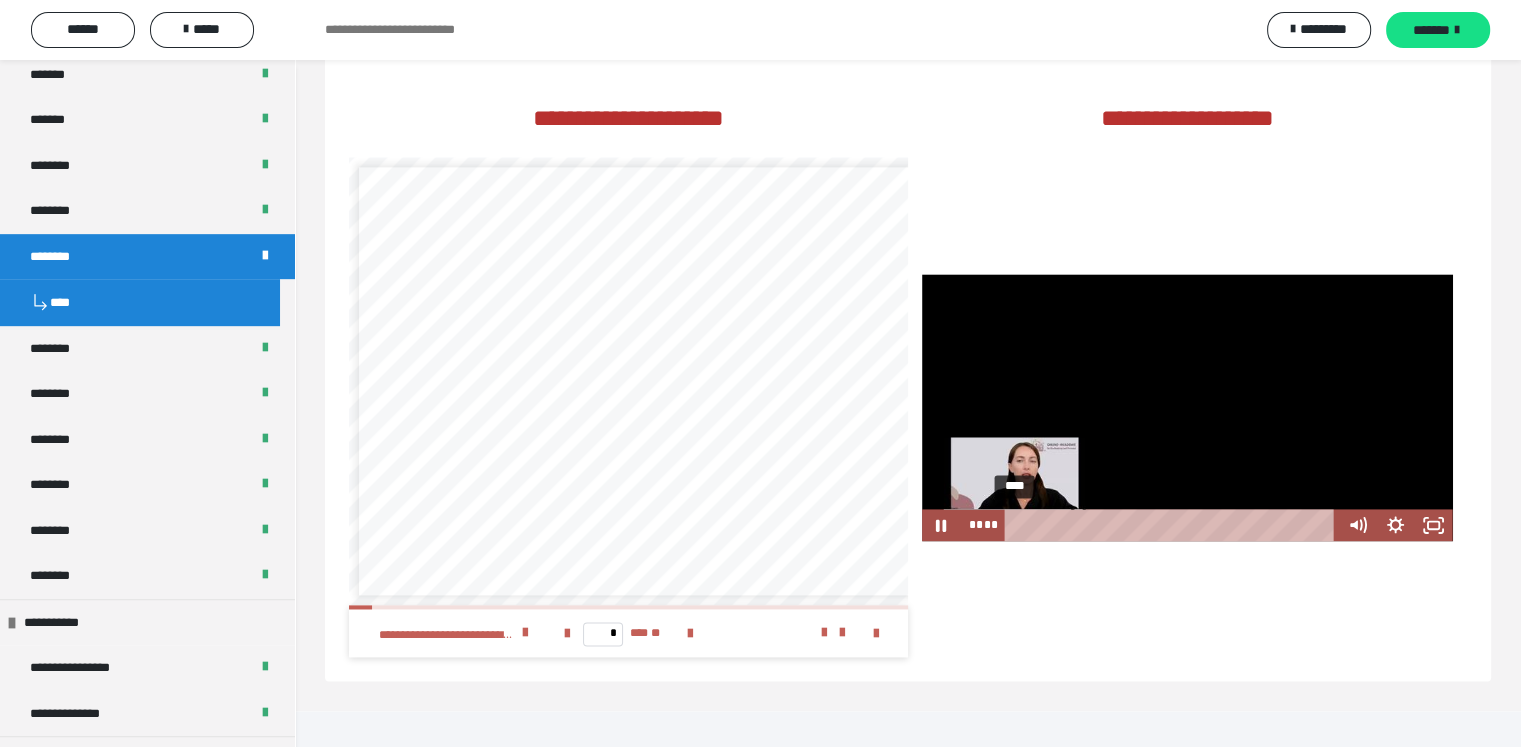 click on "****" at bounding box center [1174, 525] 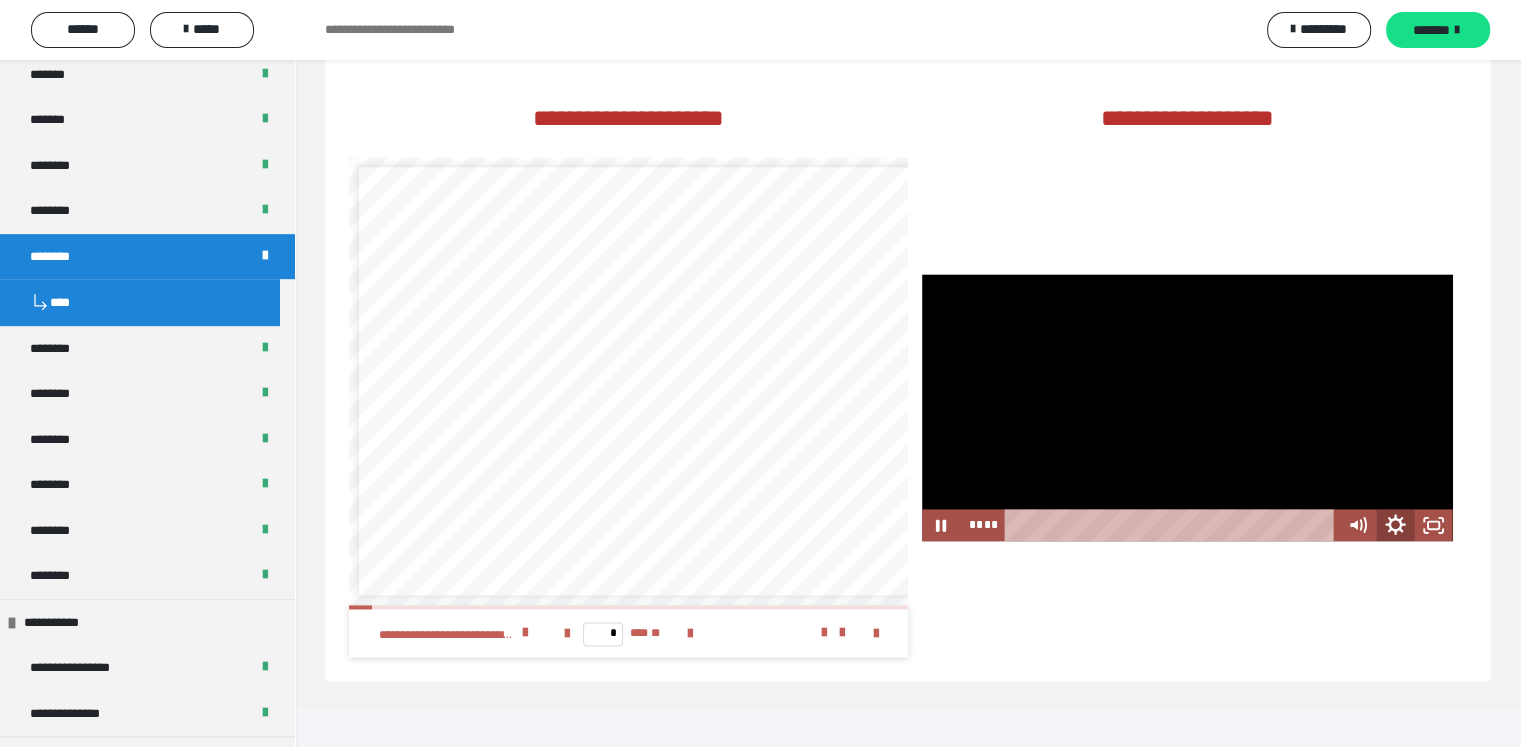 click 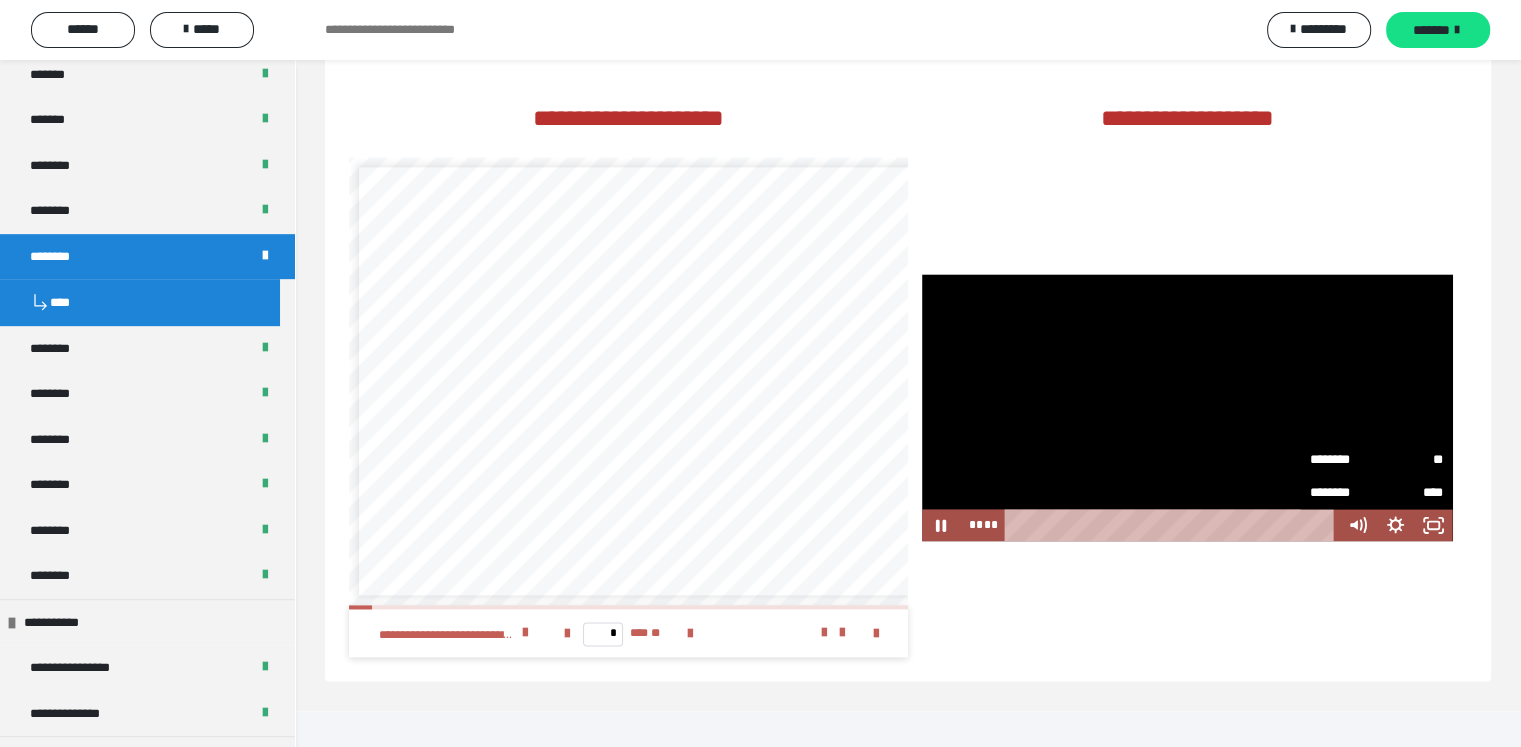 click on "********" at bounding box center [1343, 460] 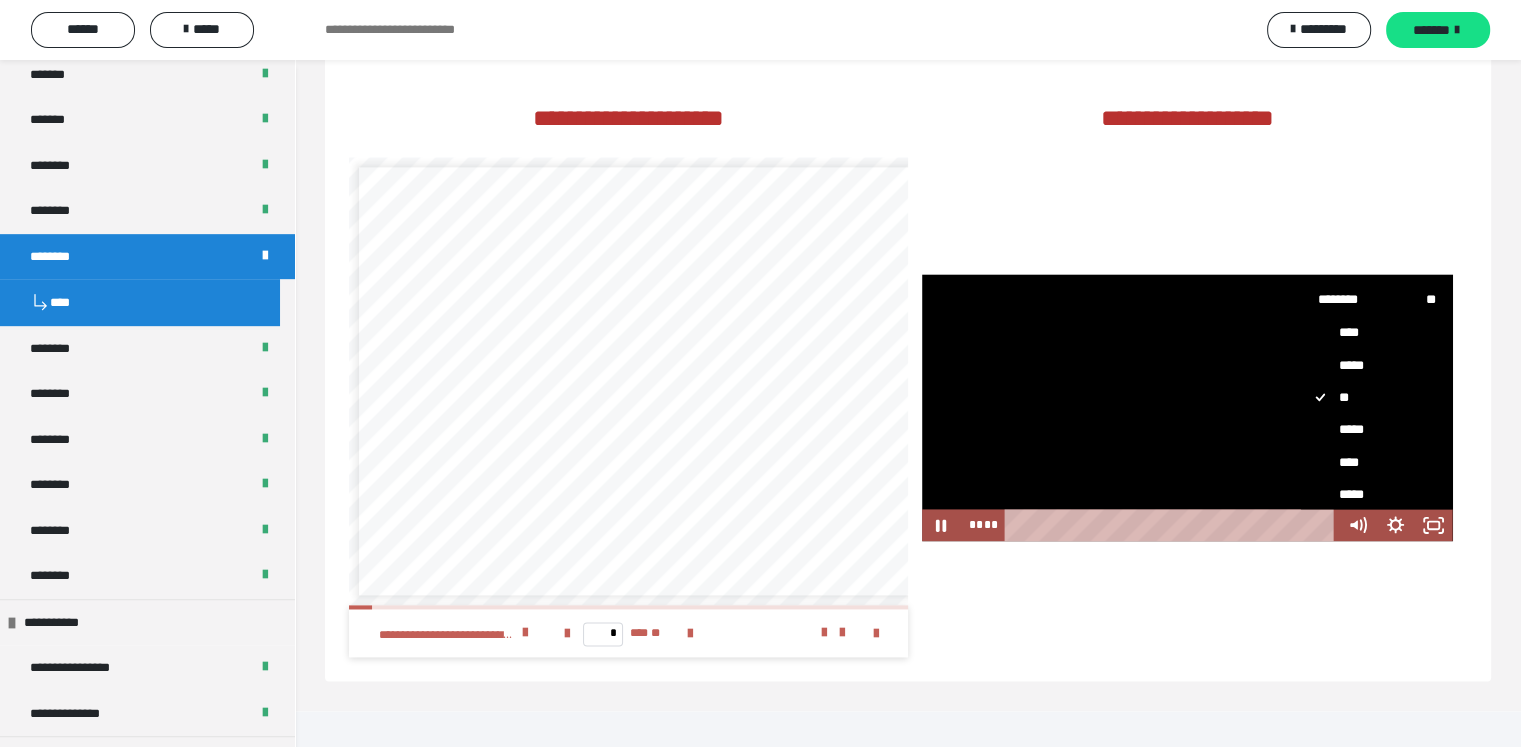 click on "****" at bounding box center (1369, 462) 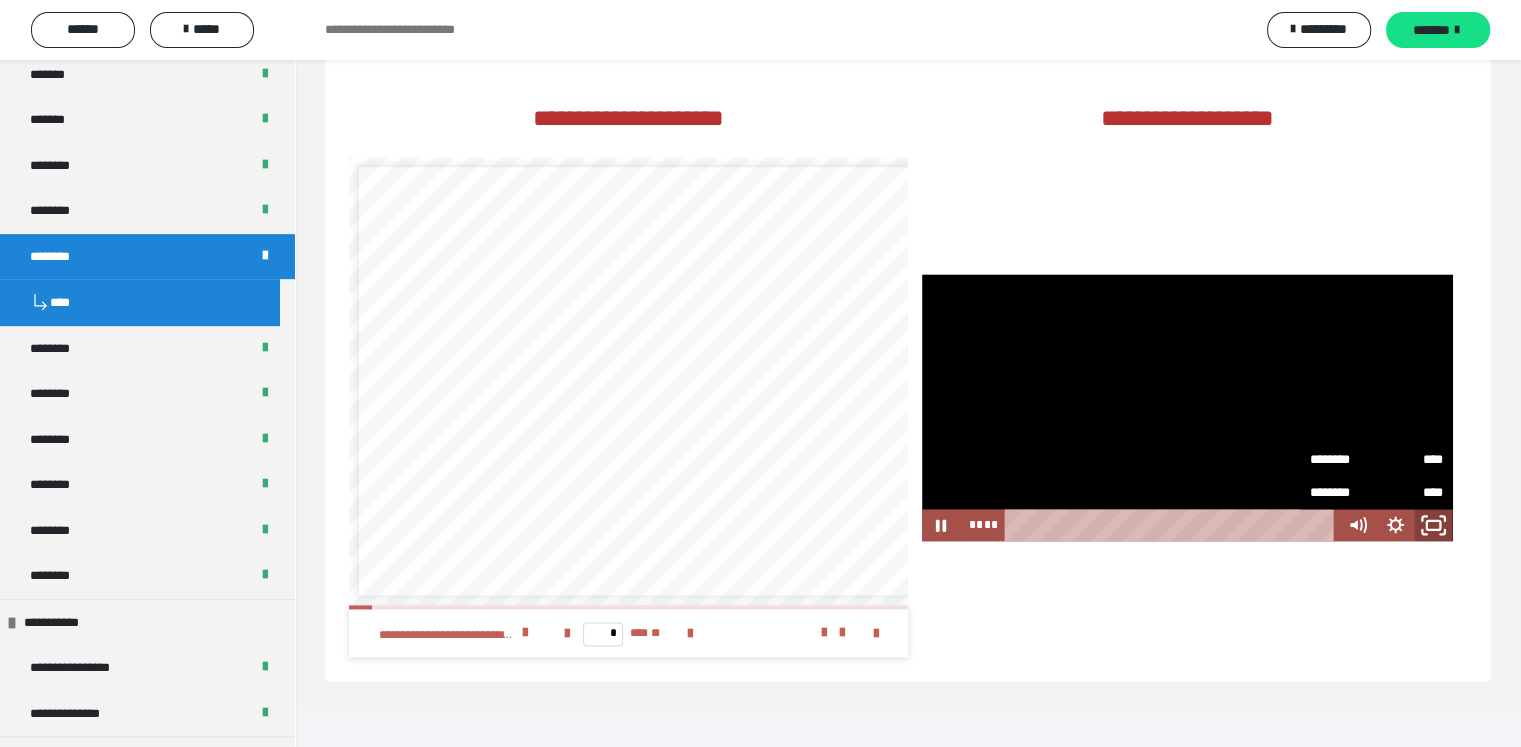 click 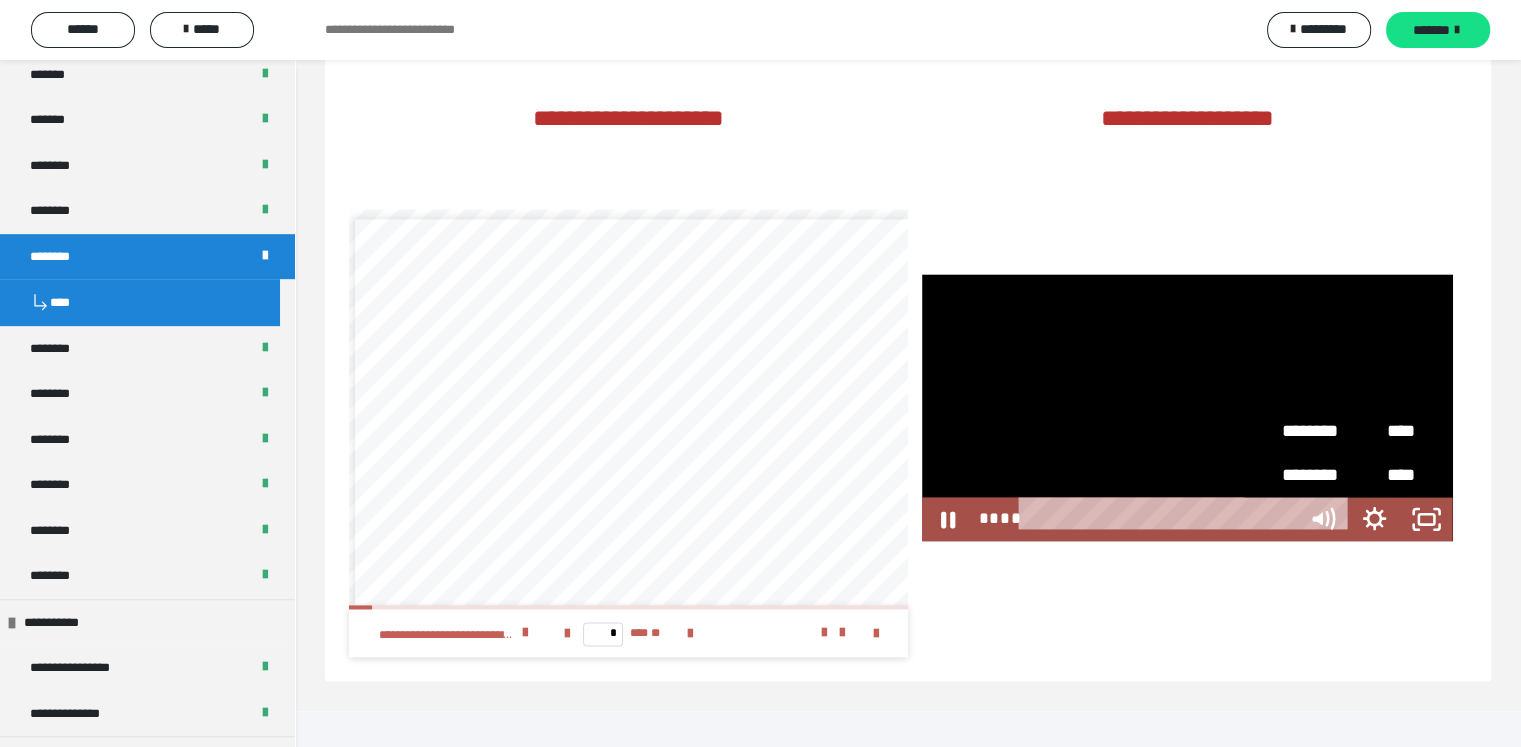 scroll, scrollTop: 2585, scrollLeft: 0, axis: vertical 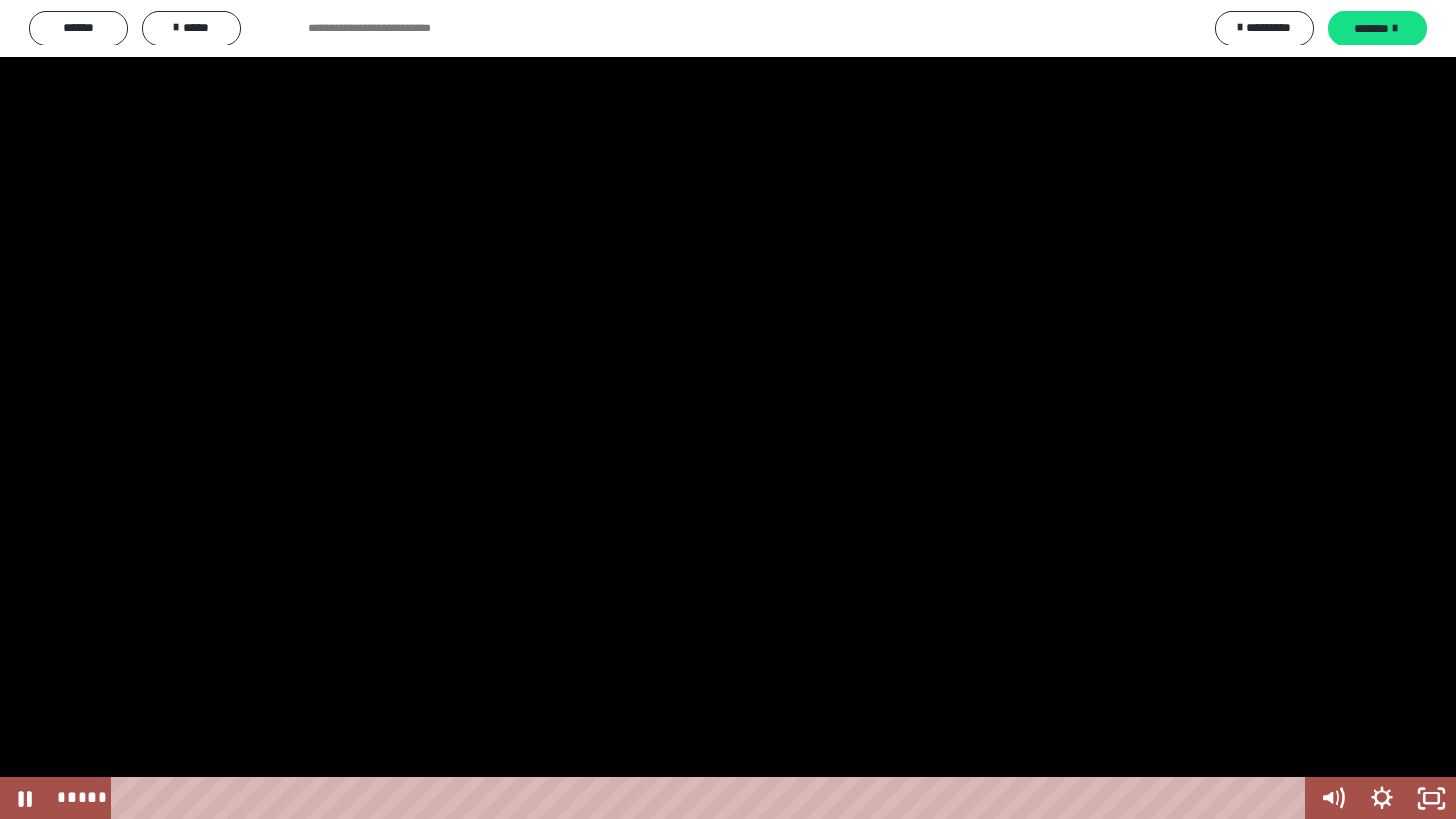 type 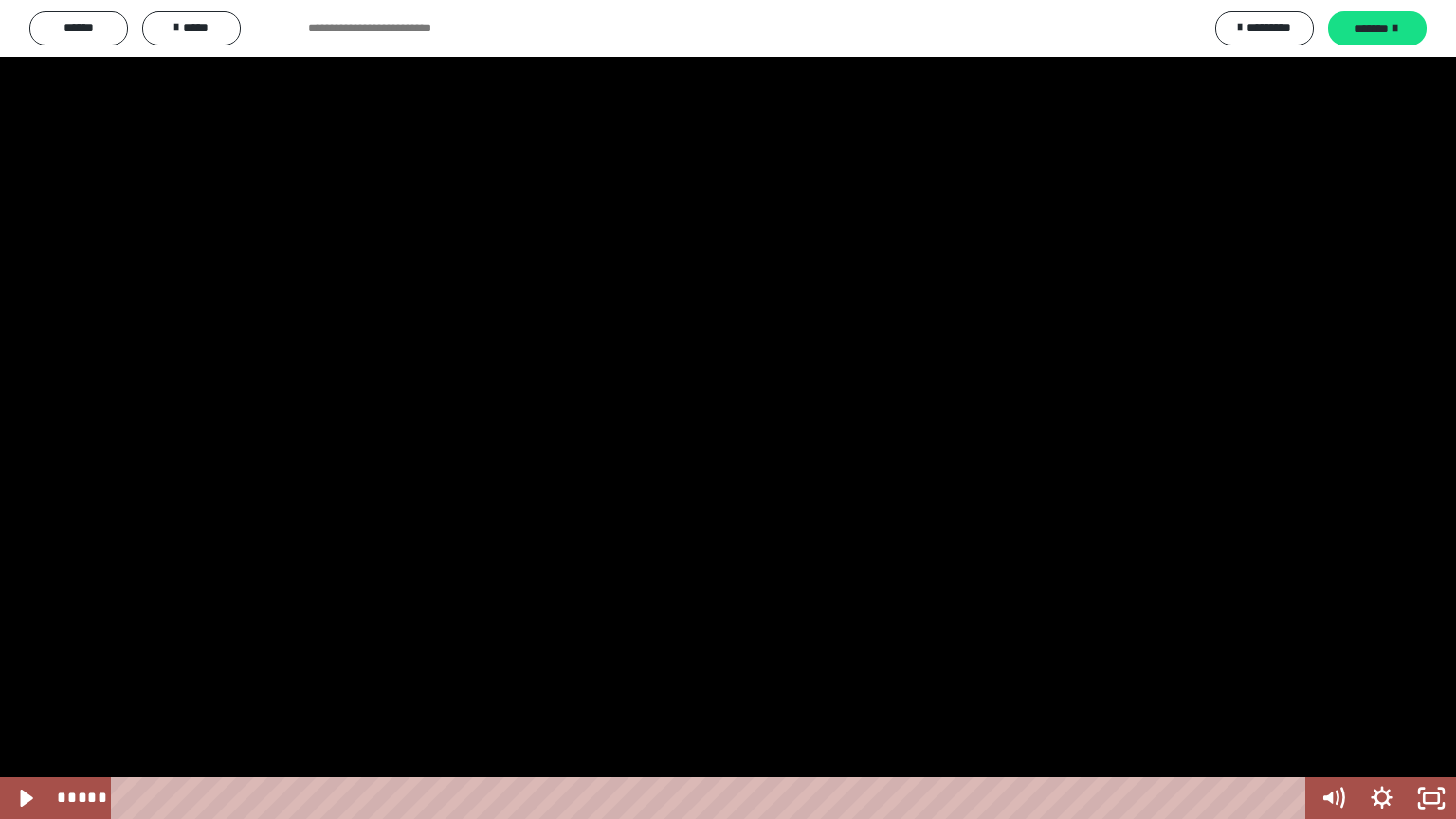click at bounding box center (728, 410) 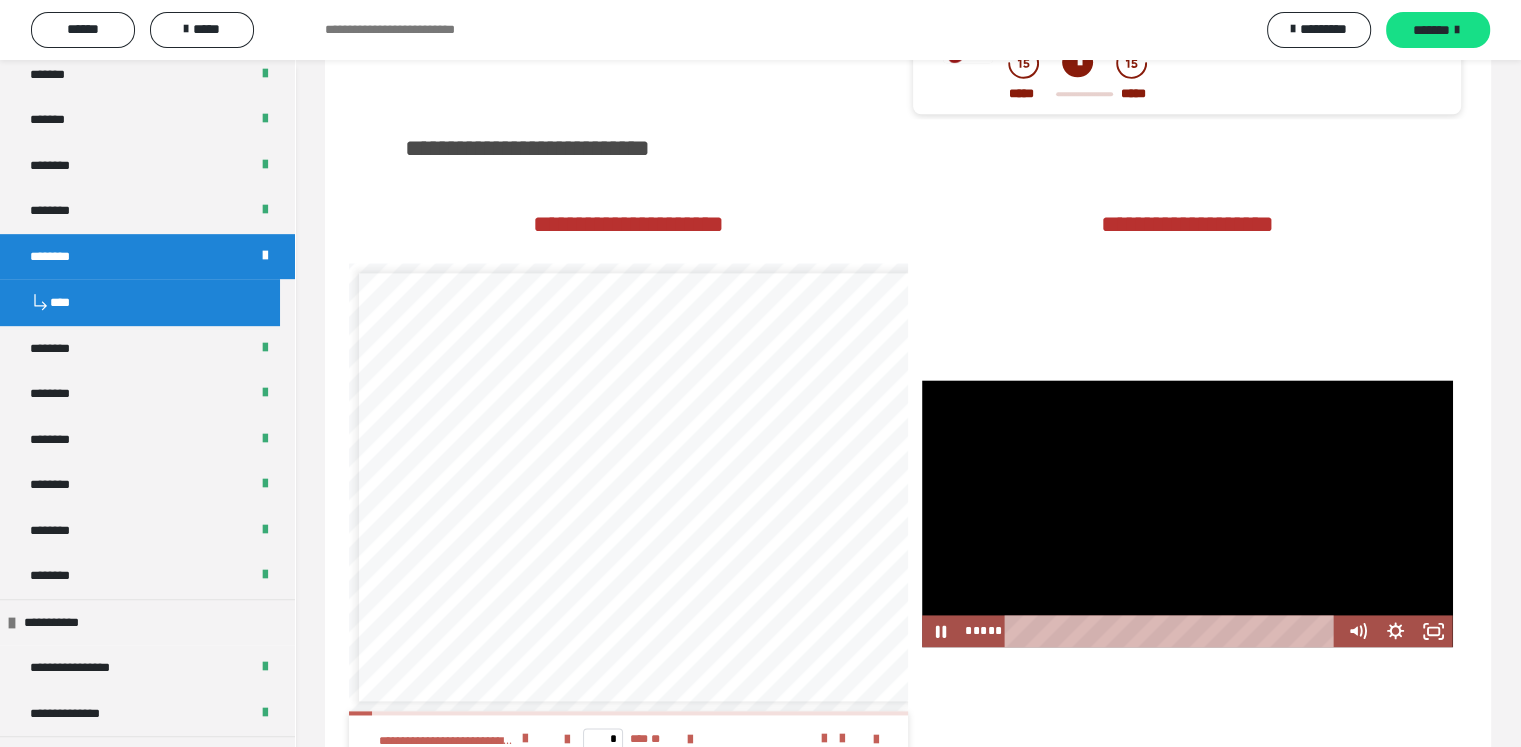 click at bounding box center [1187, 513] 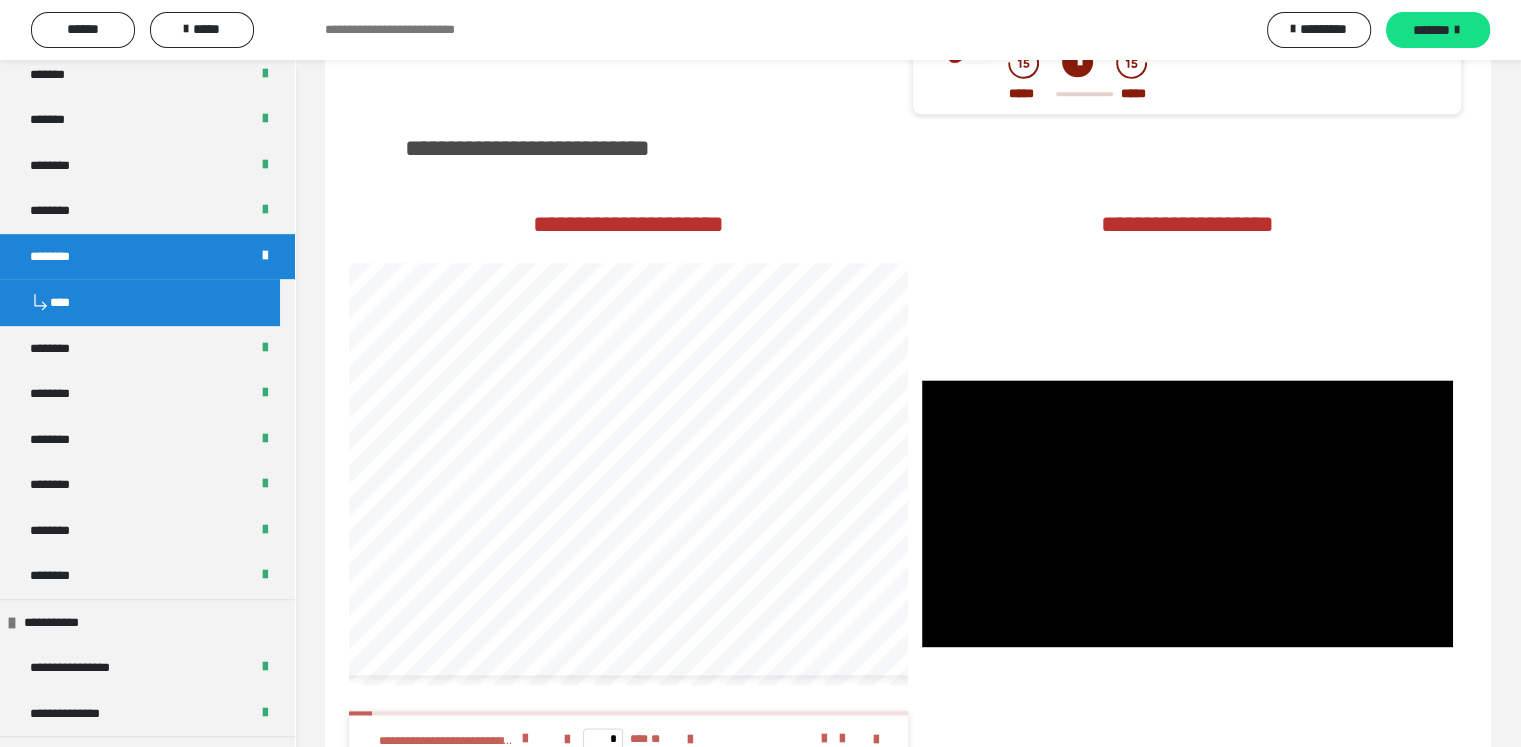 scroll, scrollTop: 20, scrollLeft: 56, axis: both 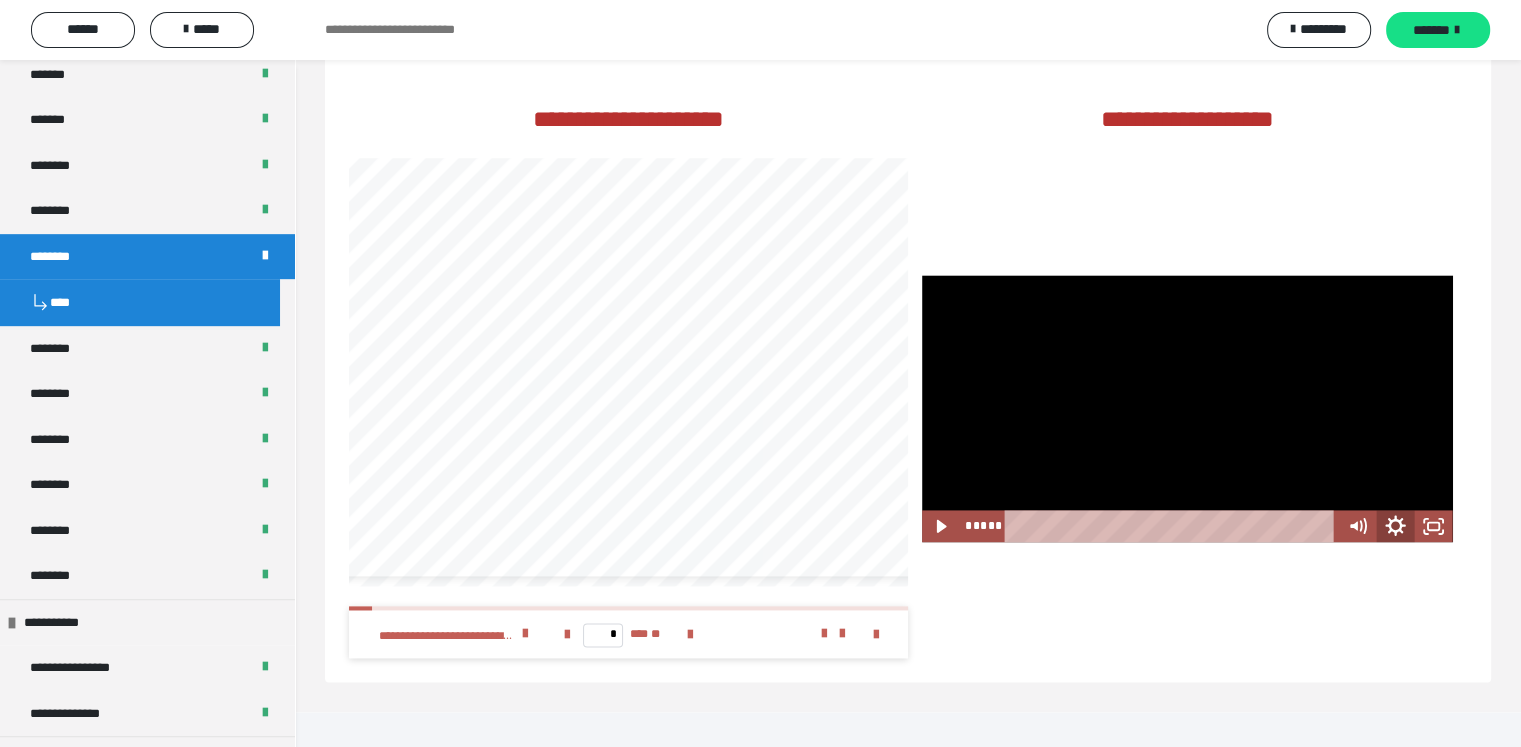 click 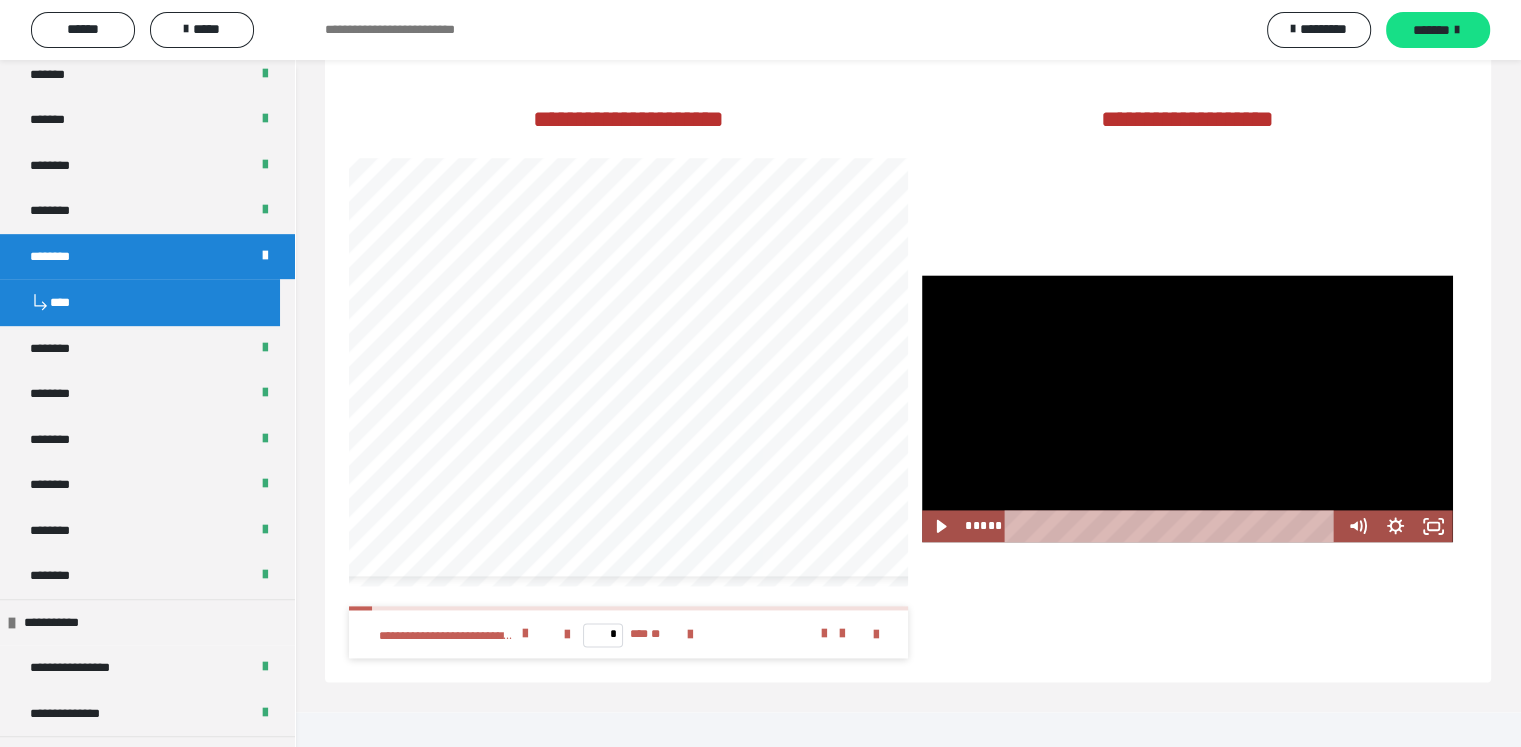 click at bounding box center [1187, 408] 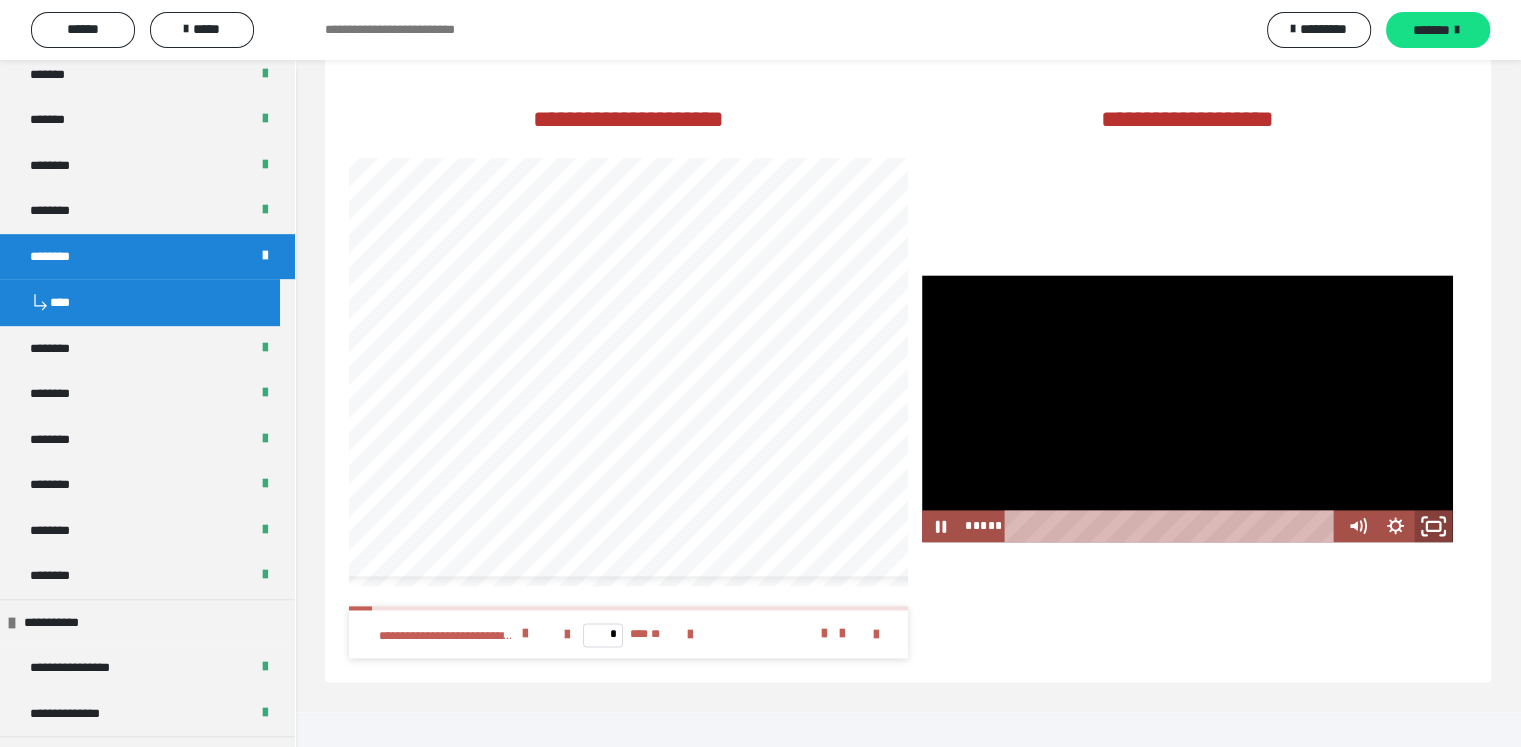 click 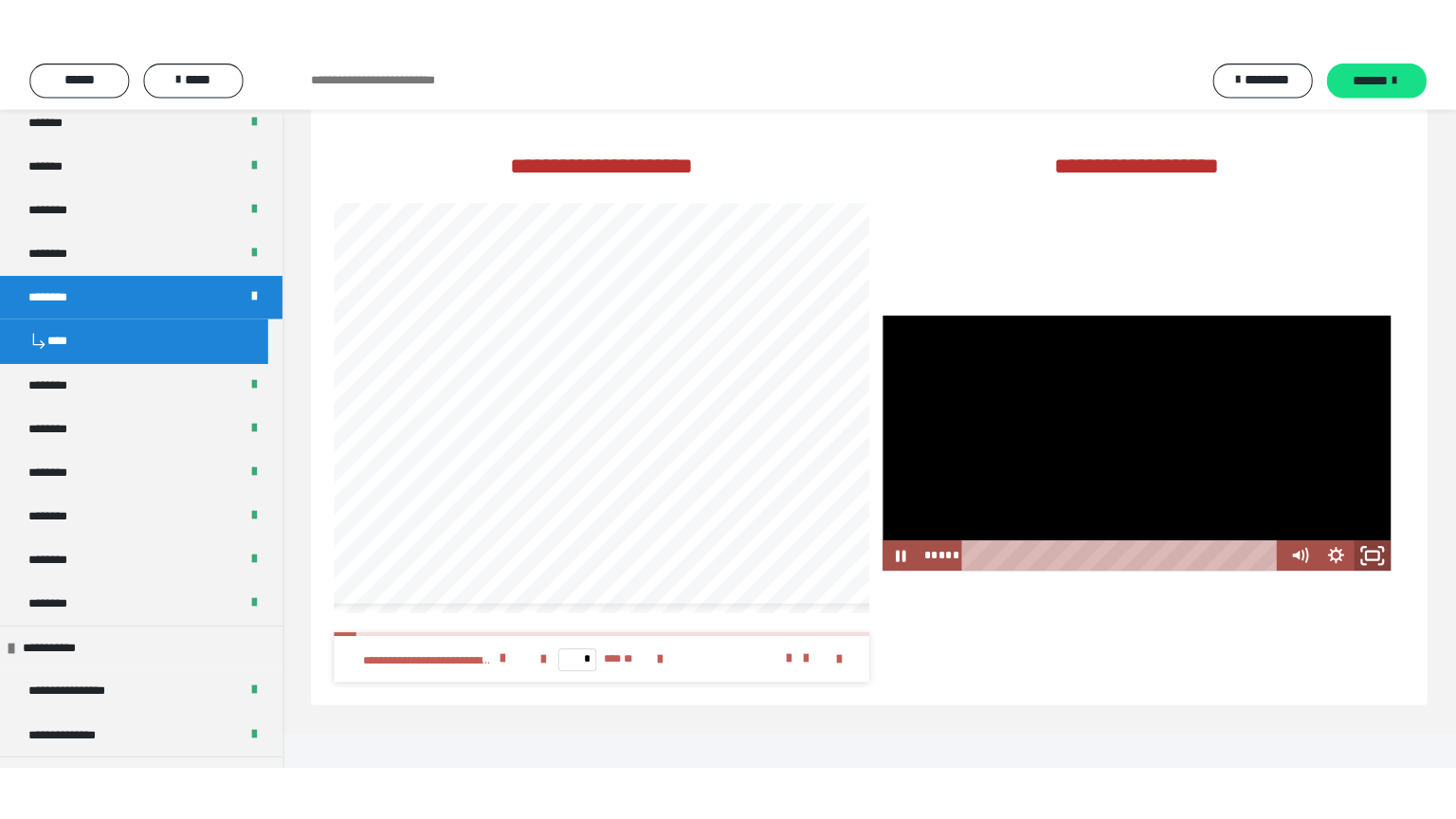 scroll, scrollTop: 2450, scrollLeft: 0, axis: vertical 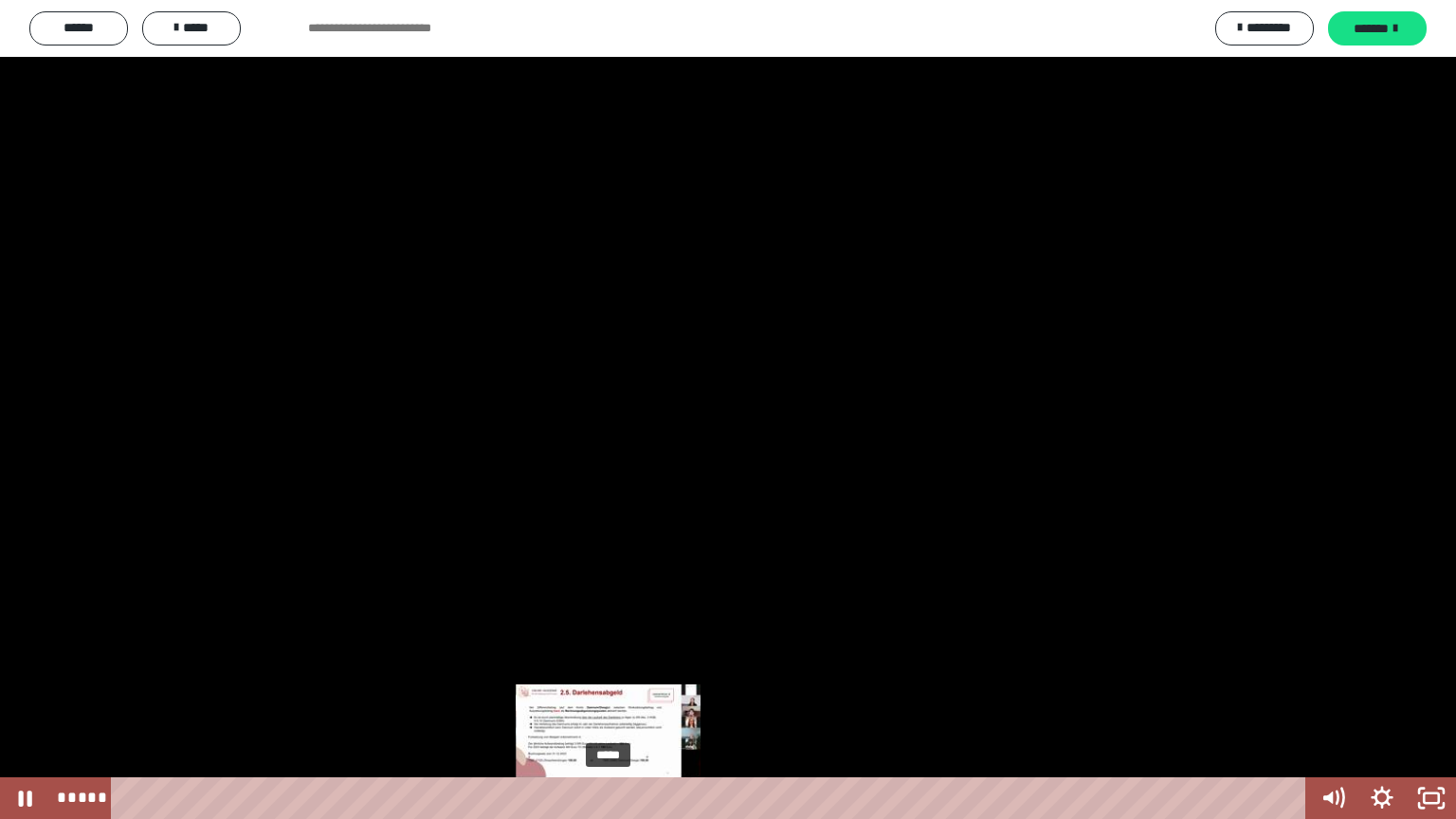 click on "*****" at bounding box center [712, 798] 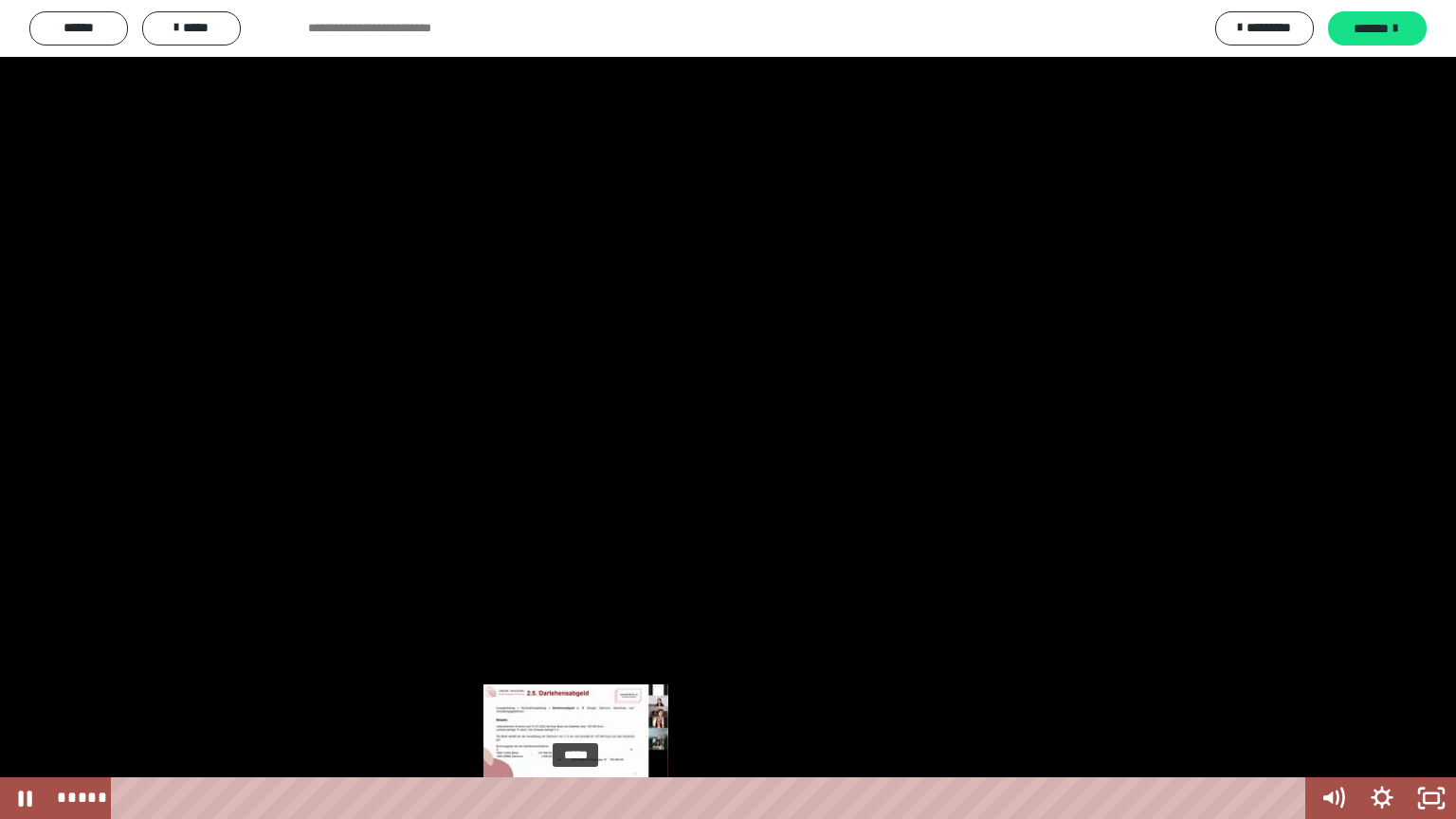 click on "*****" at bounding box center [712, 798] 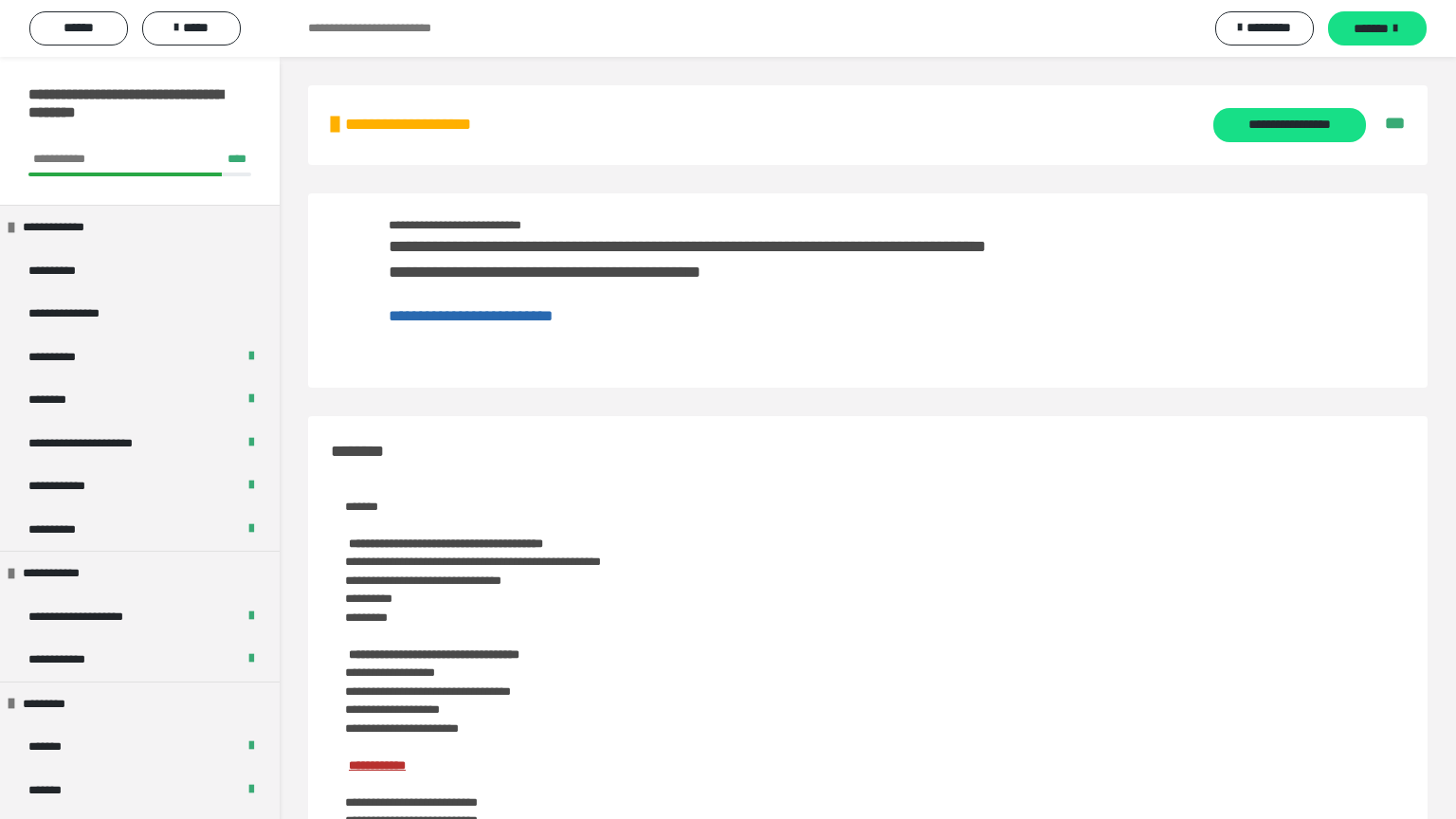 scroll, scrollTop: 2450, scrollLeft: 0, axis: vertical 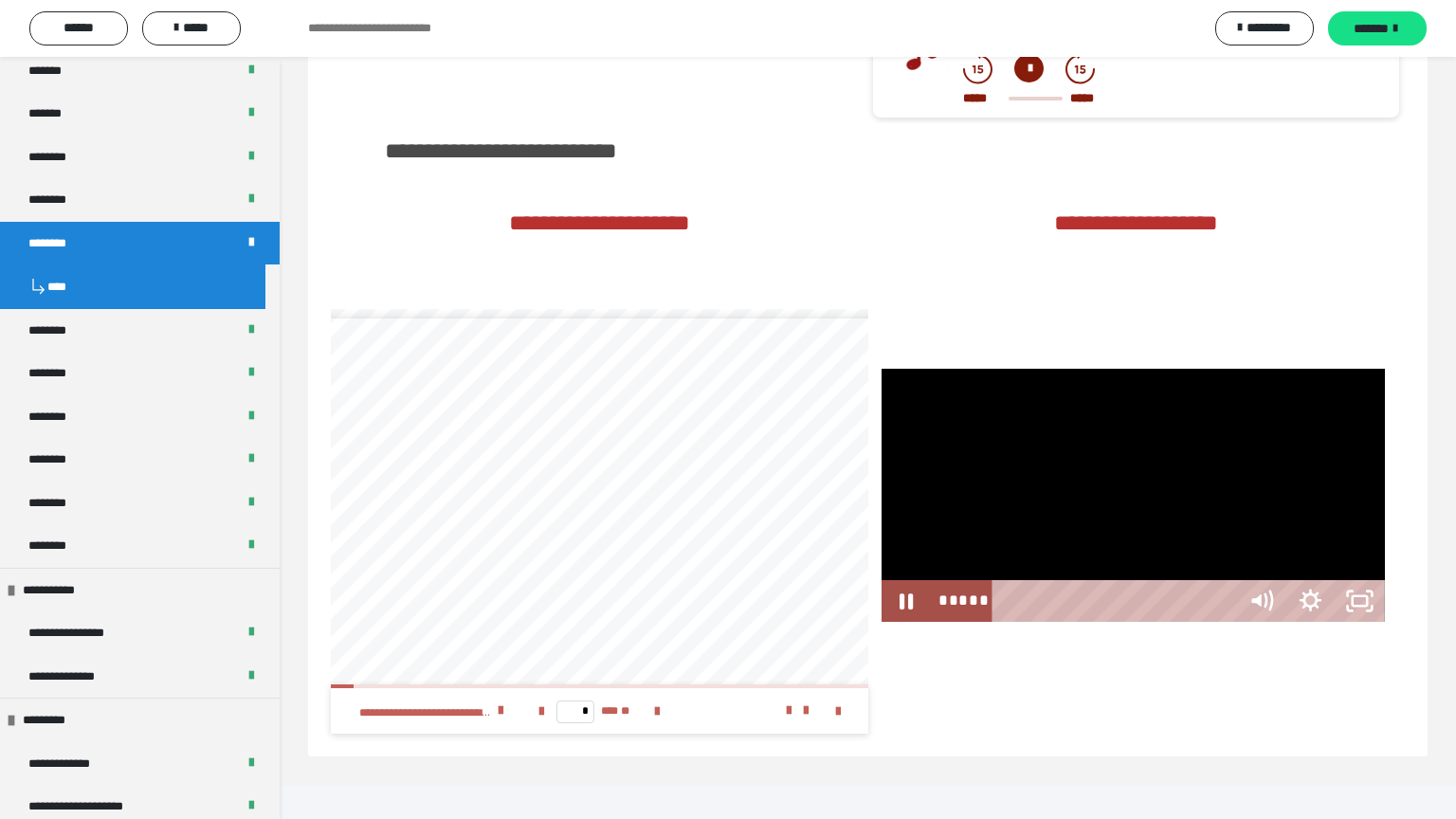 click at bounding box center (1133, 495) 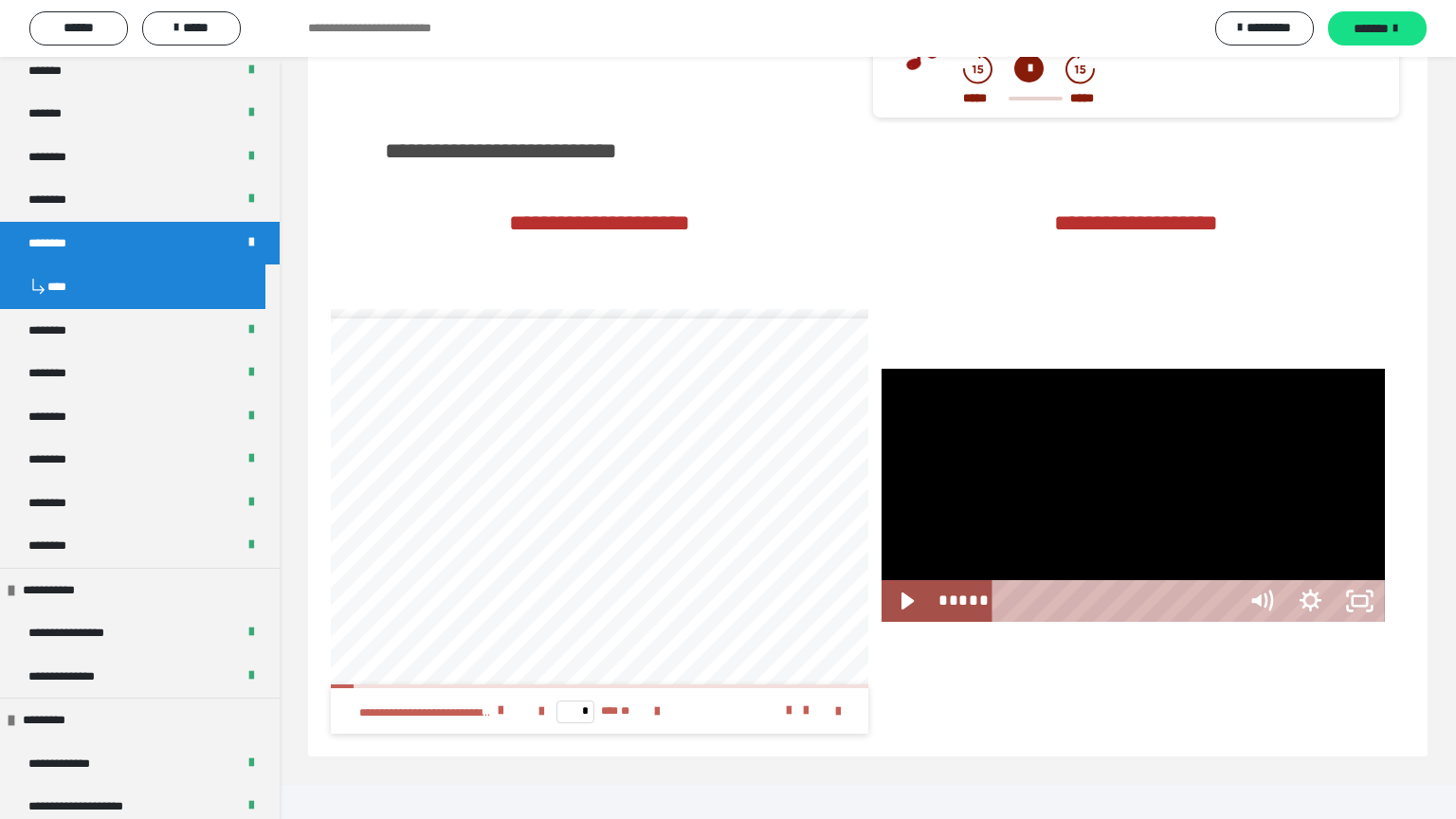 click at bounding box center [1133, 495] 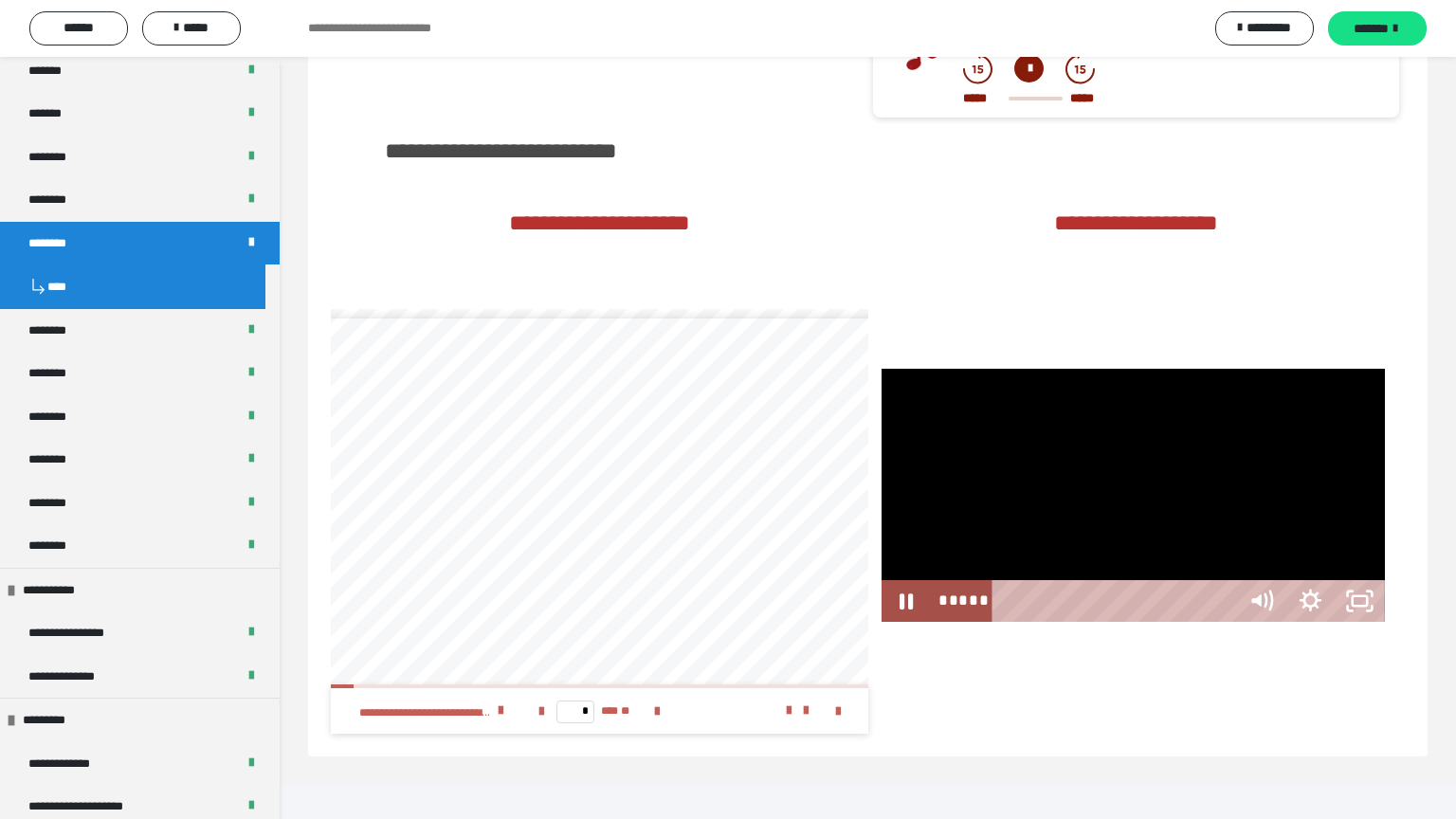click at bounding box center [1133, 495] 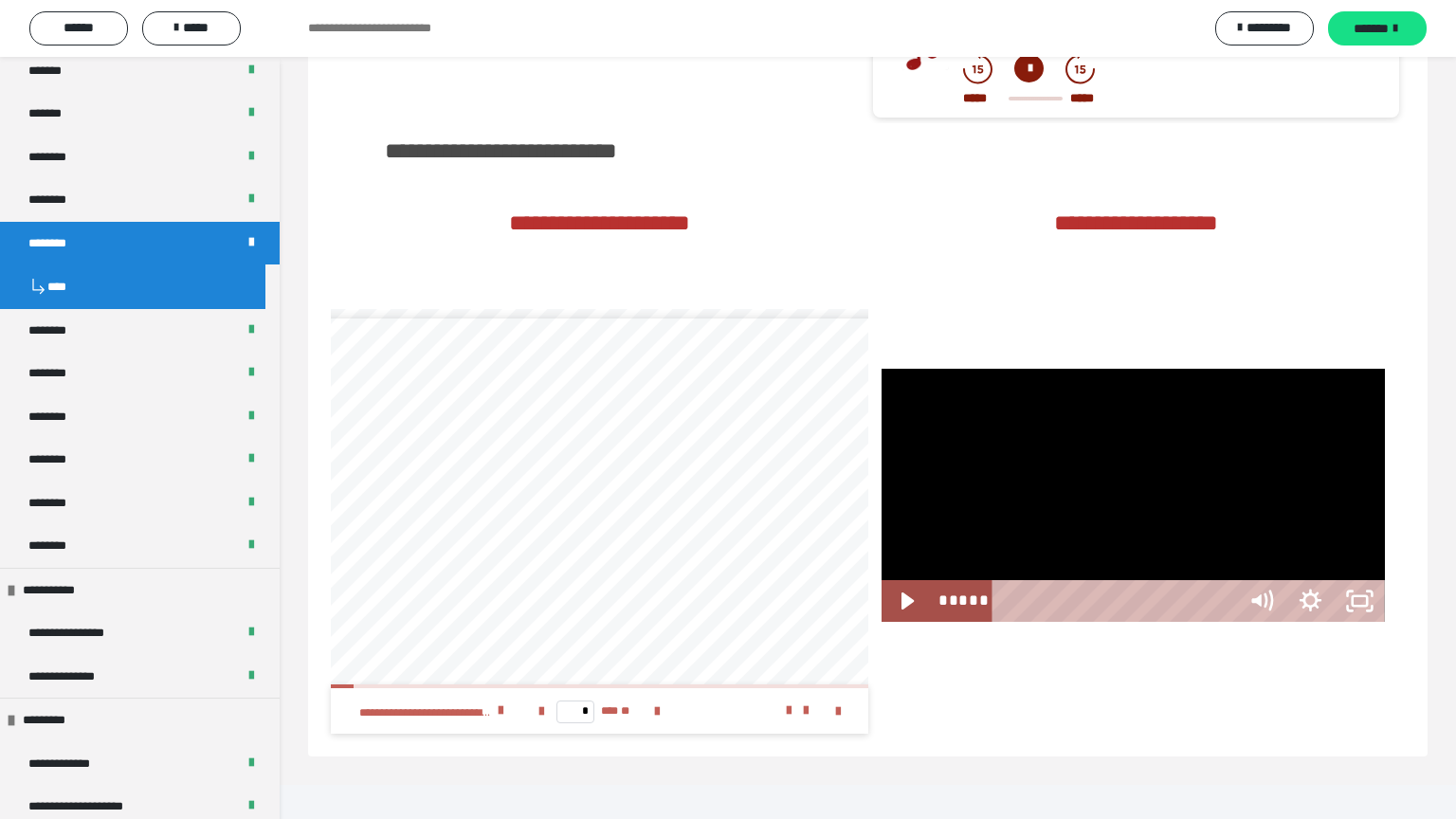 click at bounding box center (1133, 495) 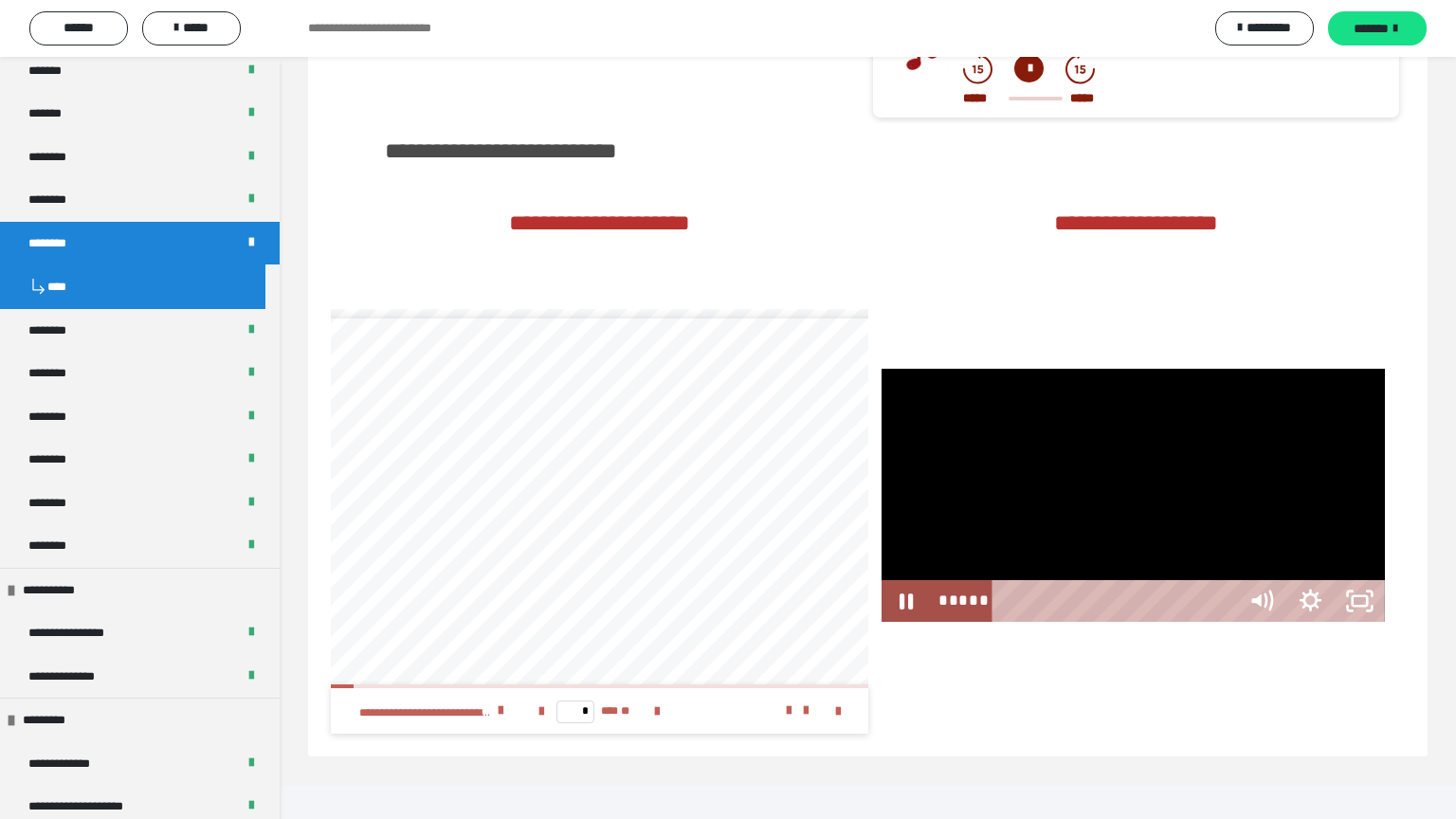 click at bounding box center [1133, 495] 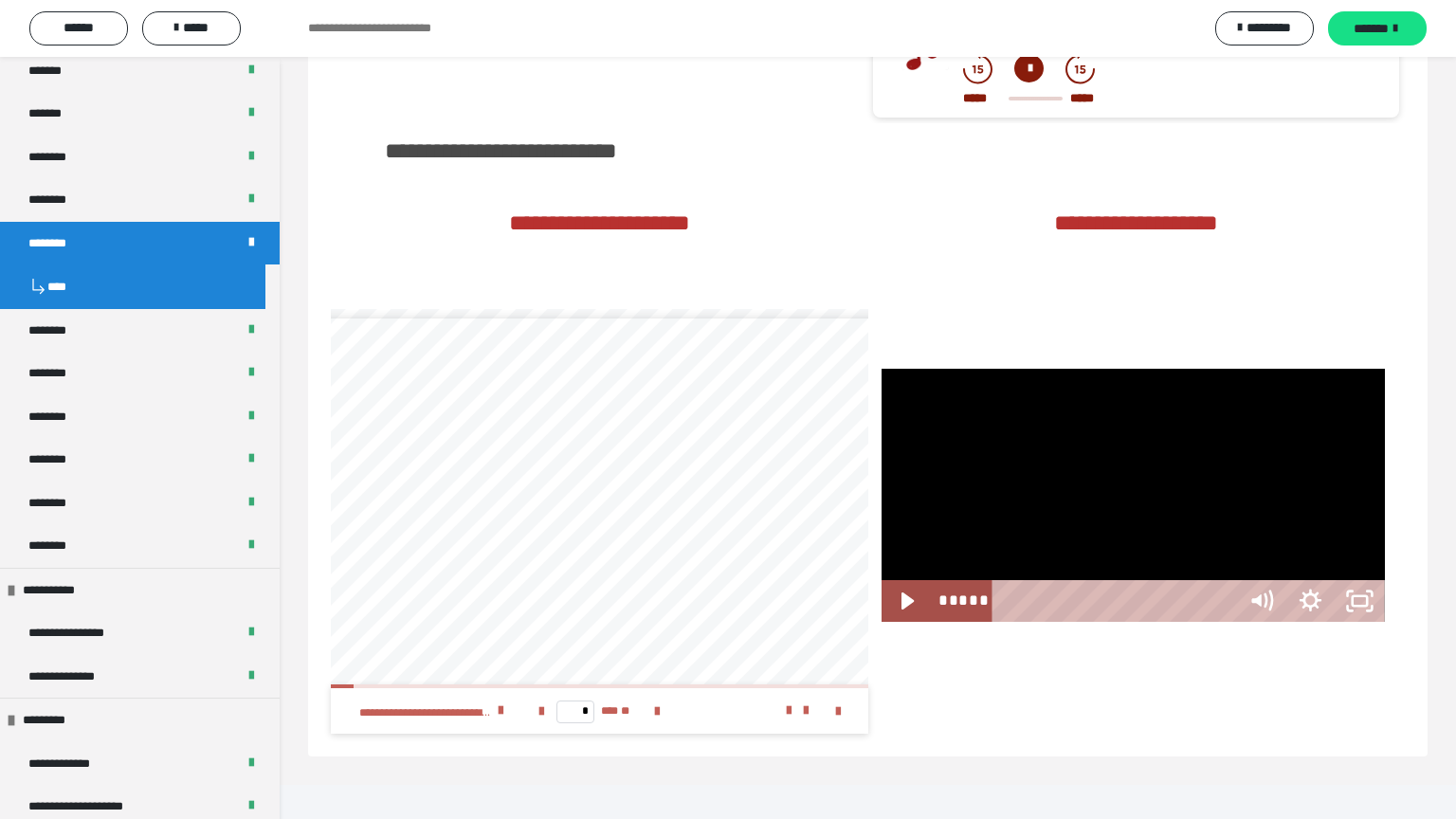 click at bounding box center [1133, 495] 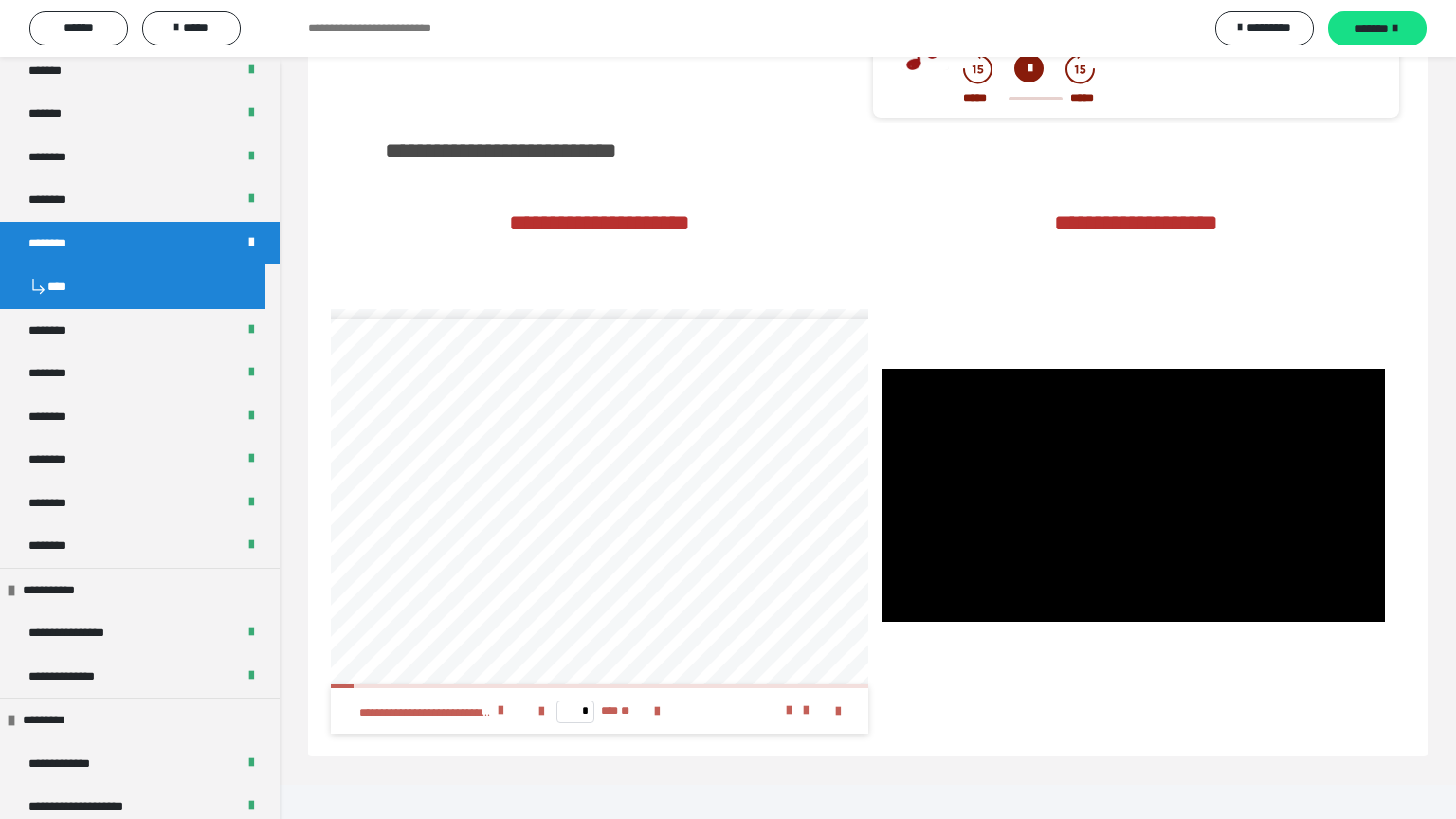 click at bounding box center [1133, 495] 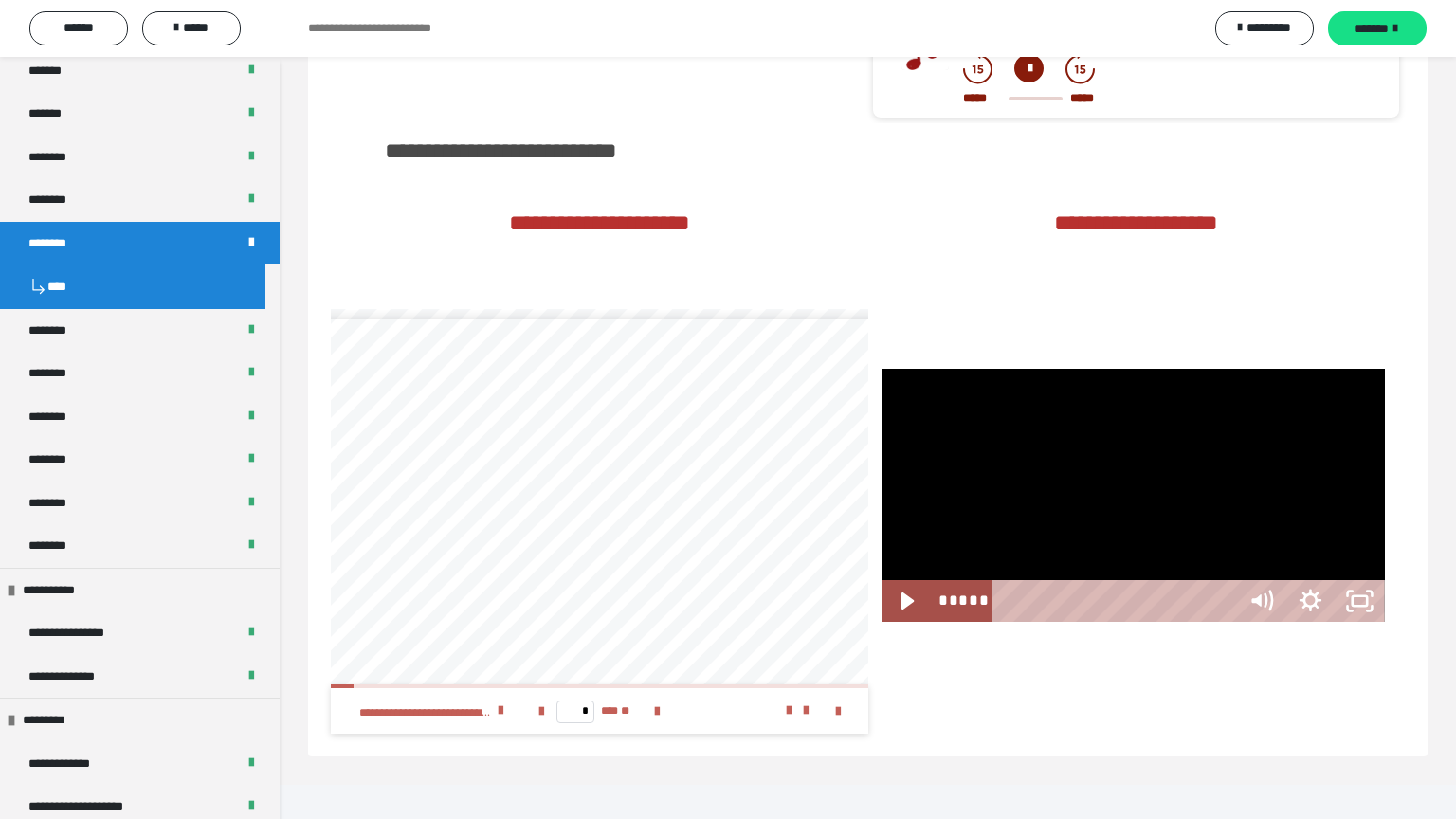 click at bounding box center [1133, 495] 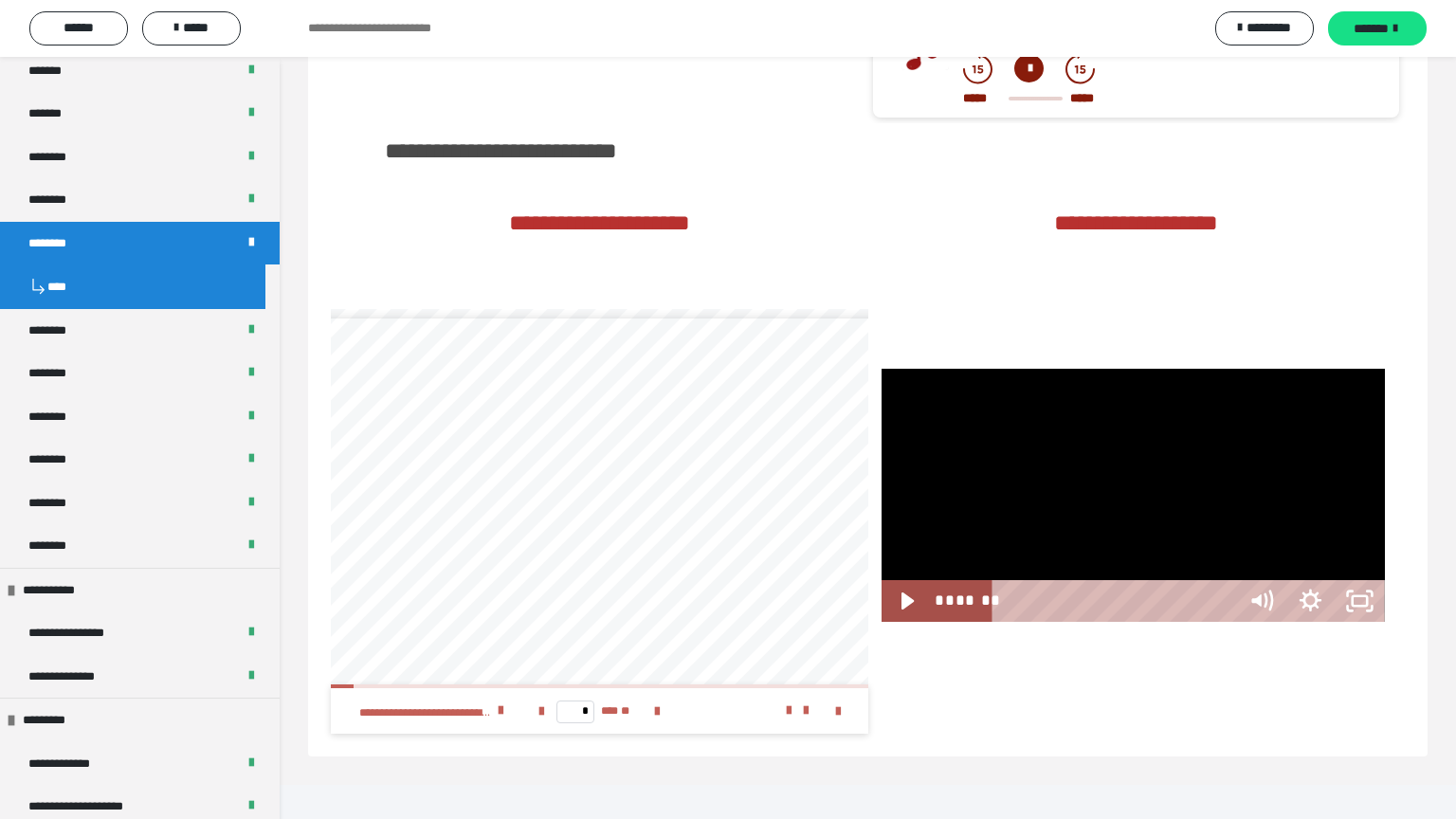 click at bounding box center [1133, 495] 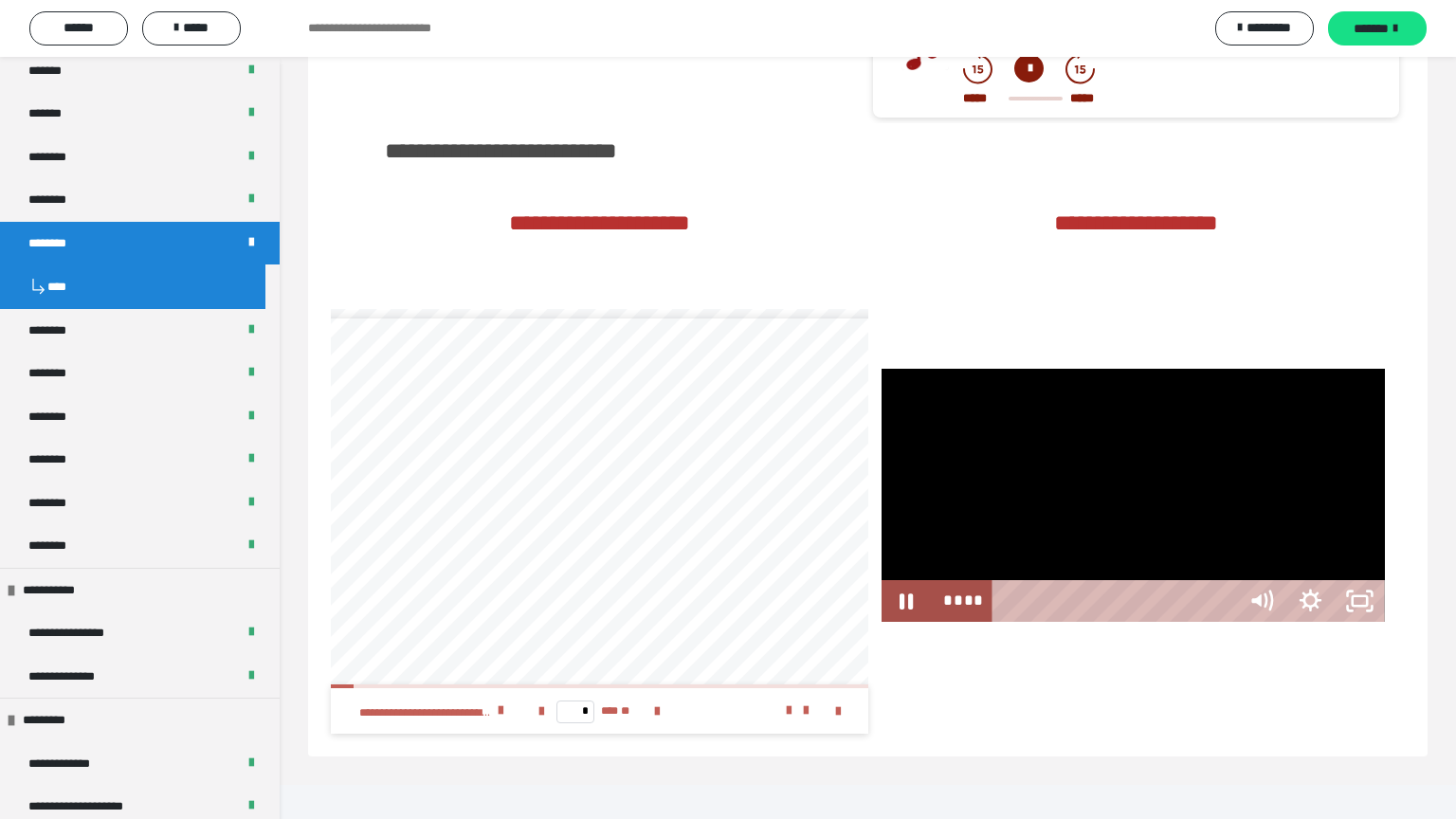 click at bounding box center (1133, 495) 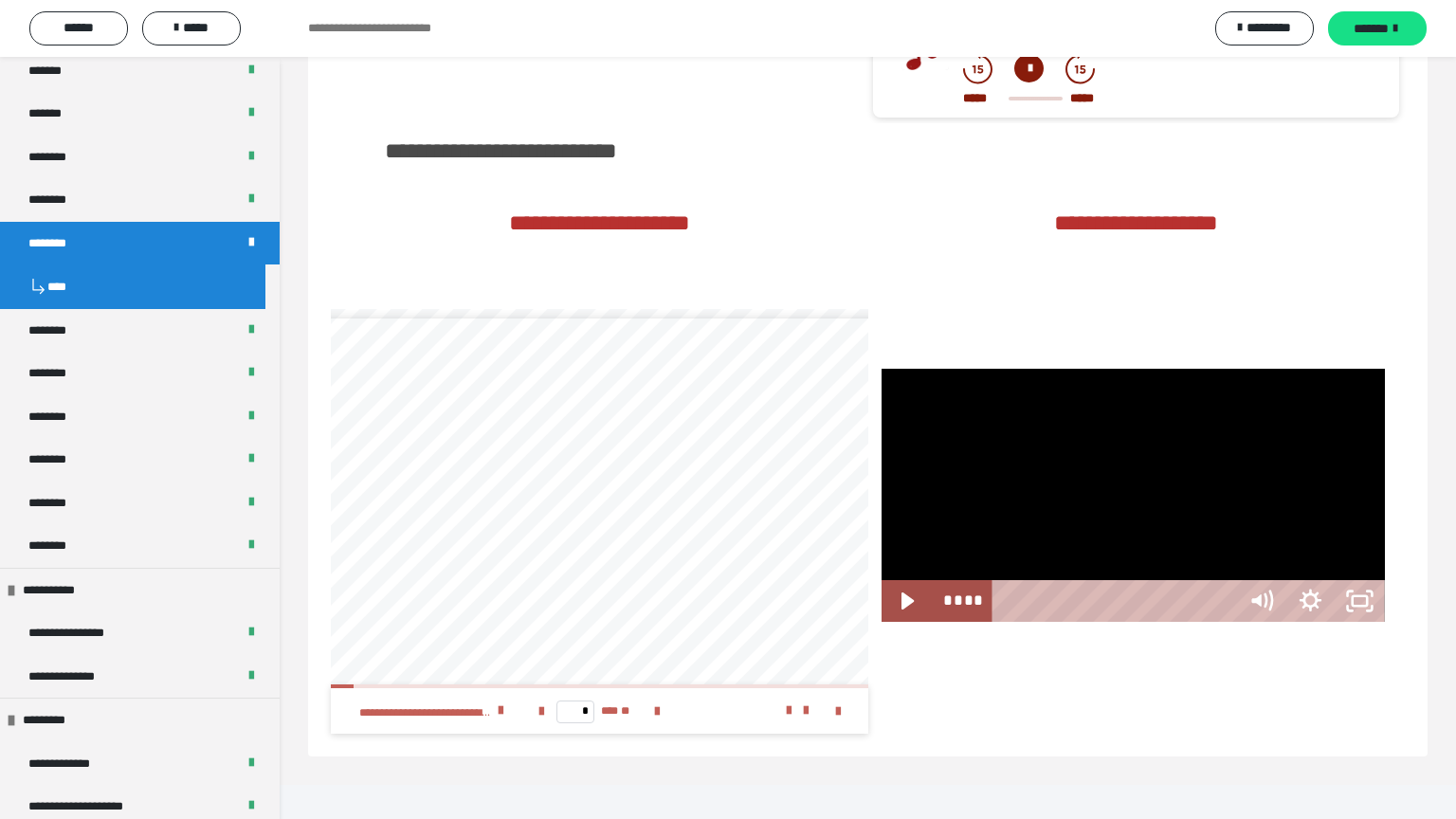 click at bounding box center [1133, 495] 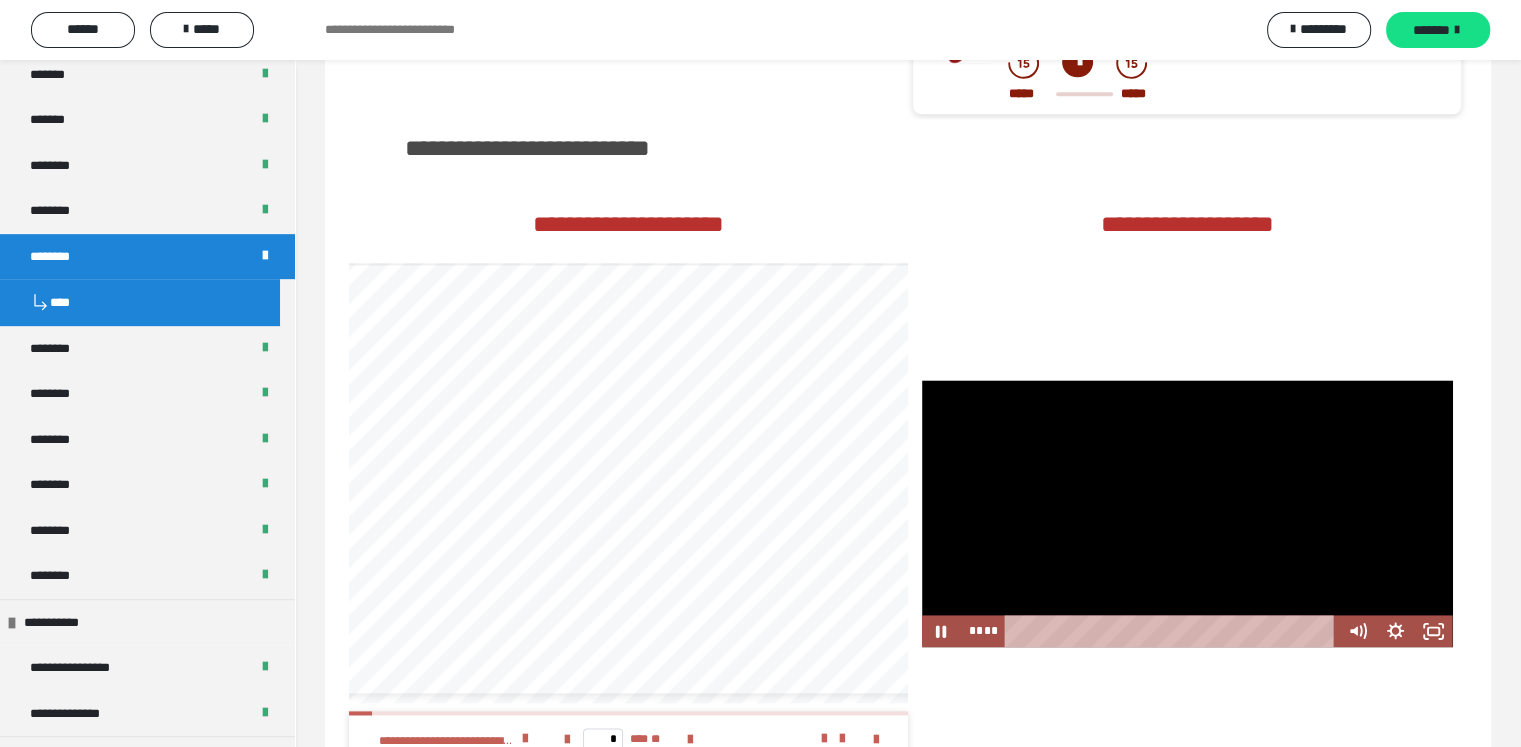 click at bounding box center (1187, 513) 